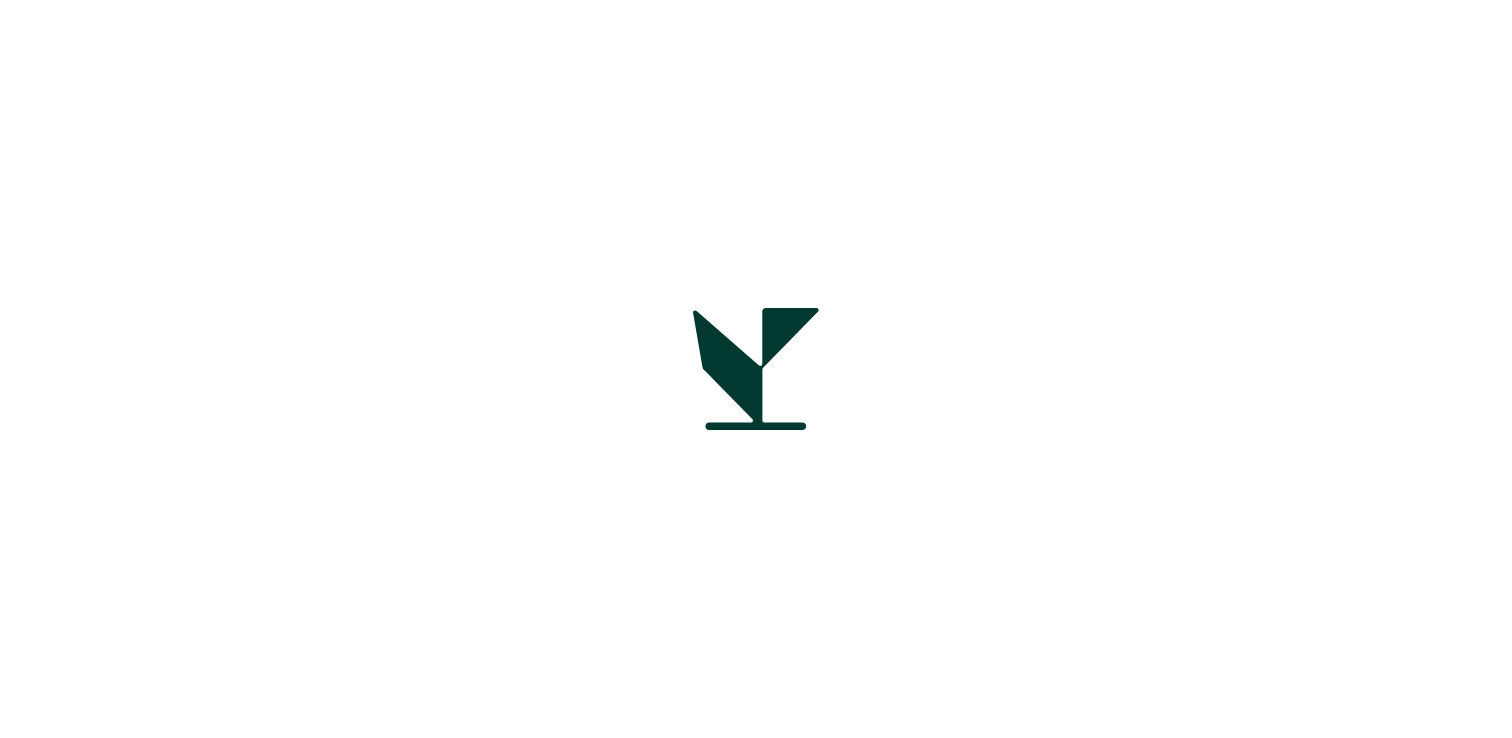 scroll, scrollTop: 0, scrollLeft: 0, axis: both 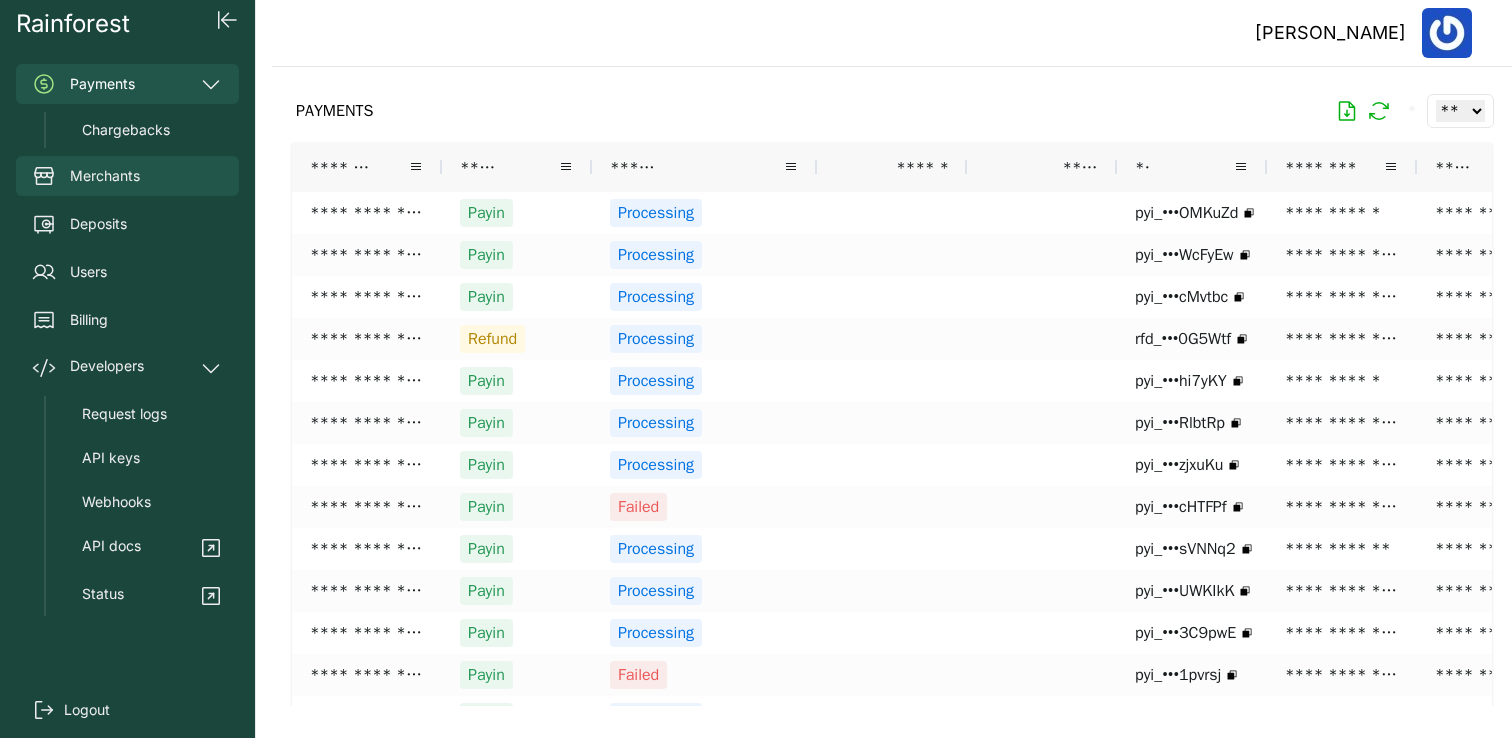 click on "Merchants" at bounding box center [105, 176] 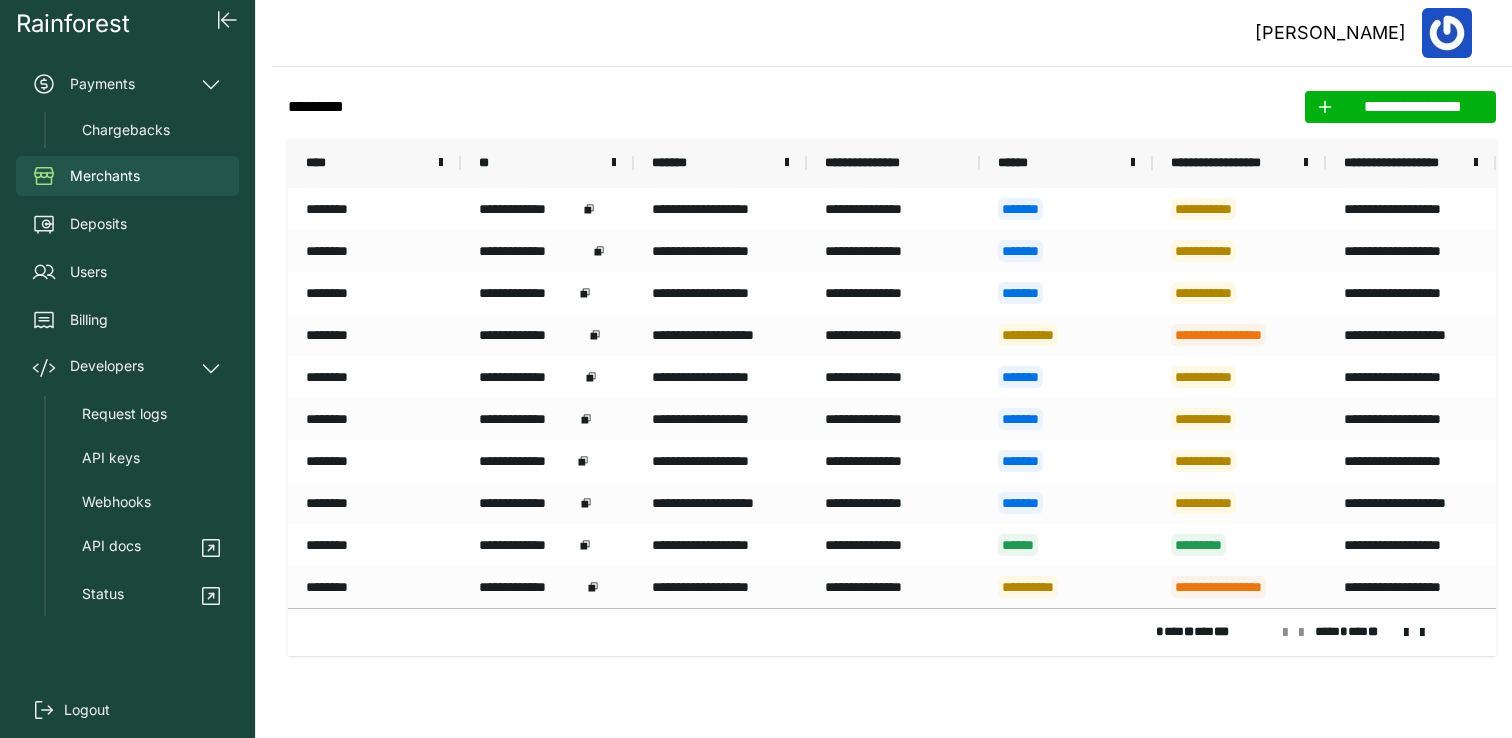 click on "****" at bounding box center (366, 163) 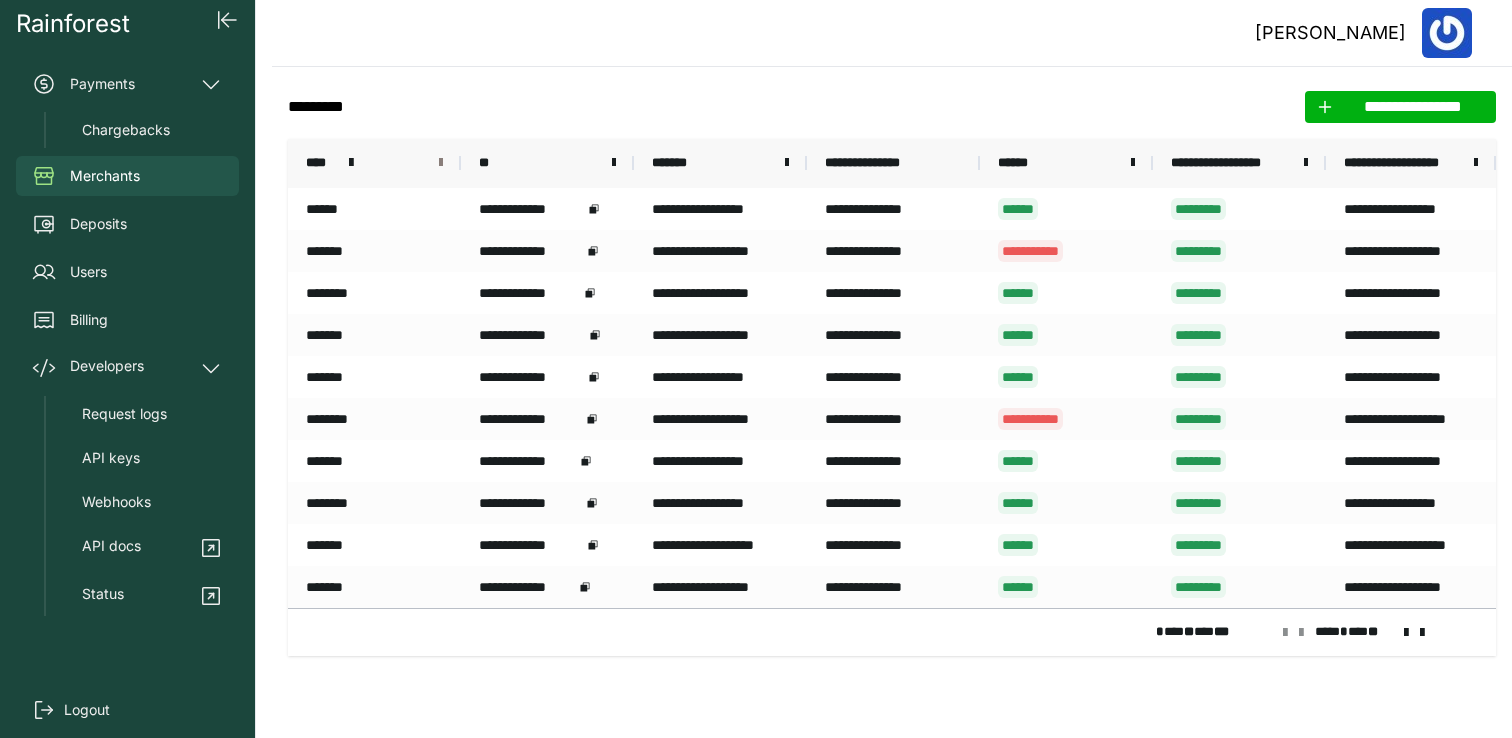 click at bounding box center [441, 163] 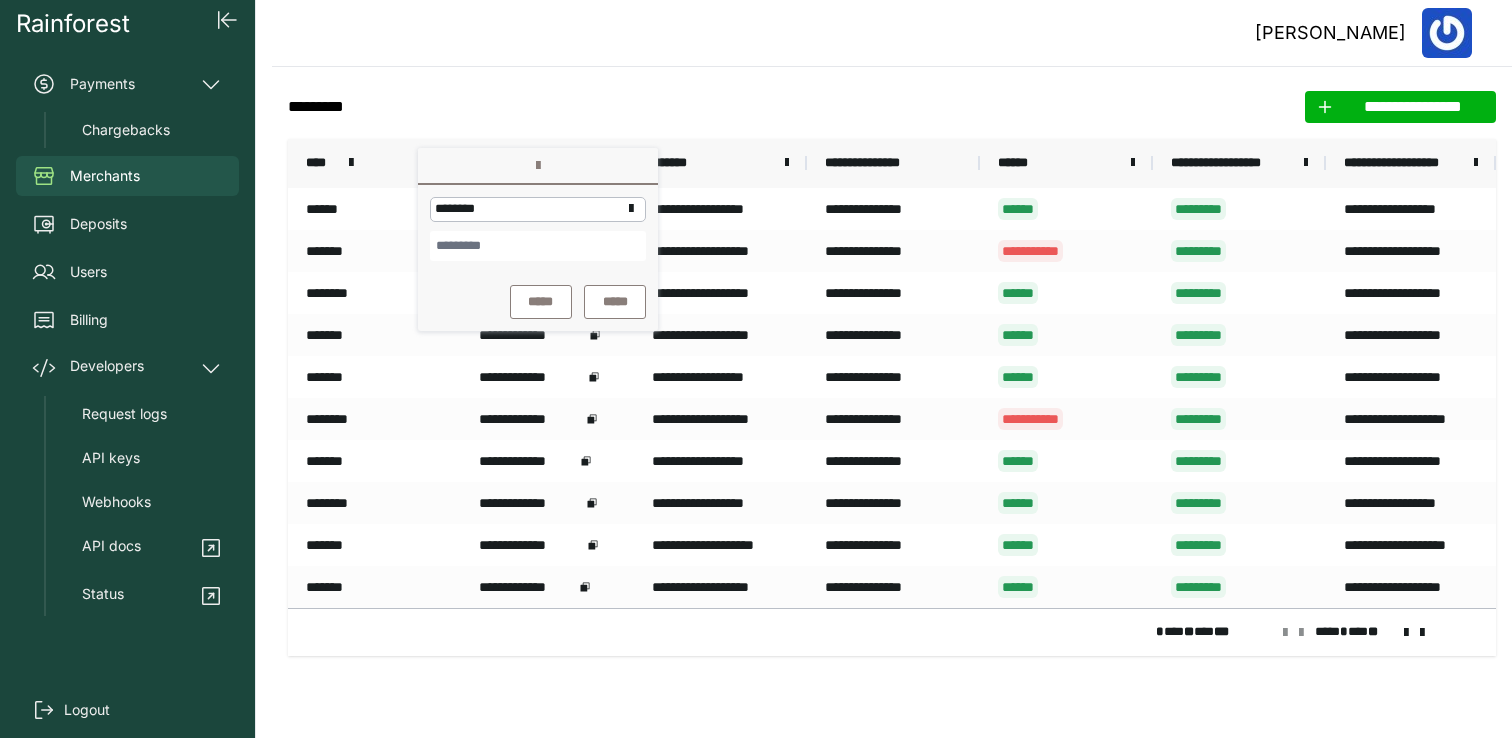 click at bounding box center [538, 246] 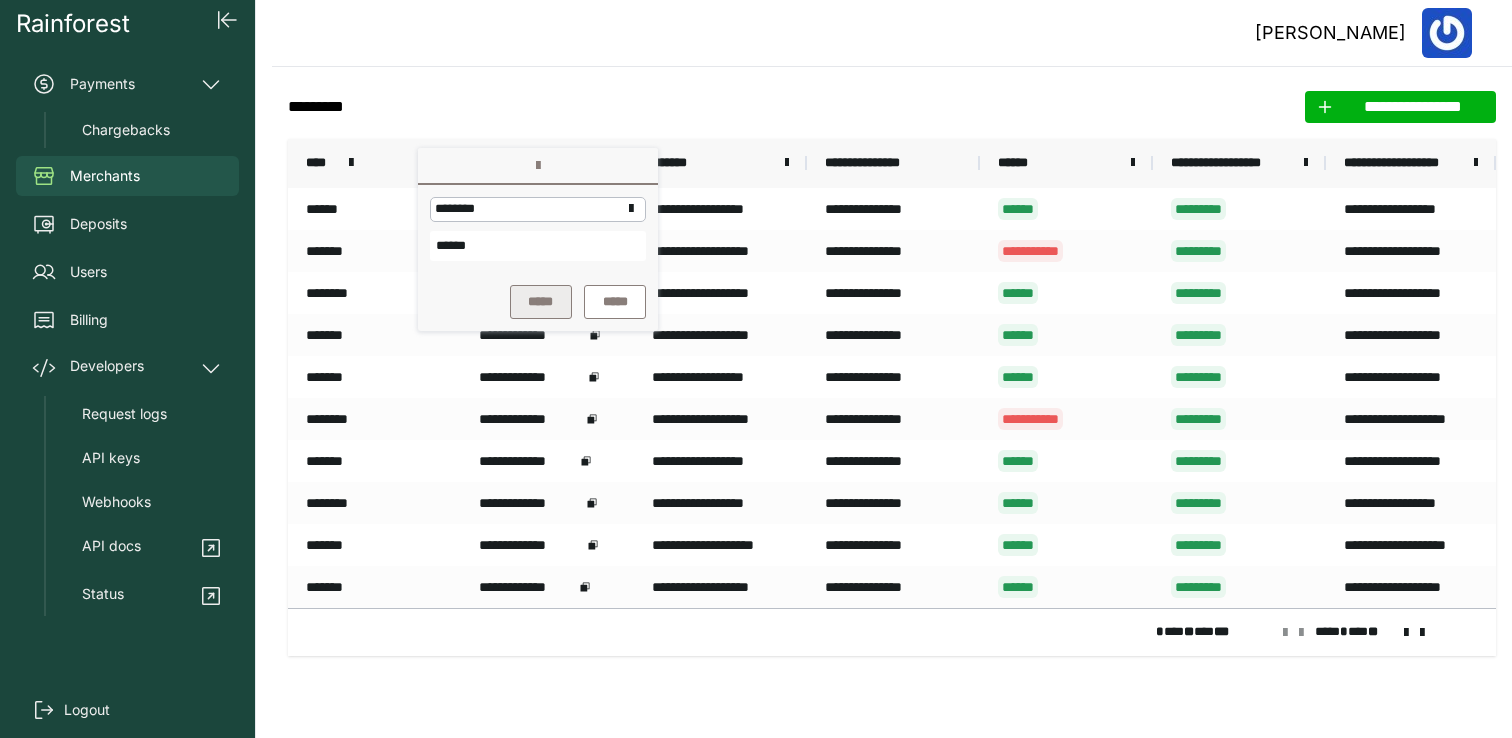 type on "******" 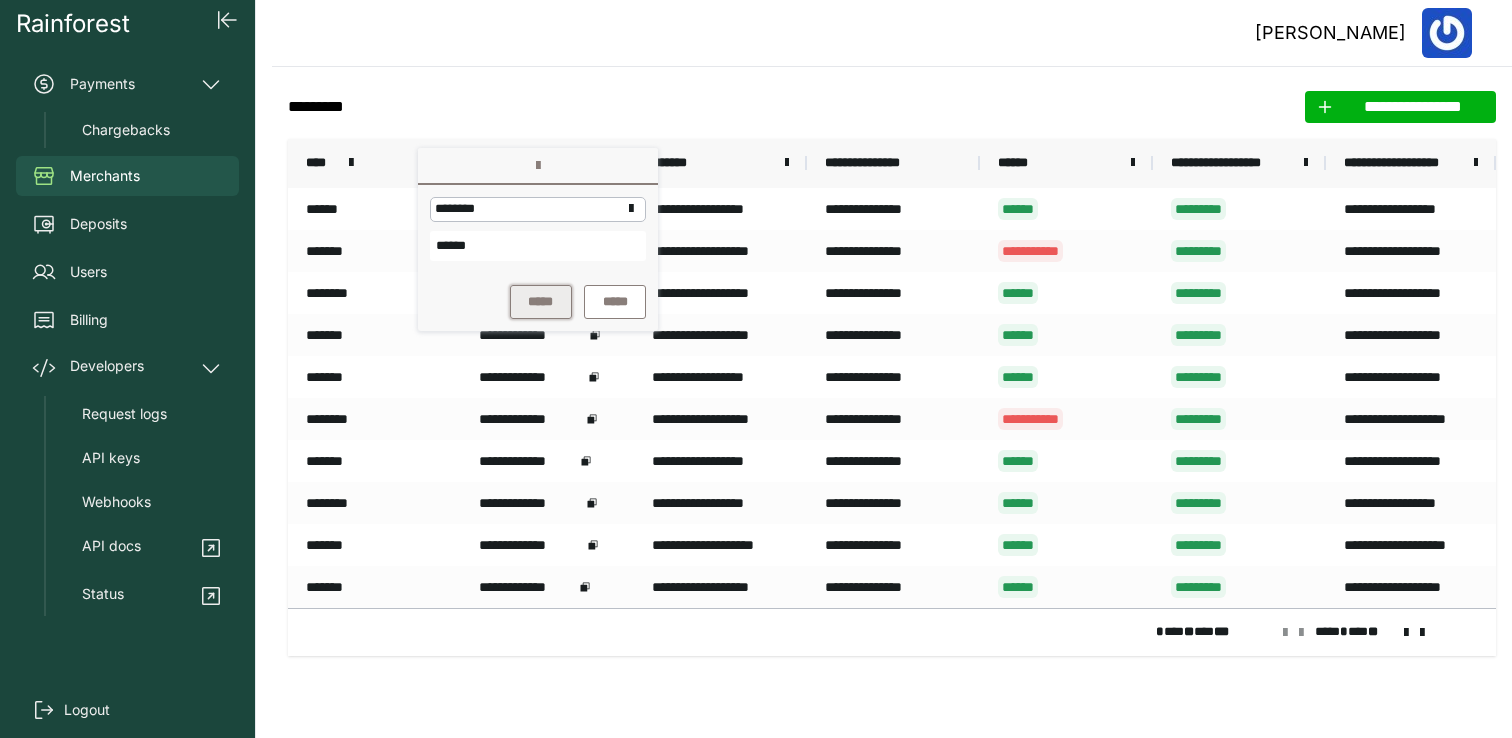 click on "*****" at bounding box center (541, 302) 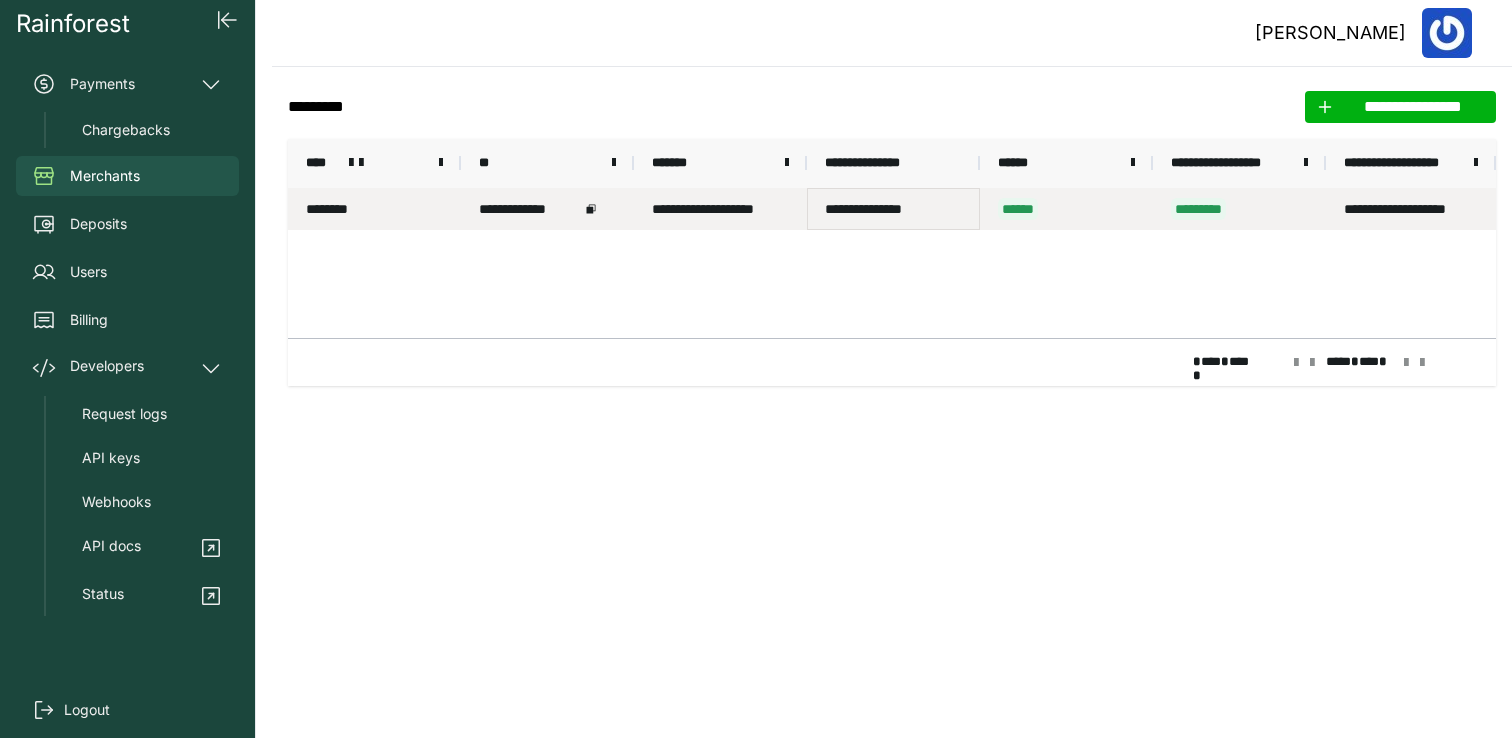 click on "**********" at bounding box center (893, 209) 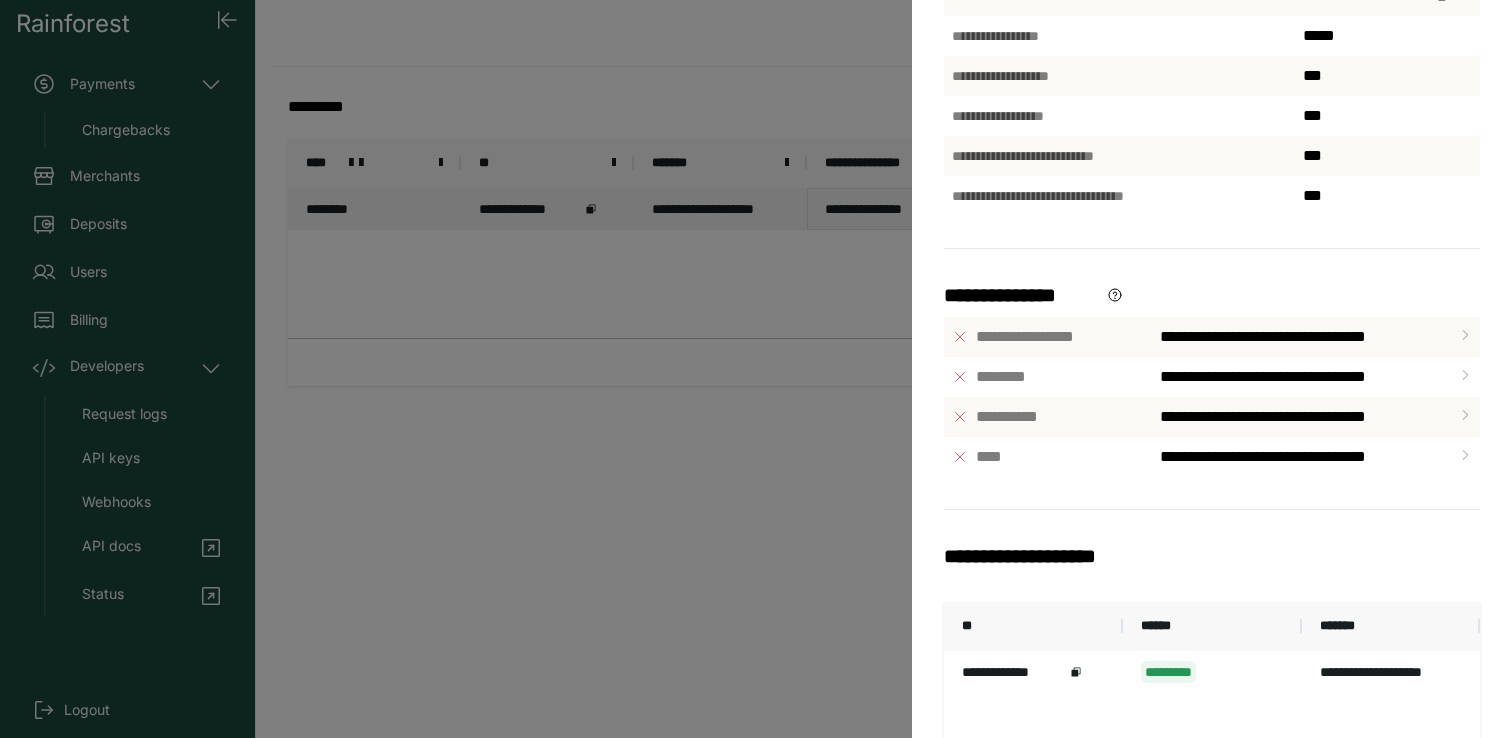 scroll, scrollTop: 601, scrollLeft: 0, axis: vertical 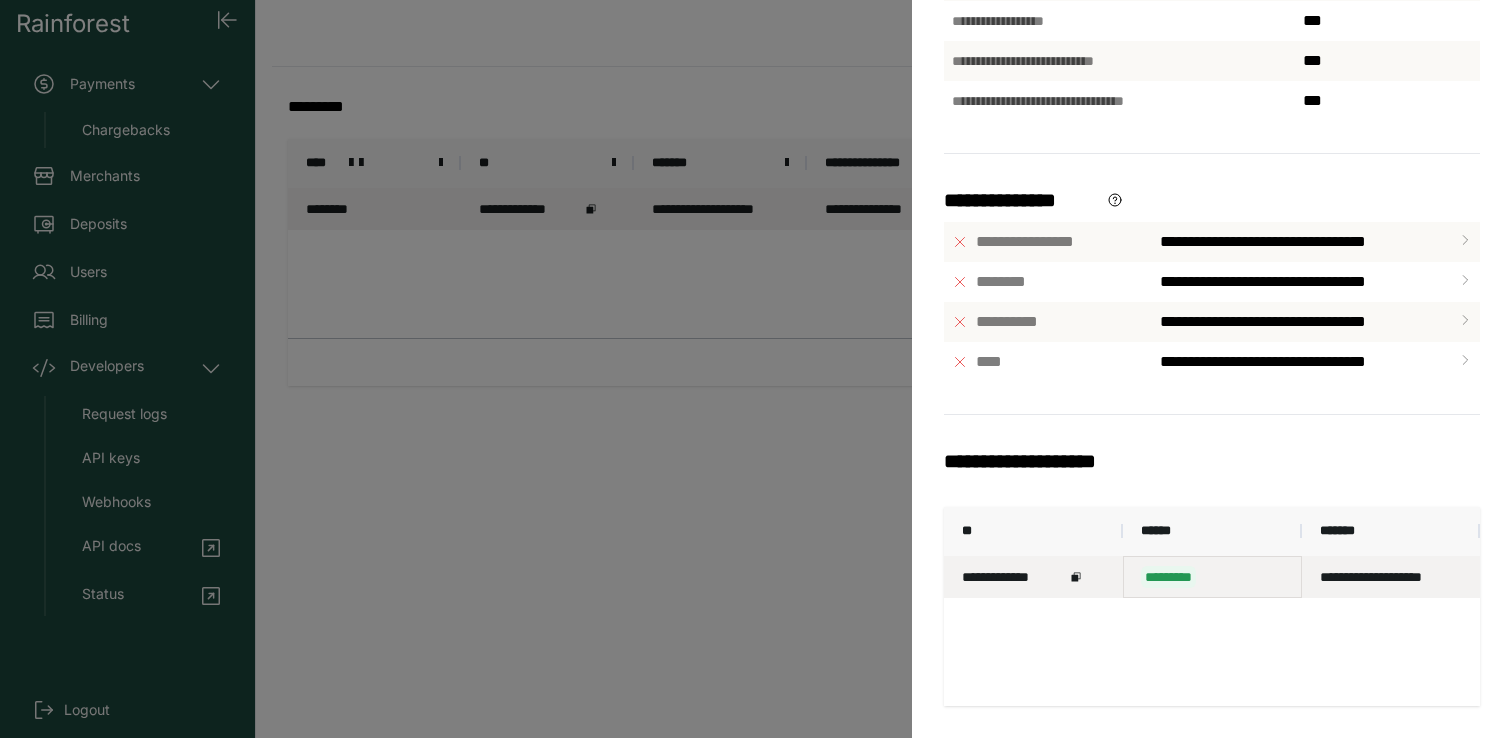 click on "*********" at bounding box center [1212, 577] 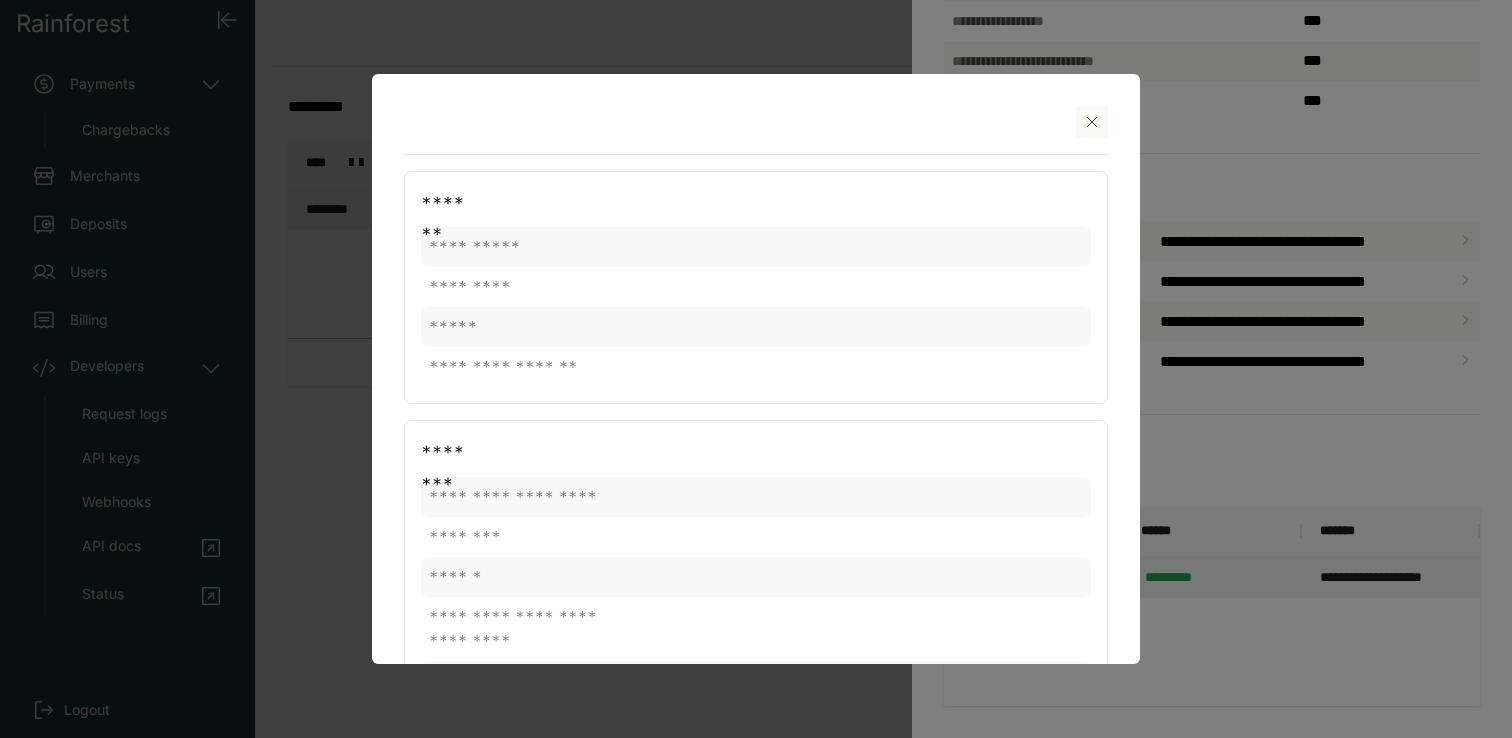 click 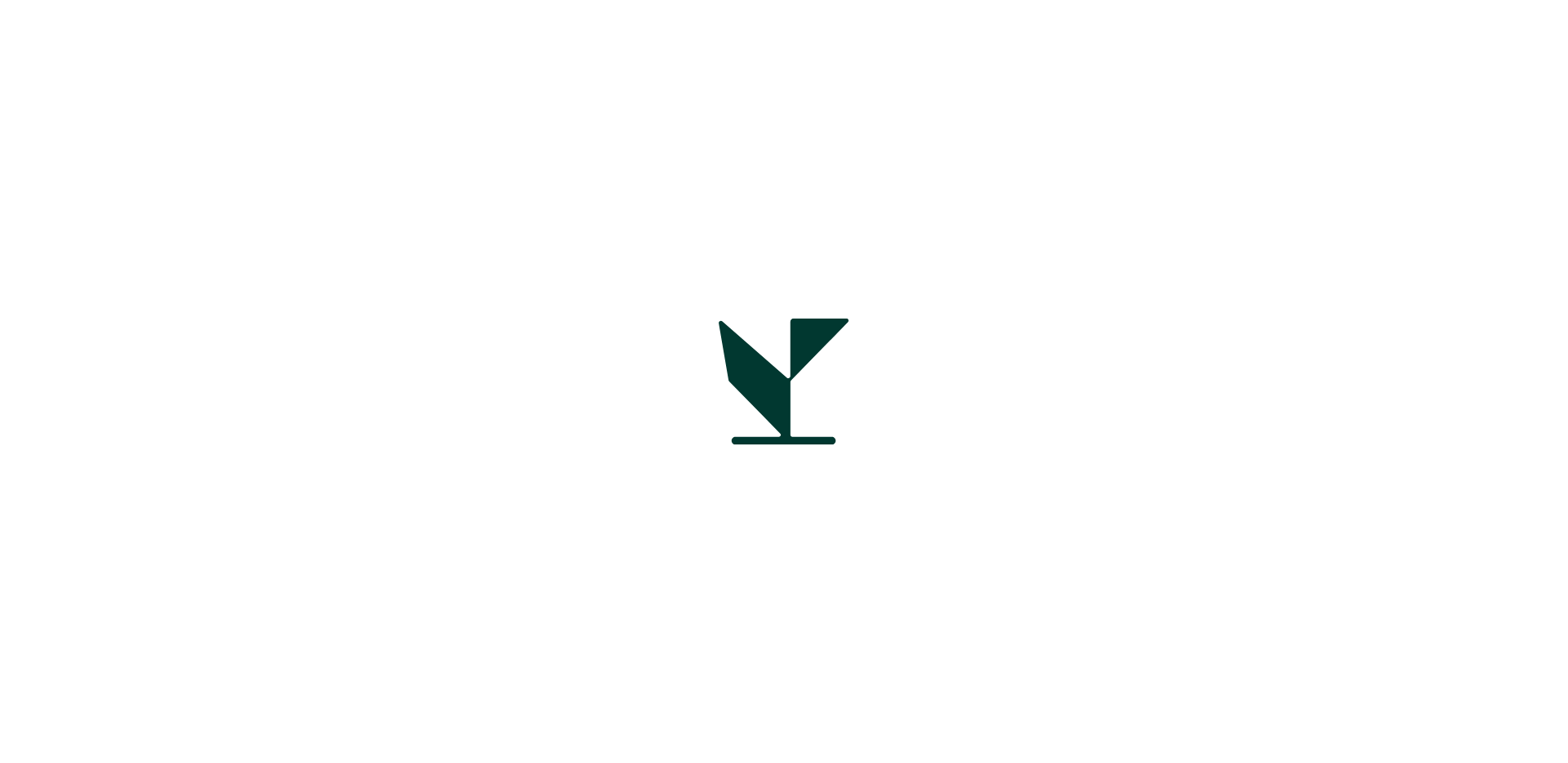 scroll, scrollTop: 0, scrollLeft: 0, axis: both 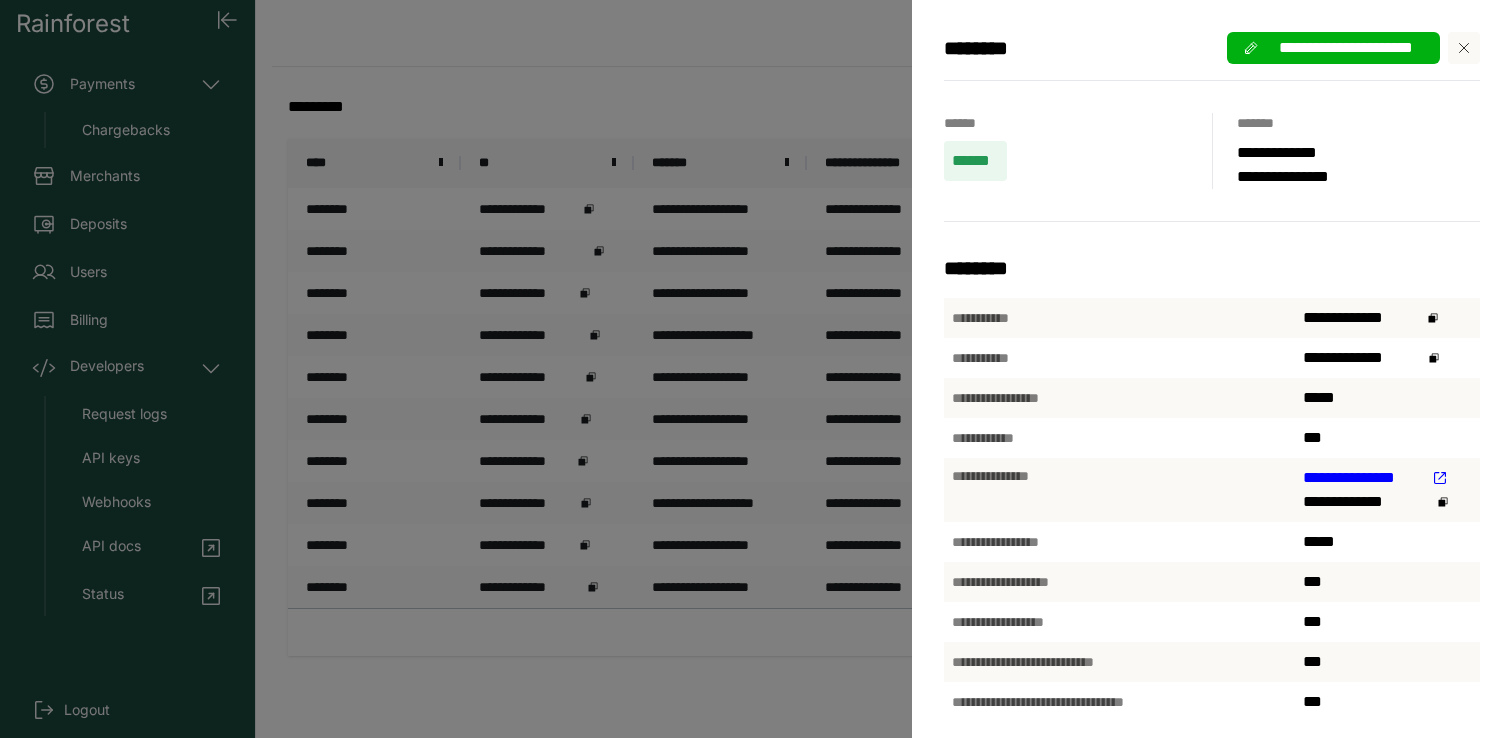 click on "**********" at bounding box center [756, 369] 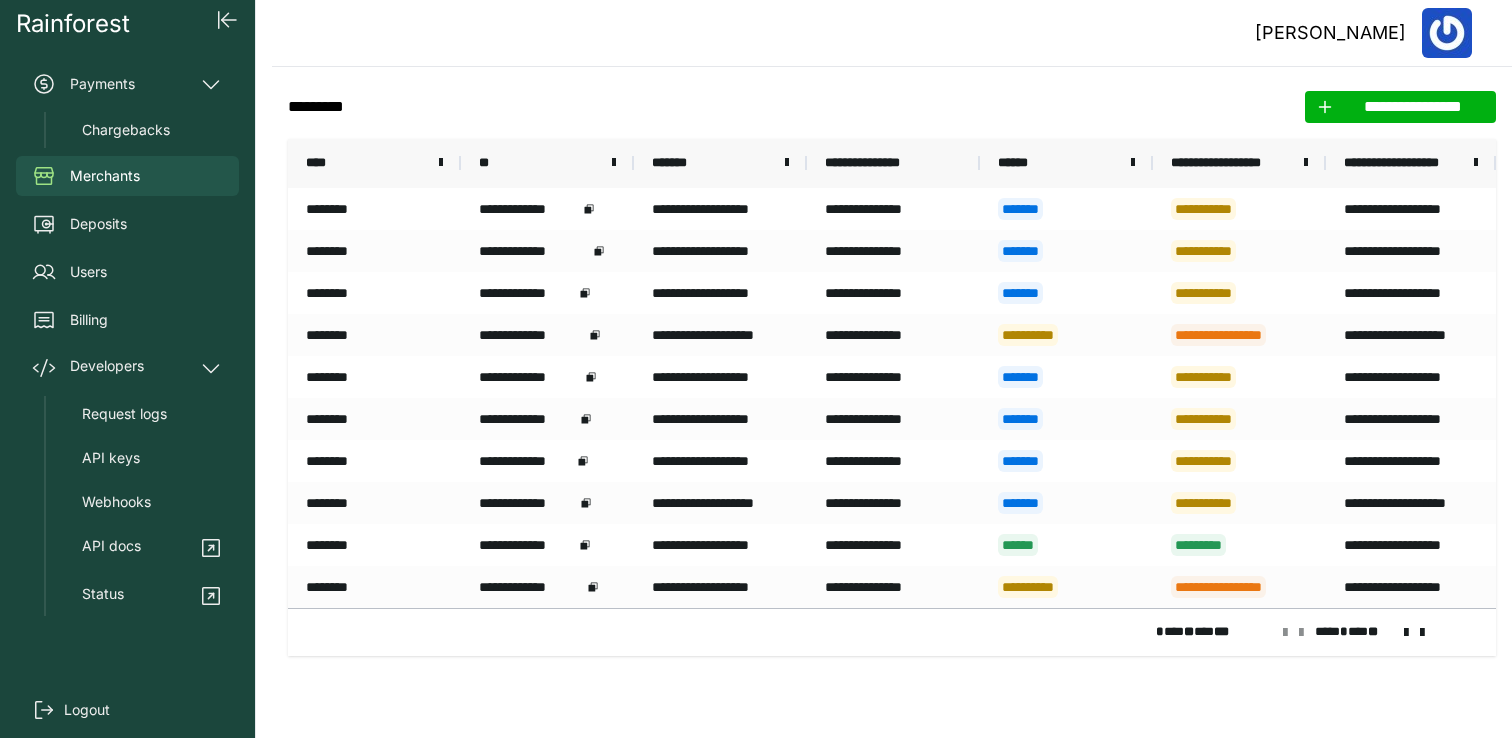 click on "Merchants" at bounding box center (127, 176) 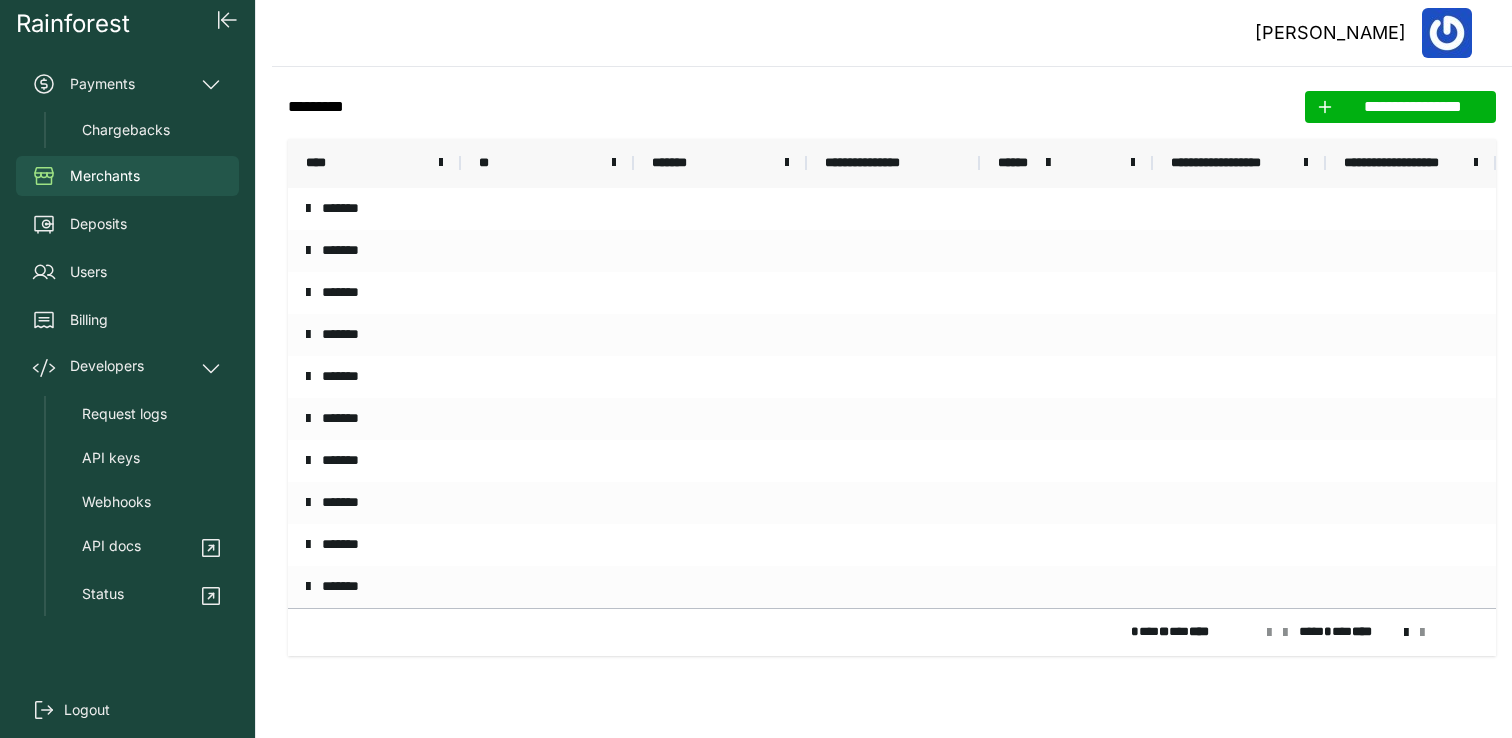 click on "******" at bounding box center [1019, 163] 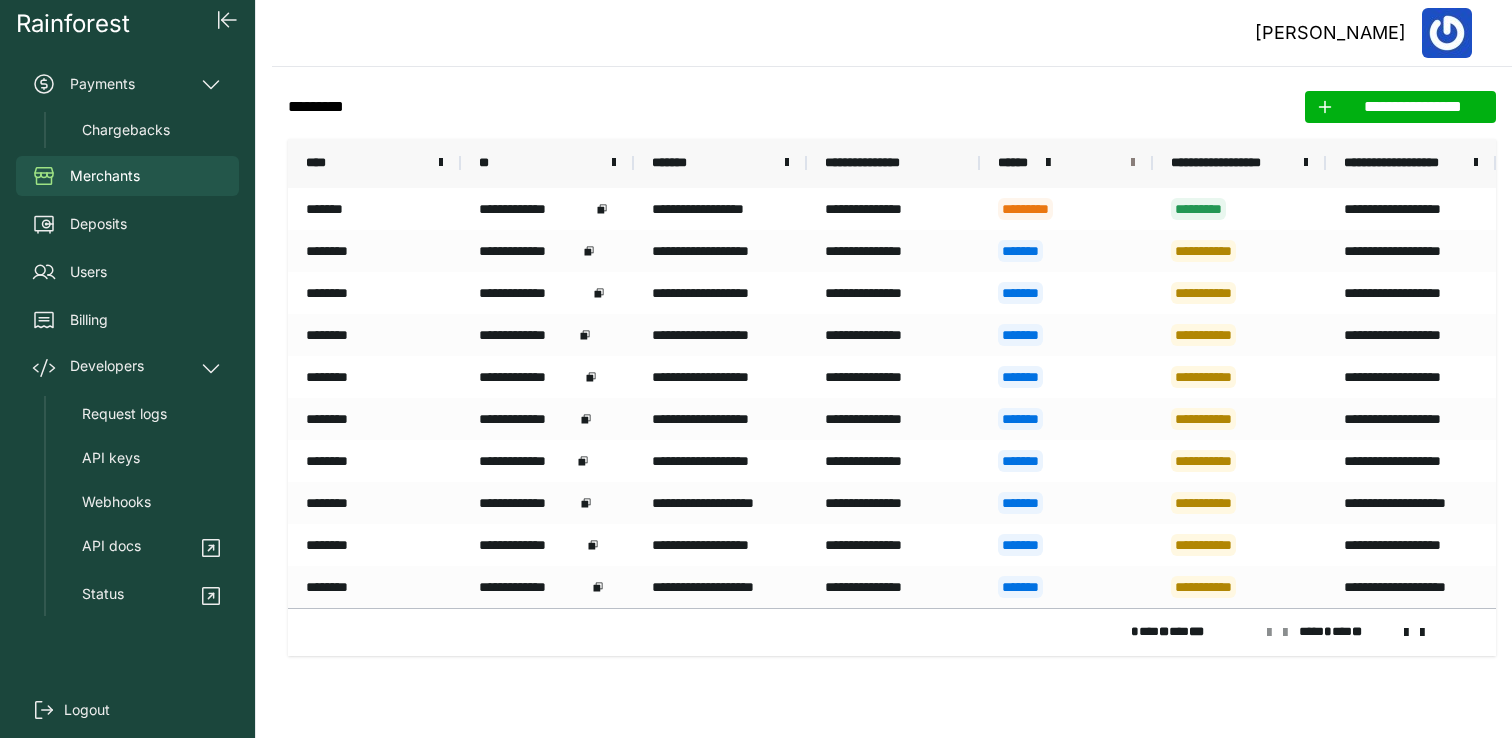 click at bounding box center (1133, 163) 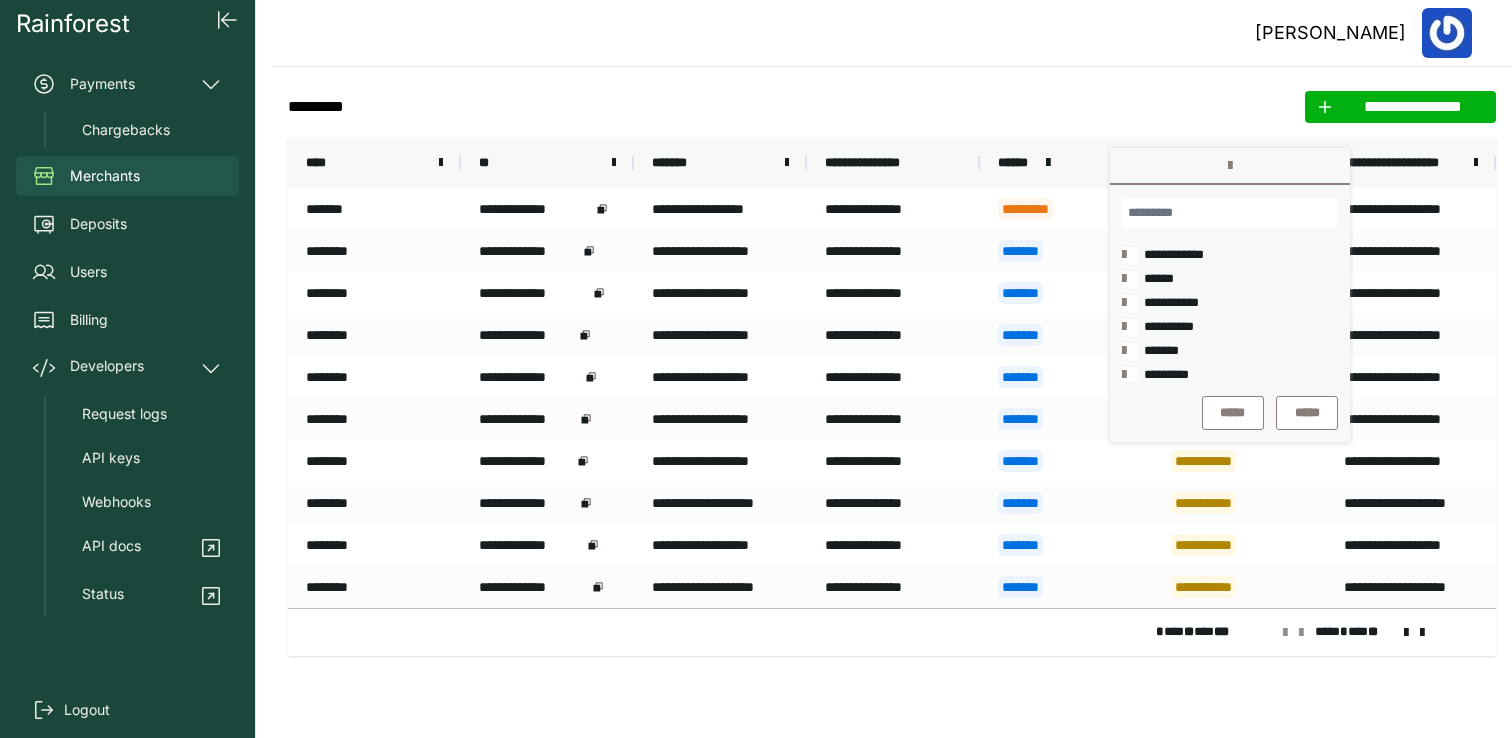 click at bounding box center [1130, 255] 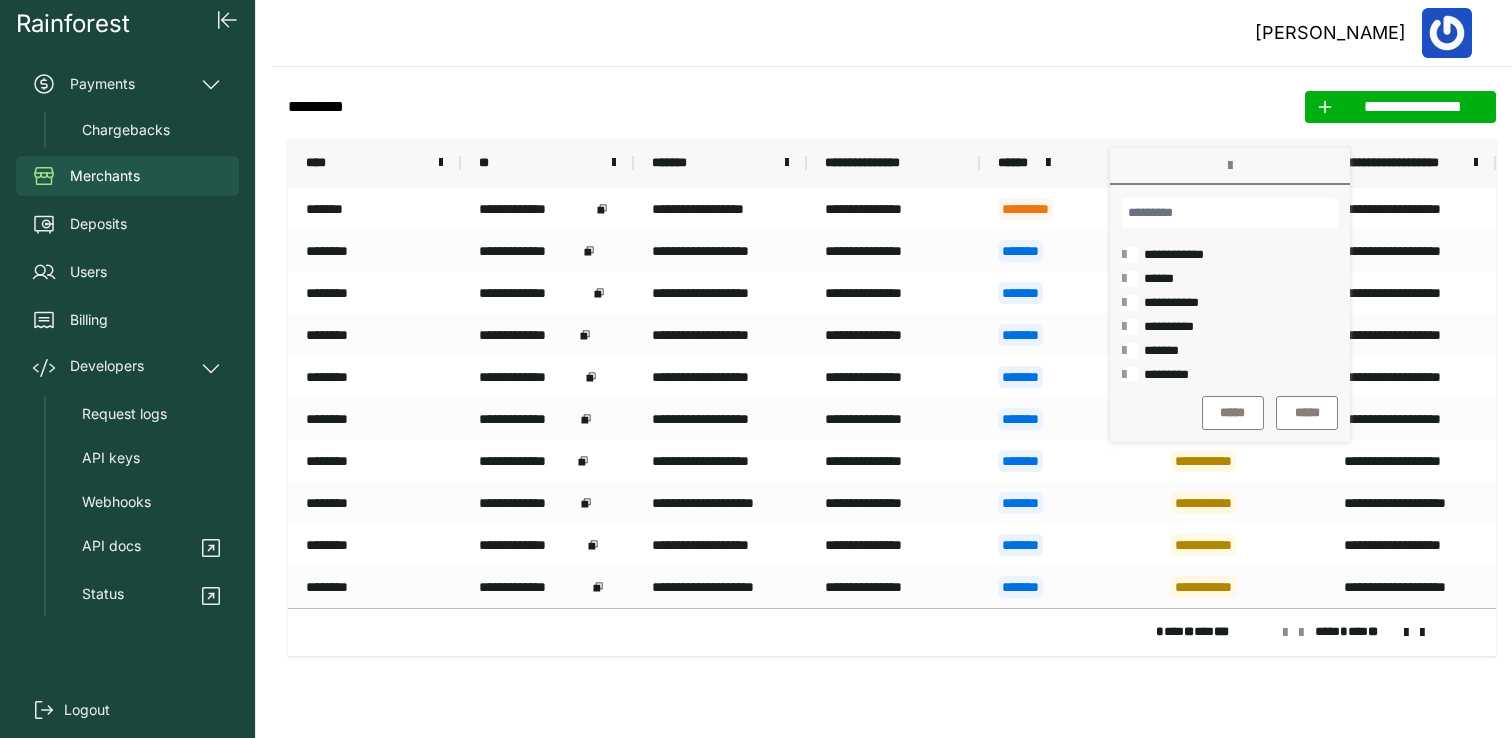 click at bounding box center (1130, 279) 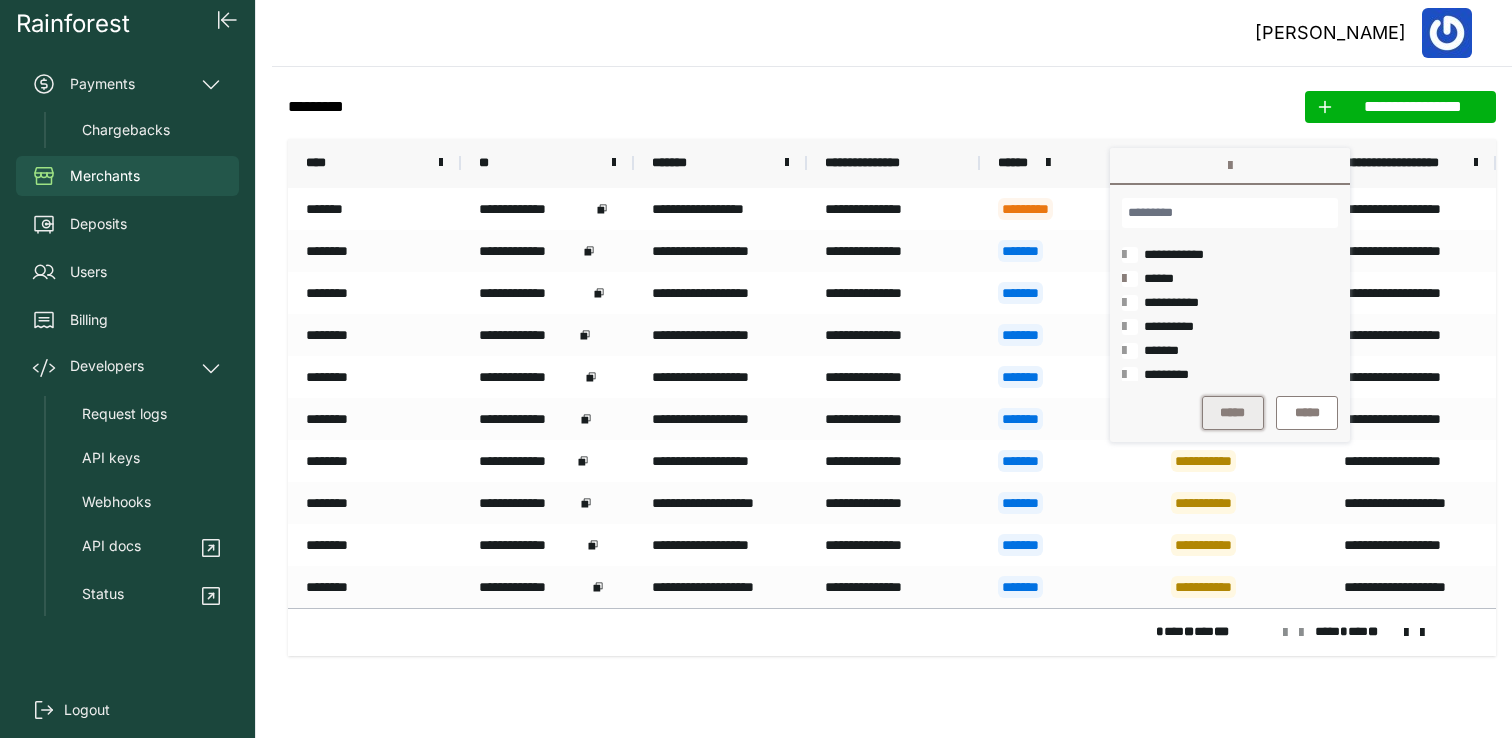 click on "*****" at bounding box center (1233, 413) 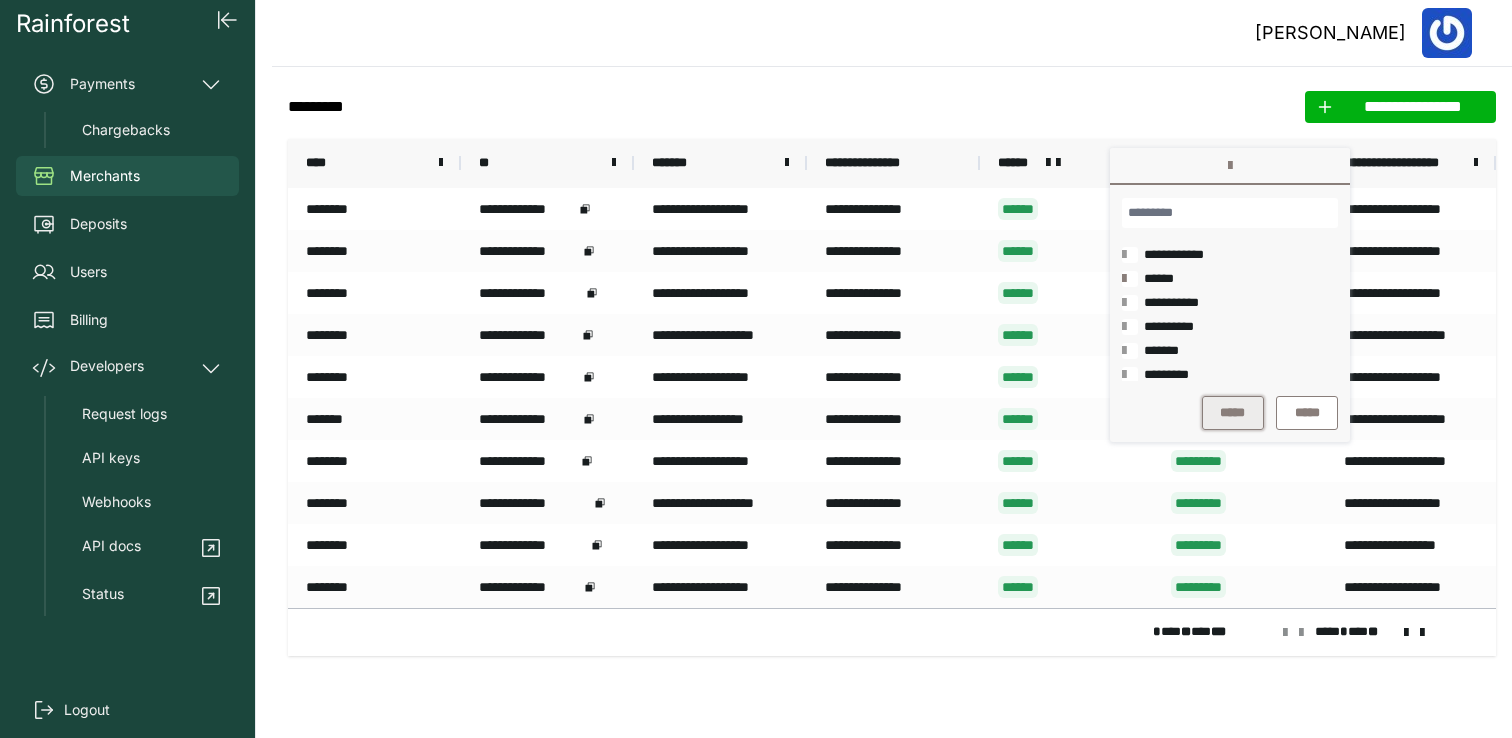 click on "*****" at bounding box center (1233, 413) 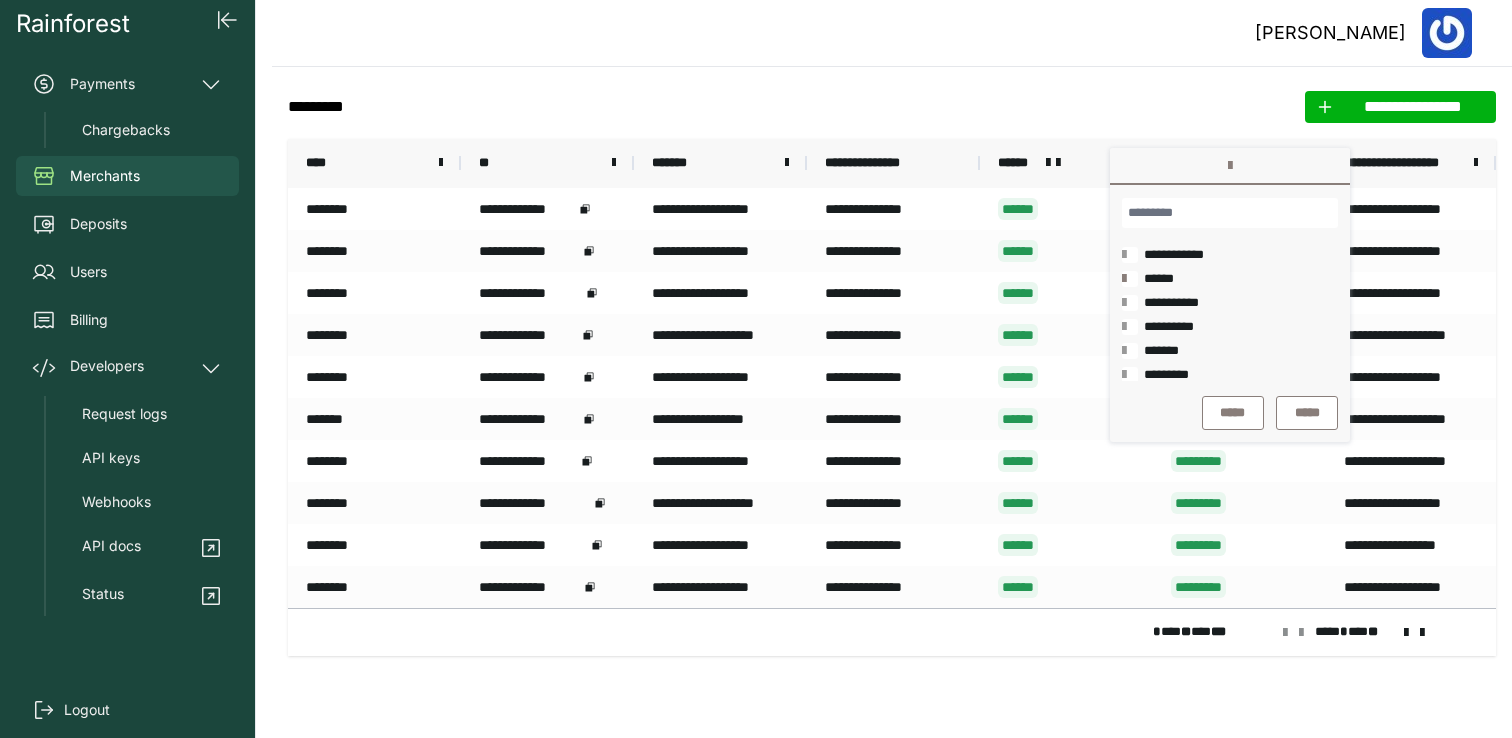 click on "**********" 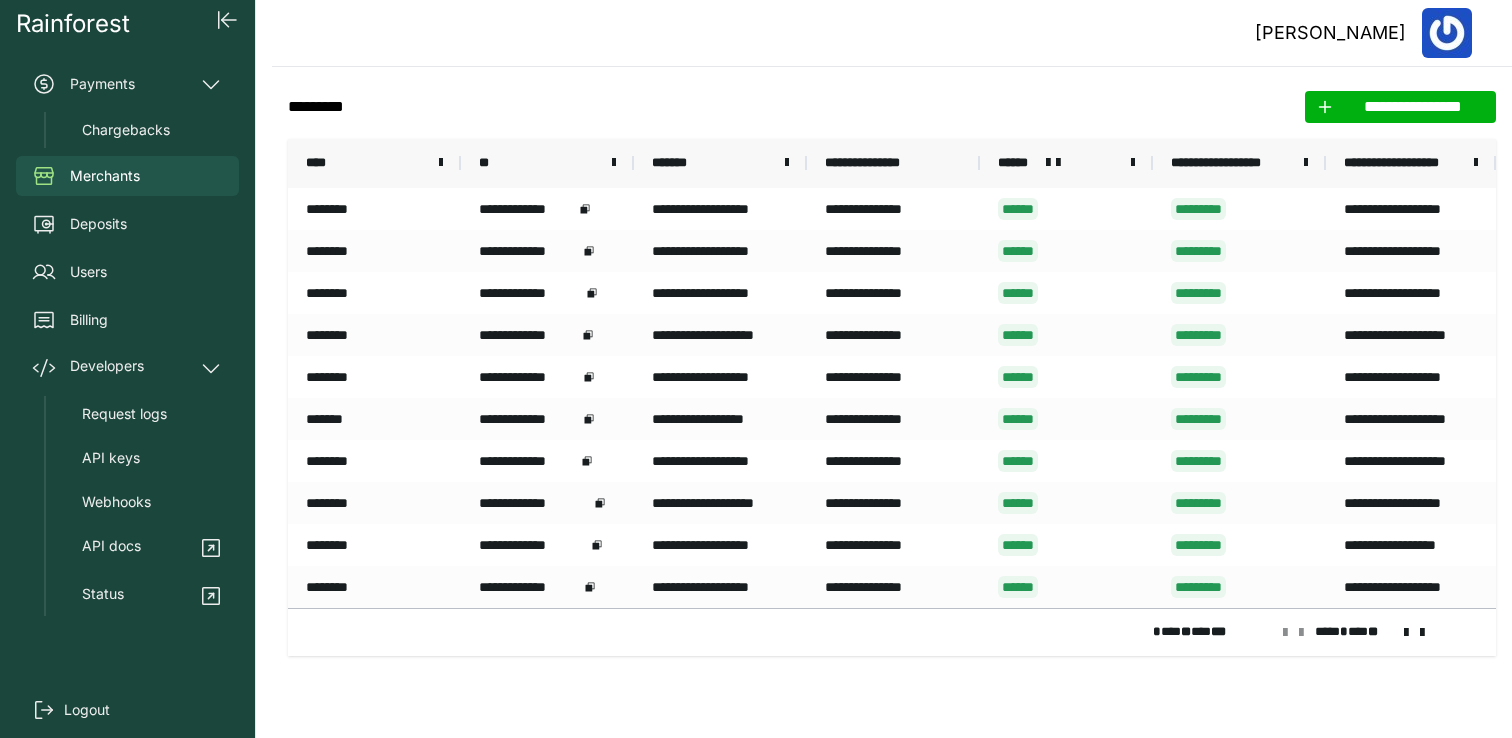 click on "**********" at bounding box center [1403, 163] 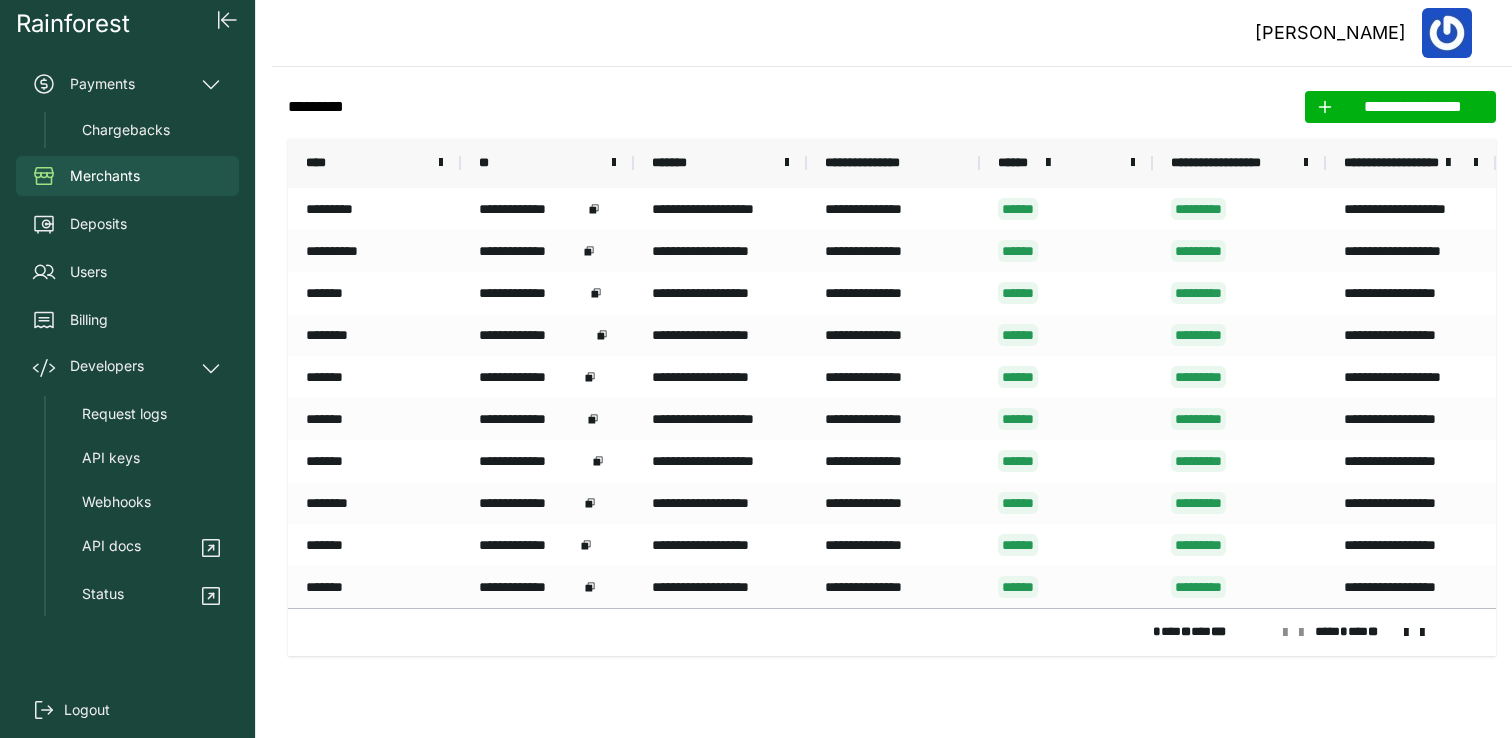 click on "**********" at bounding box center [1392, 163] 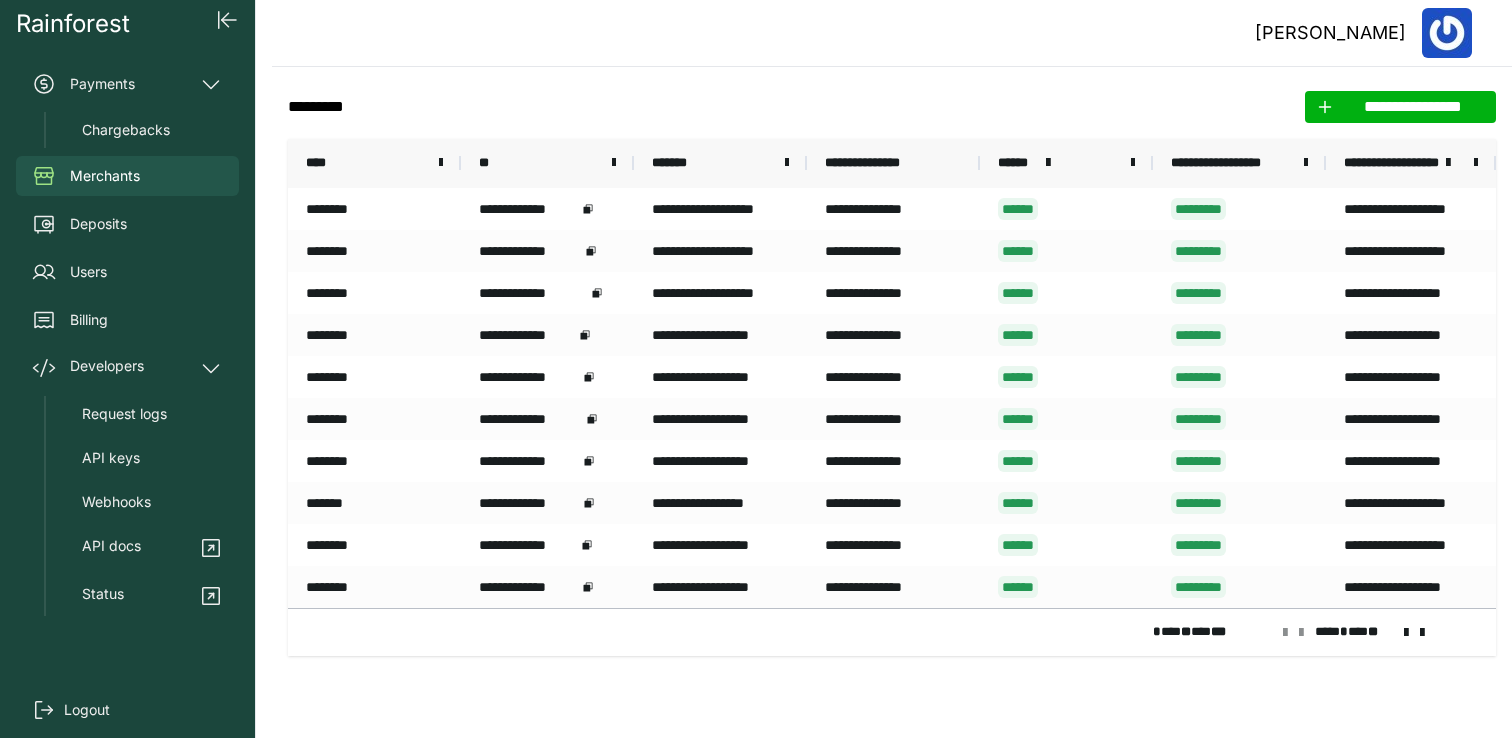 click on "**********" 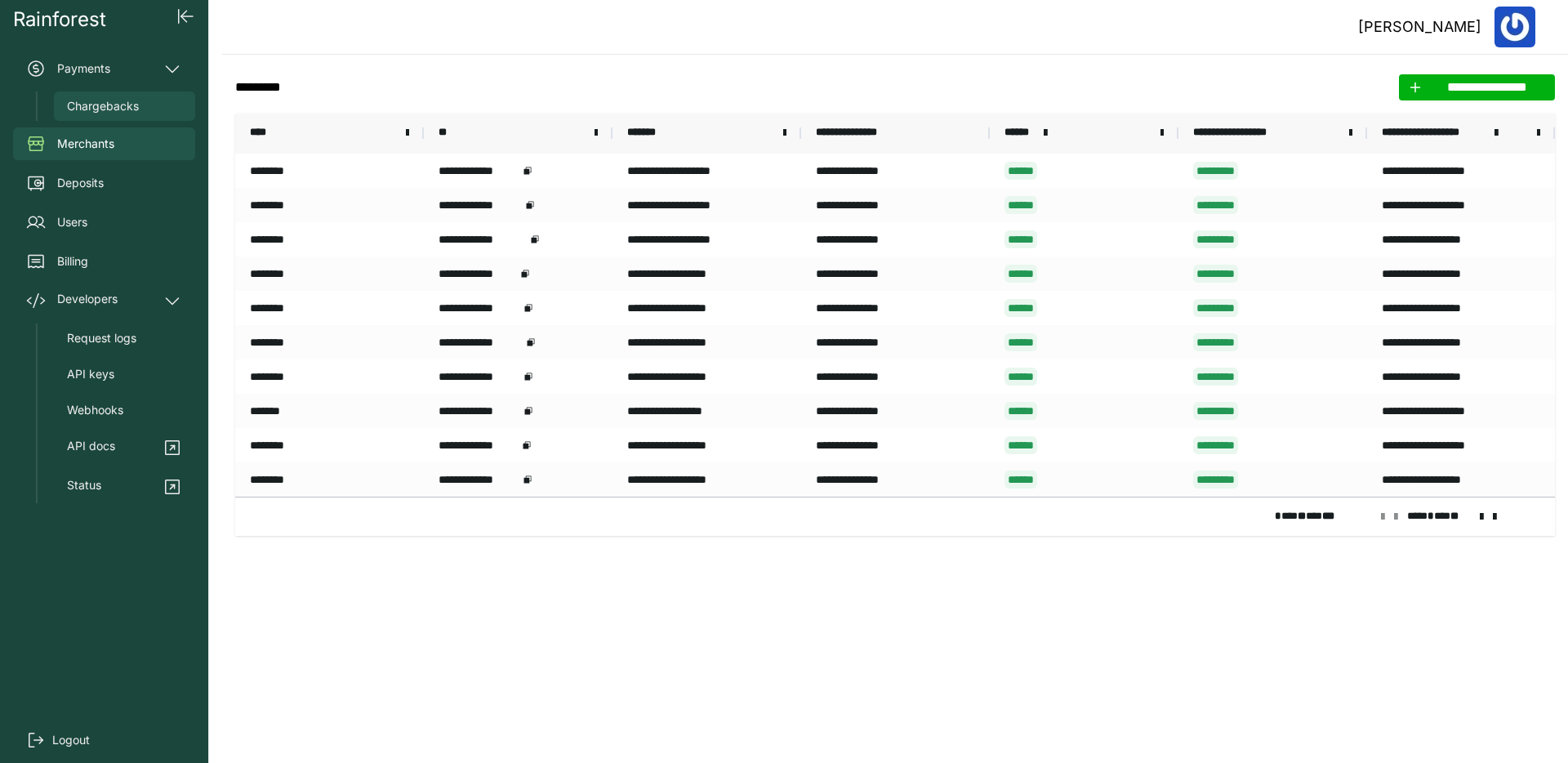 click on "Chargebacks" at bounding box center [103, 106] 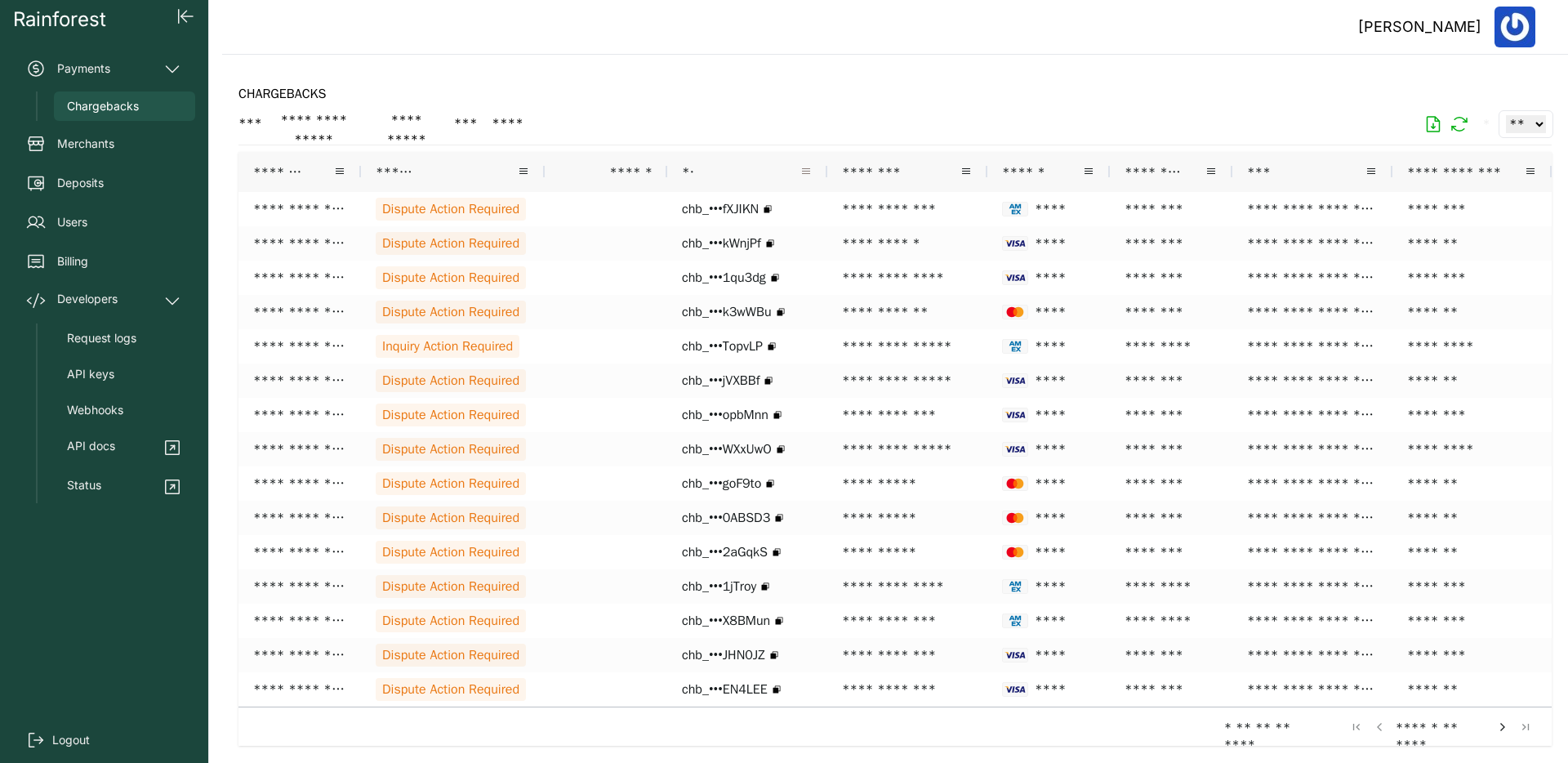 click at bounding box center (806, 172) 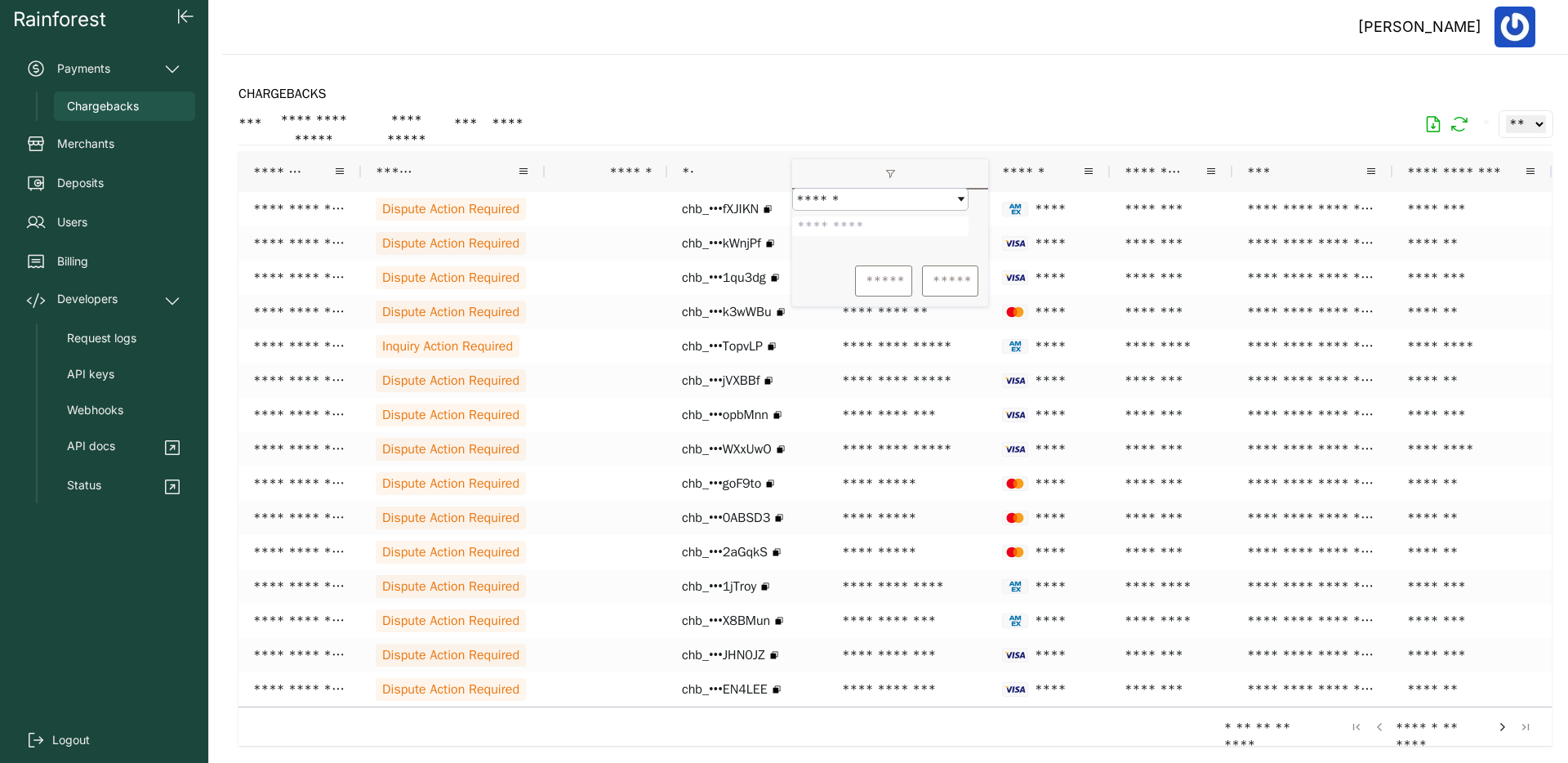 click at bounding box center (880, 226) 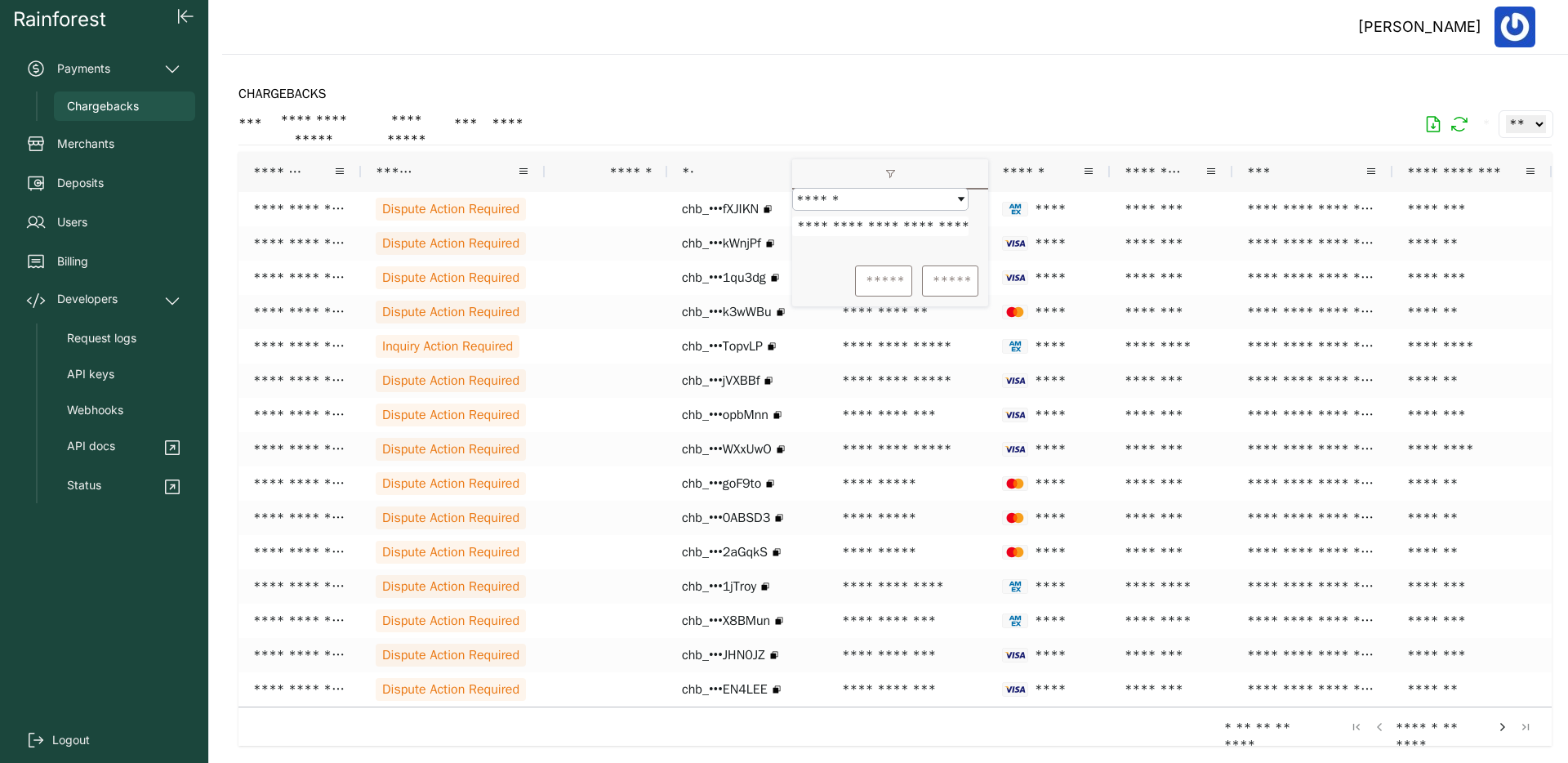 scroll, scrollTop: 0, scrollLeft: 58, axis: horizontal 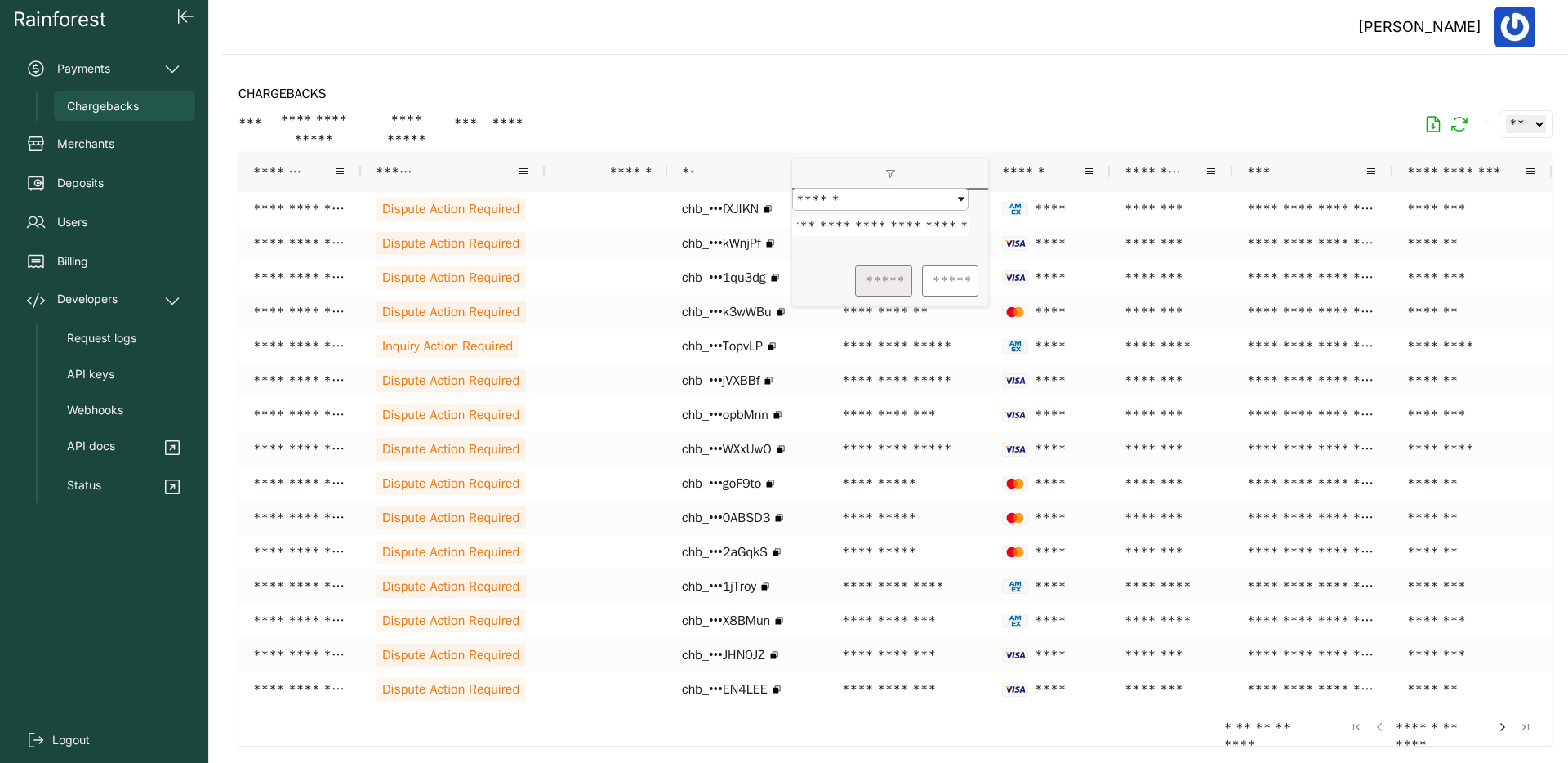 type on "**********" 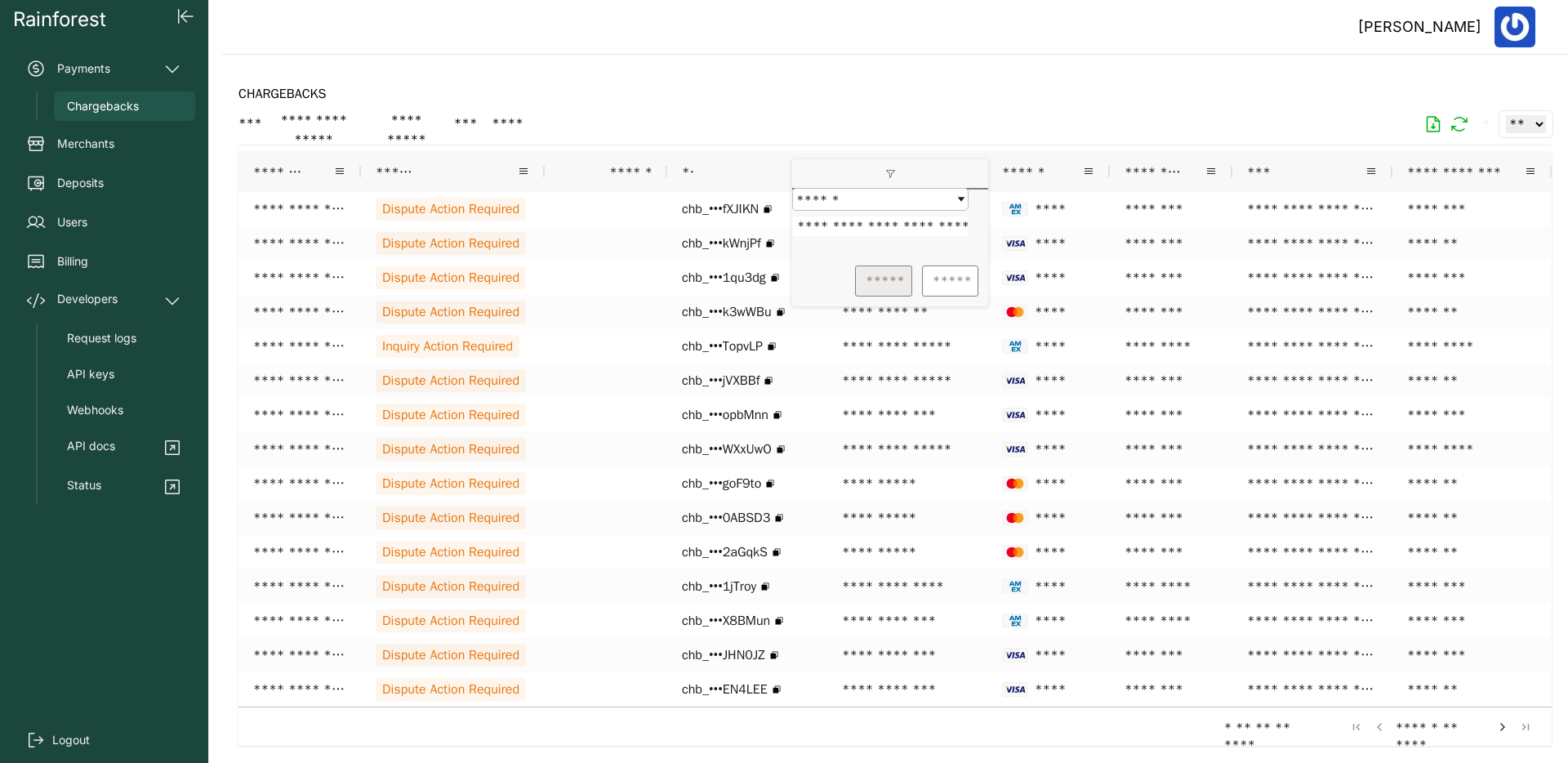 click on "*****" at bounding box center [884, 281] 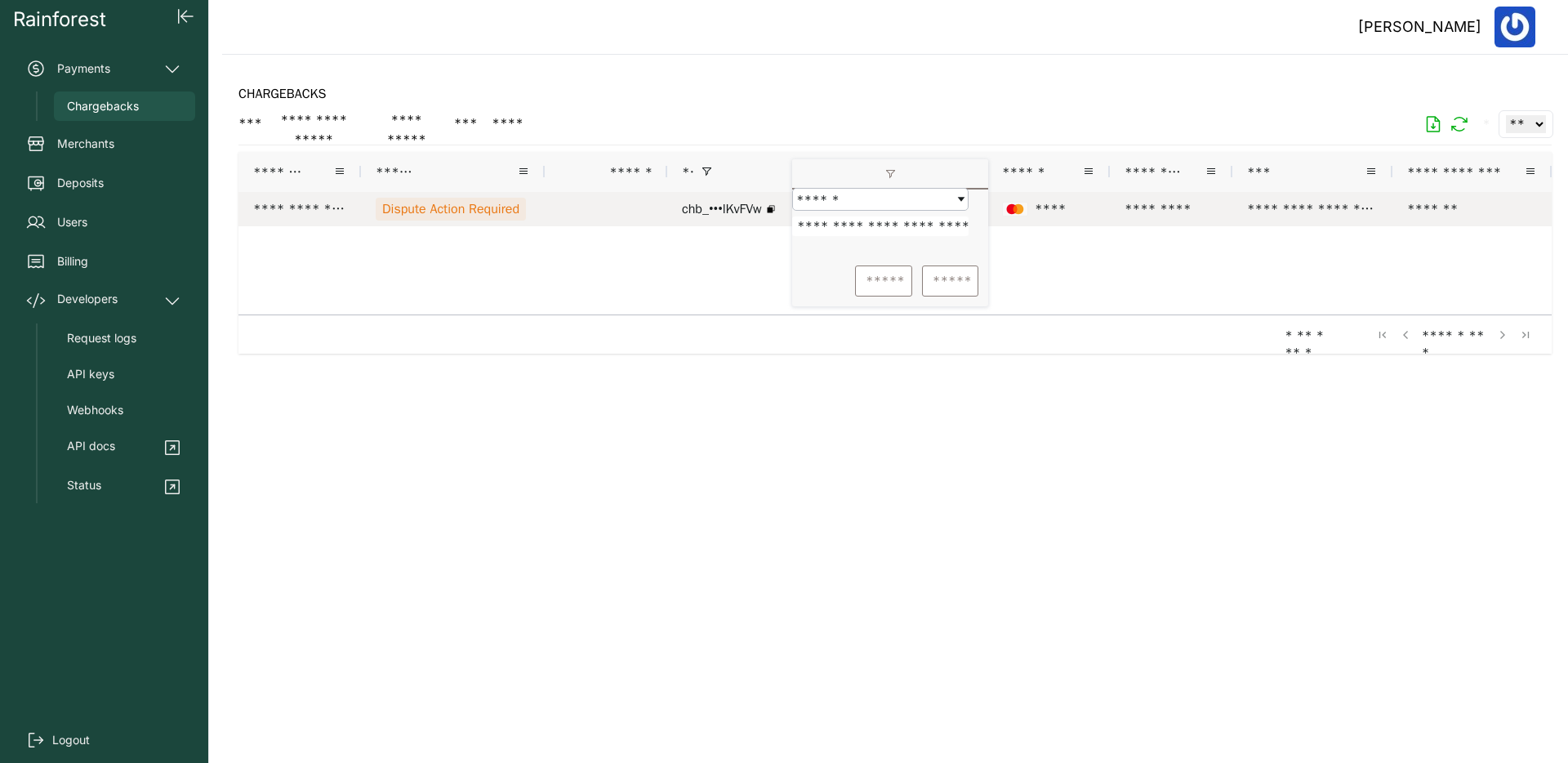 click on "****" at bounding box center (1049, 209) 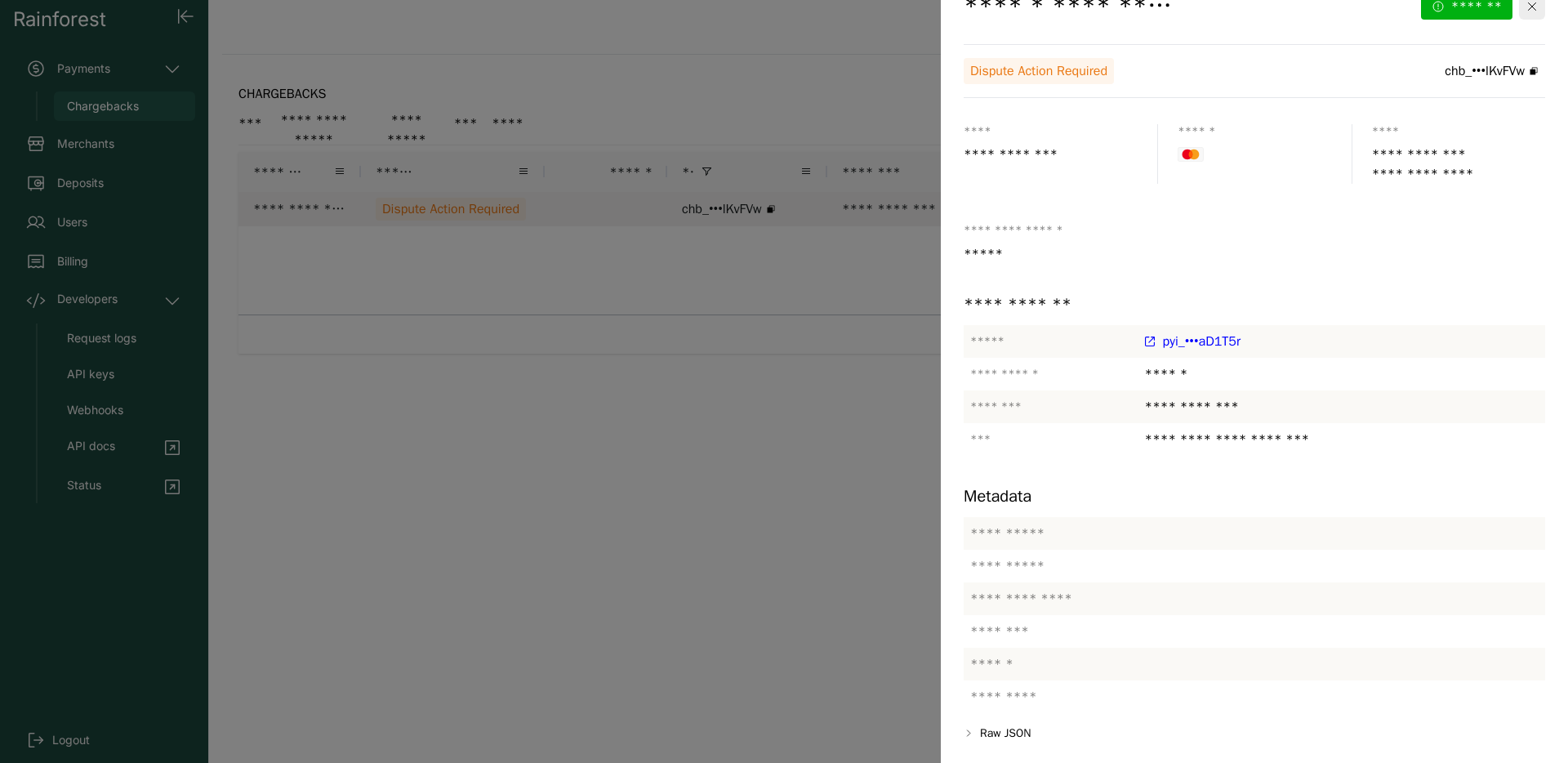 scroll, scrollTop: 0, scrollLeft: 0, axis: both 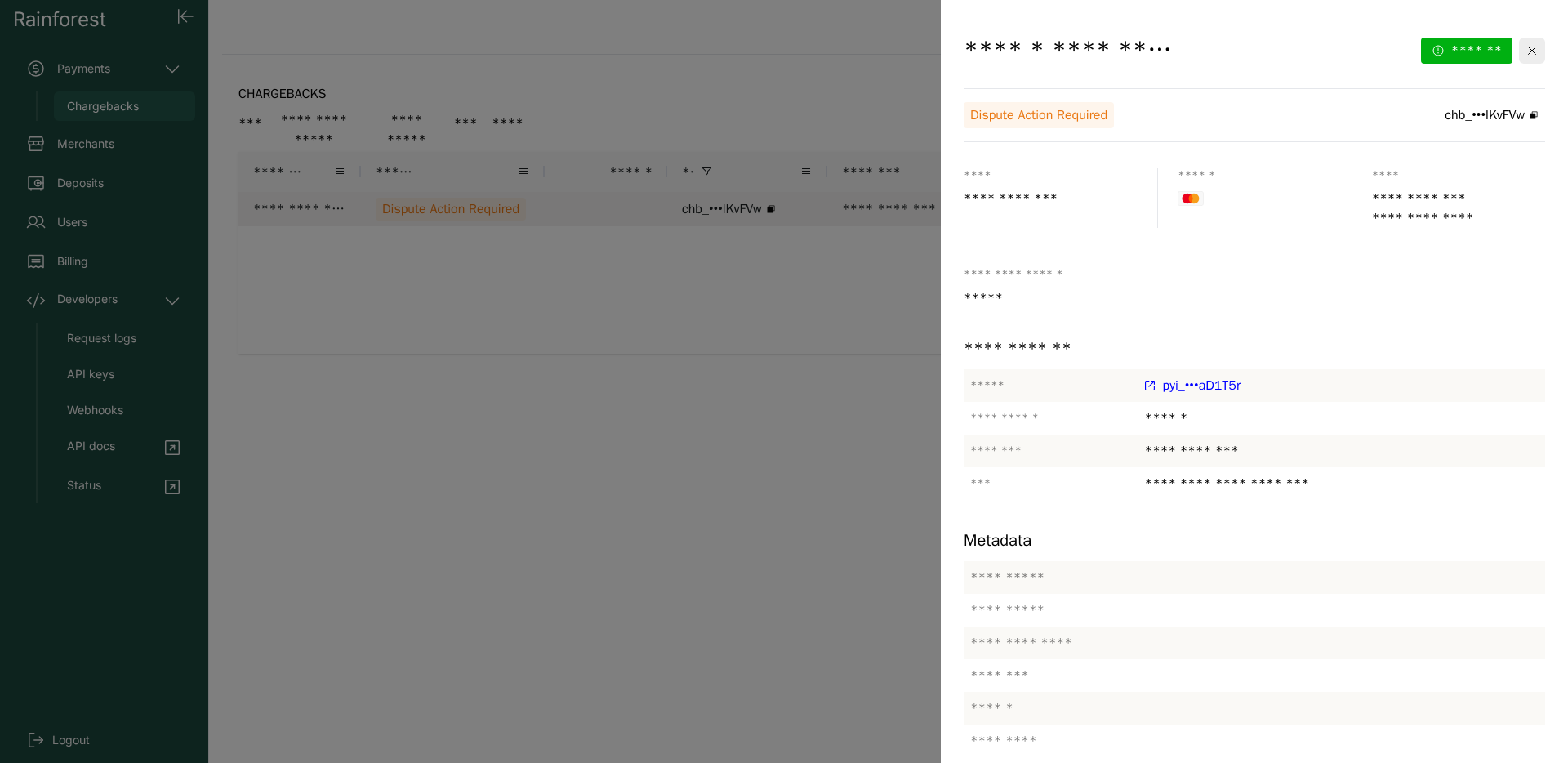 click on "*******" 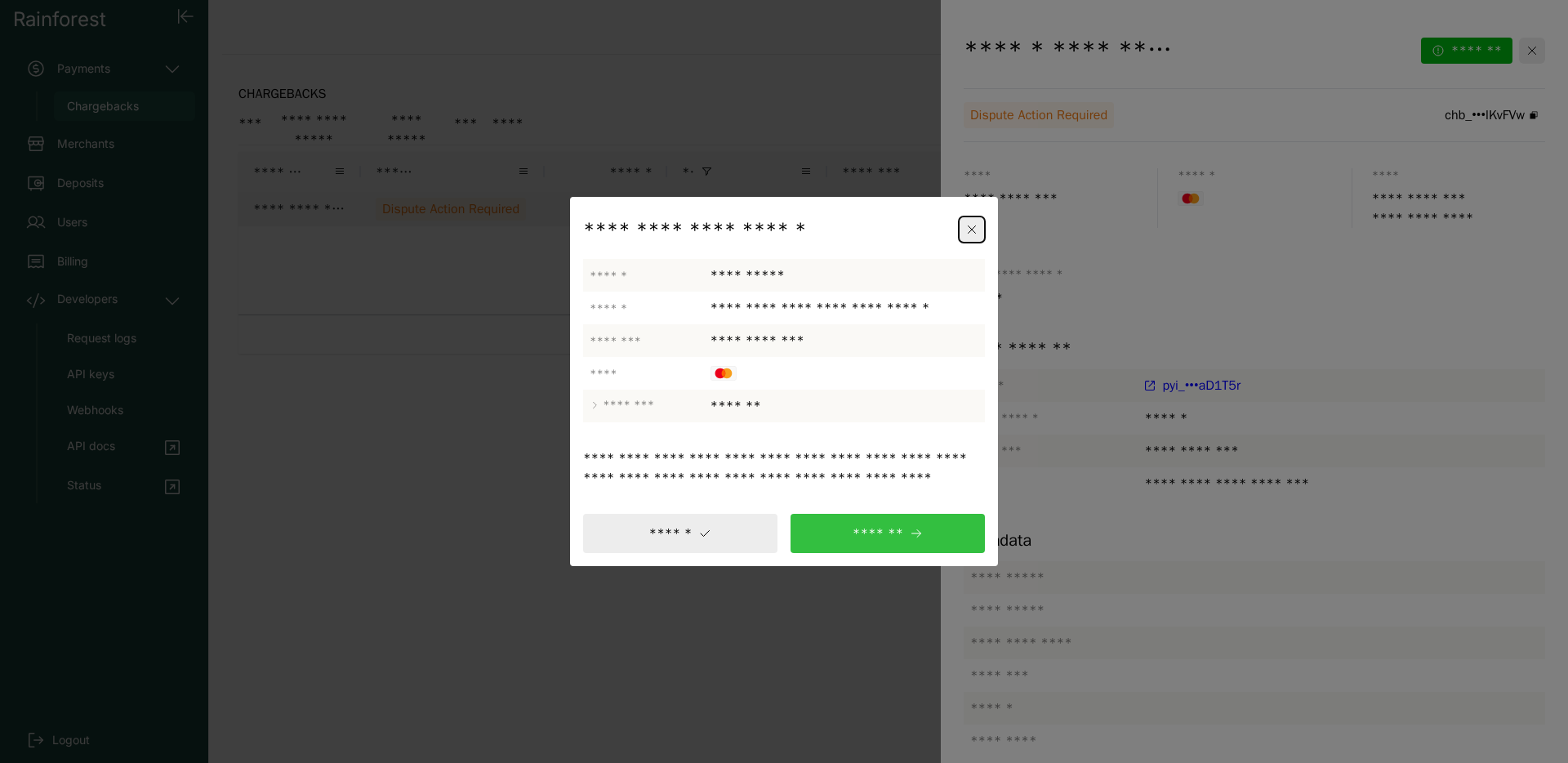 click on "*******" at bounding box center (888, 533) 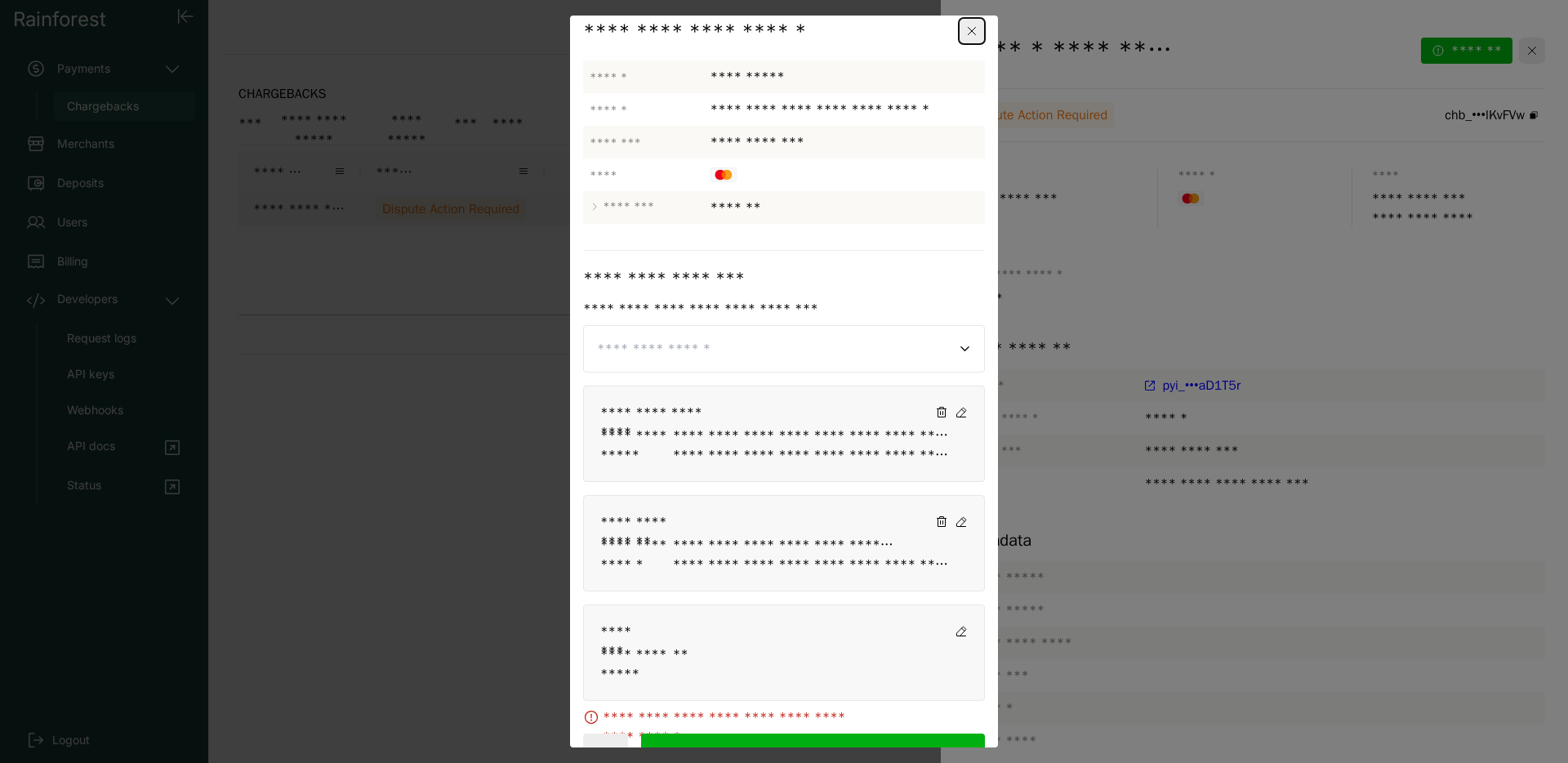 scroll, scrollTop: 56, scrollLeft: 0, axis: vertical 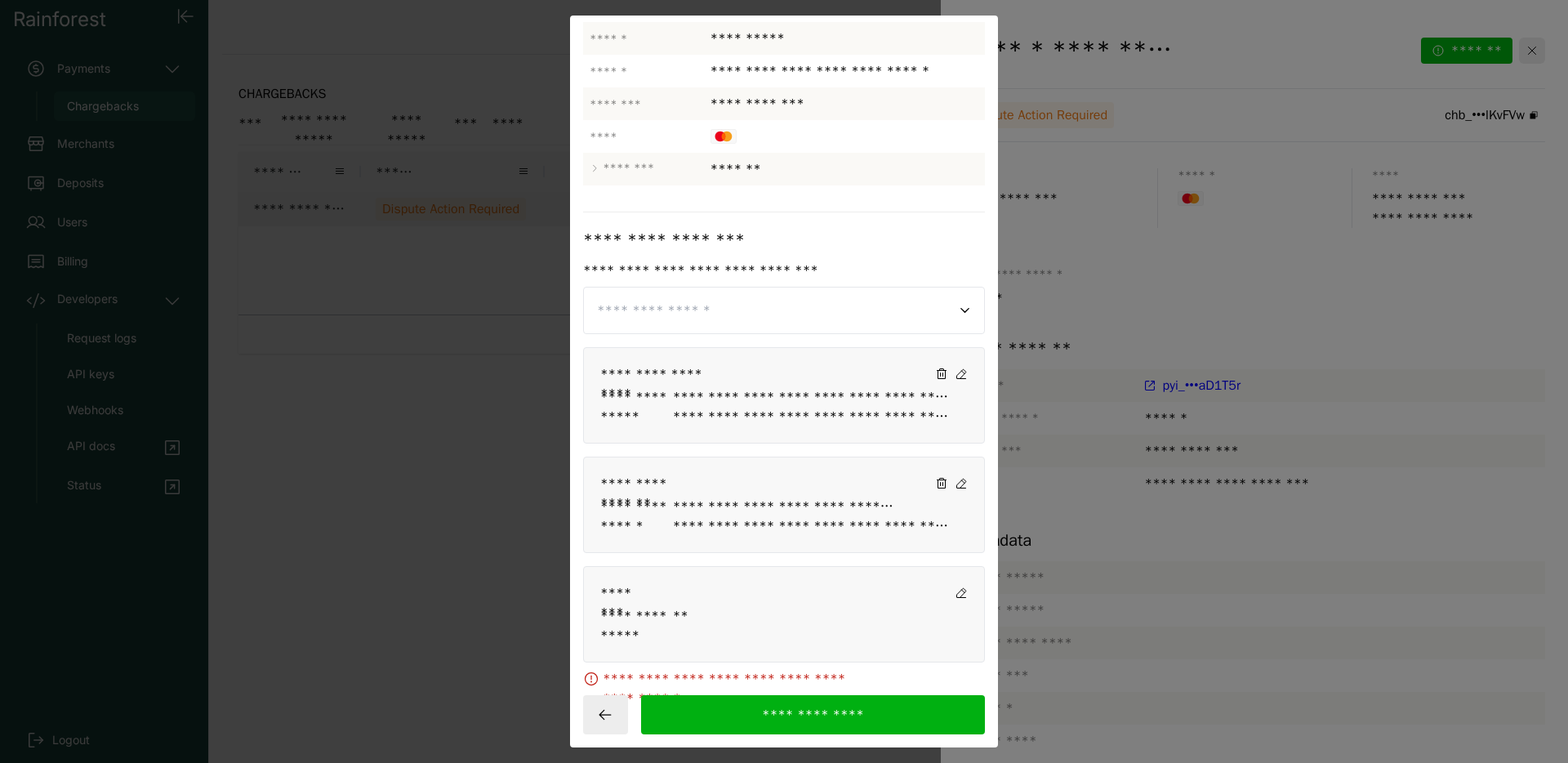click on "**********" at bounding box center (813, 417) 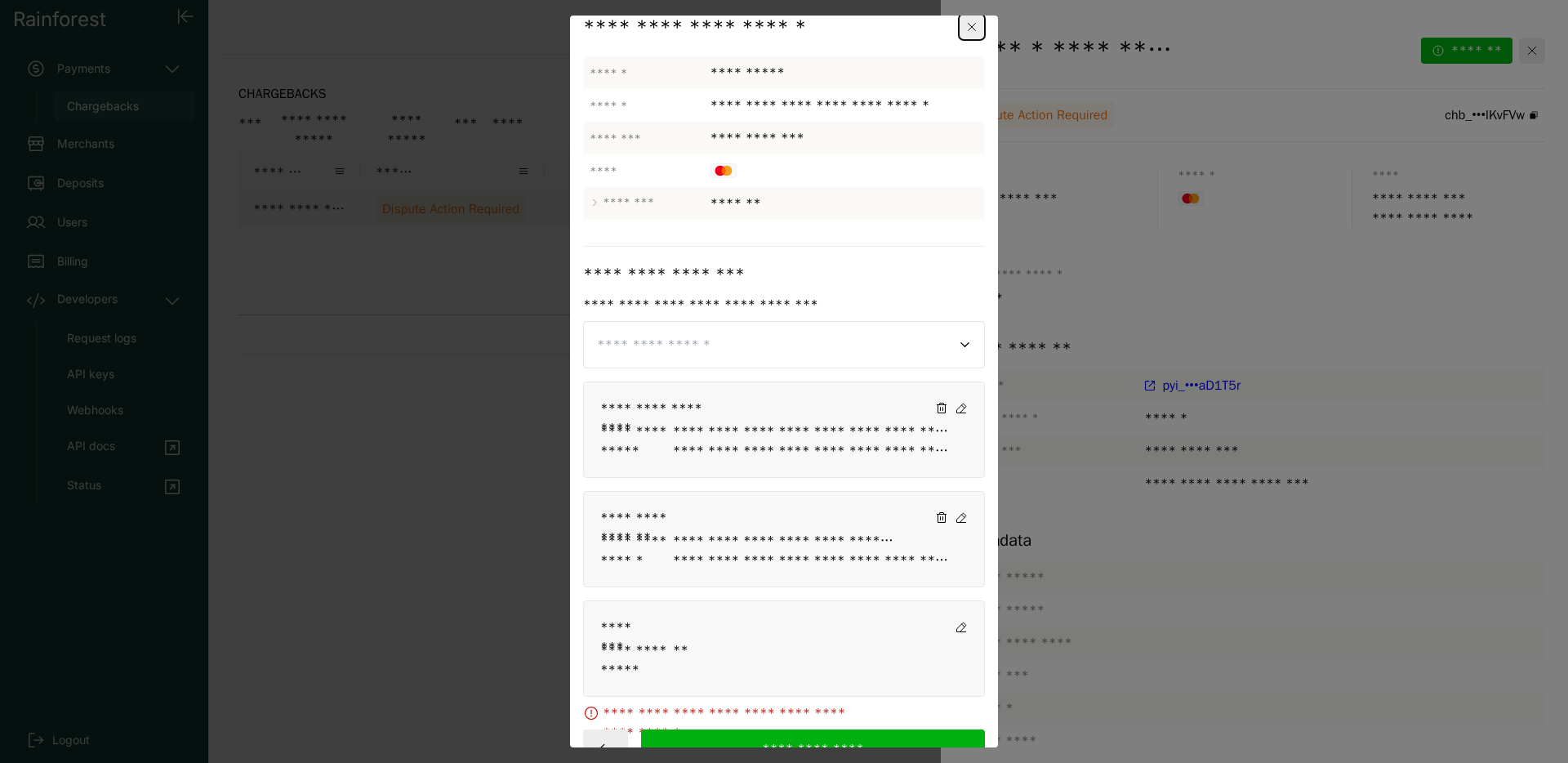 scroll, scrollTop: 56, scrollLeft: 0, axis: vertical 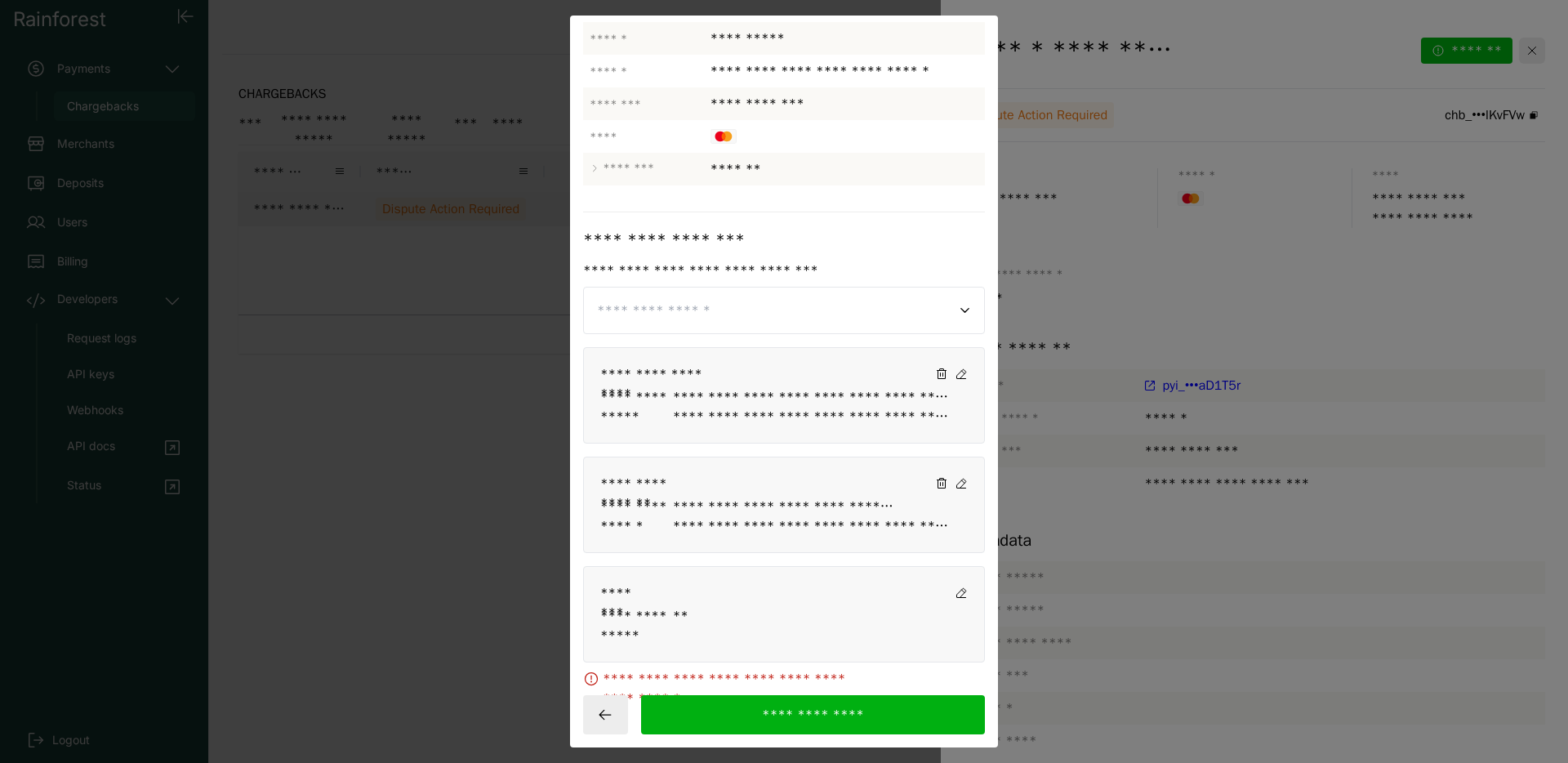click 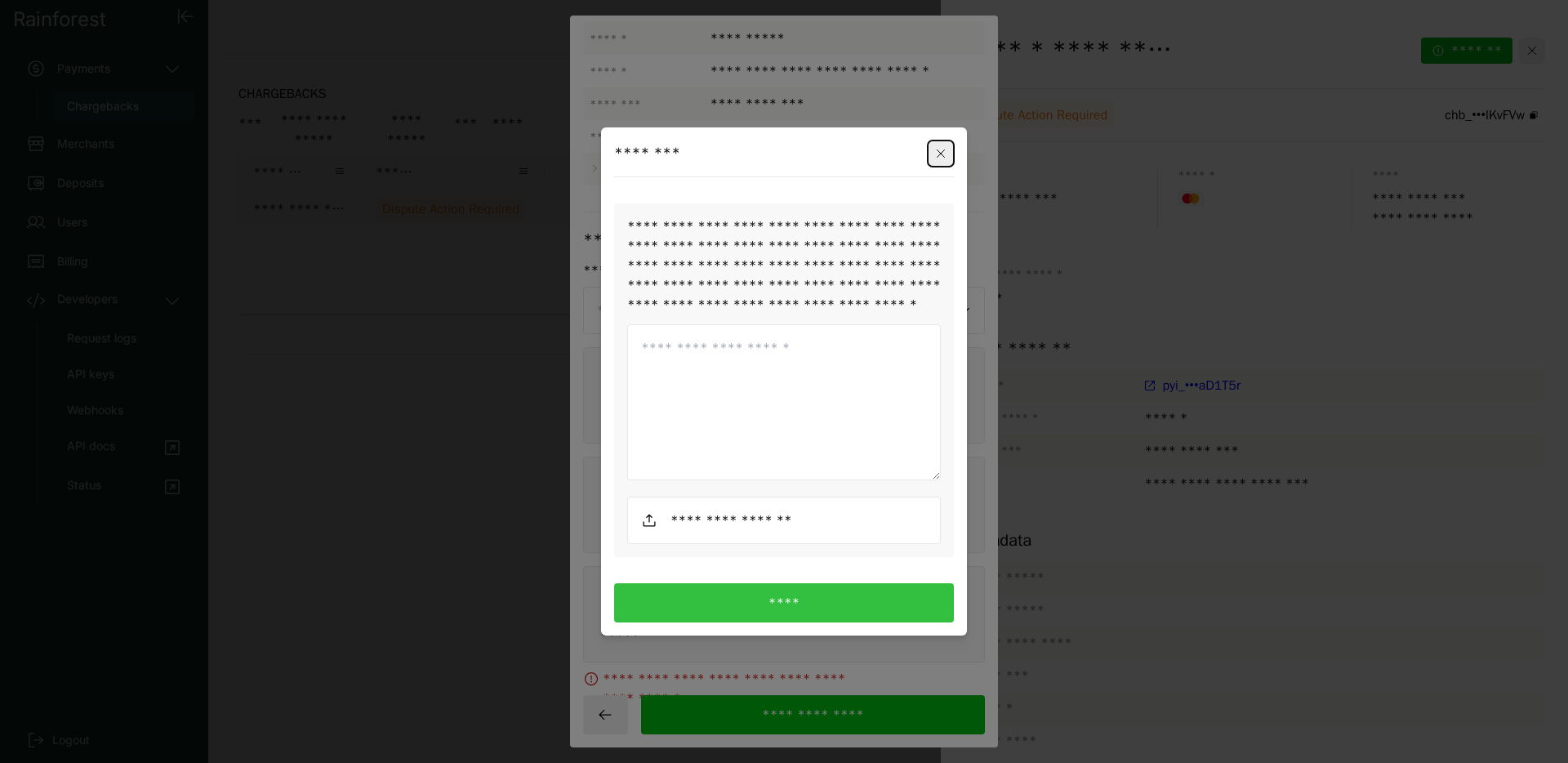 click at bounding box center [784, 403] 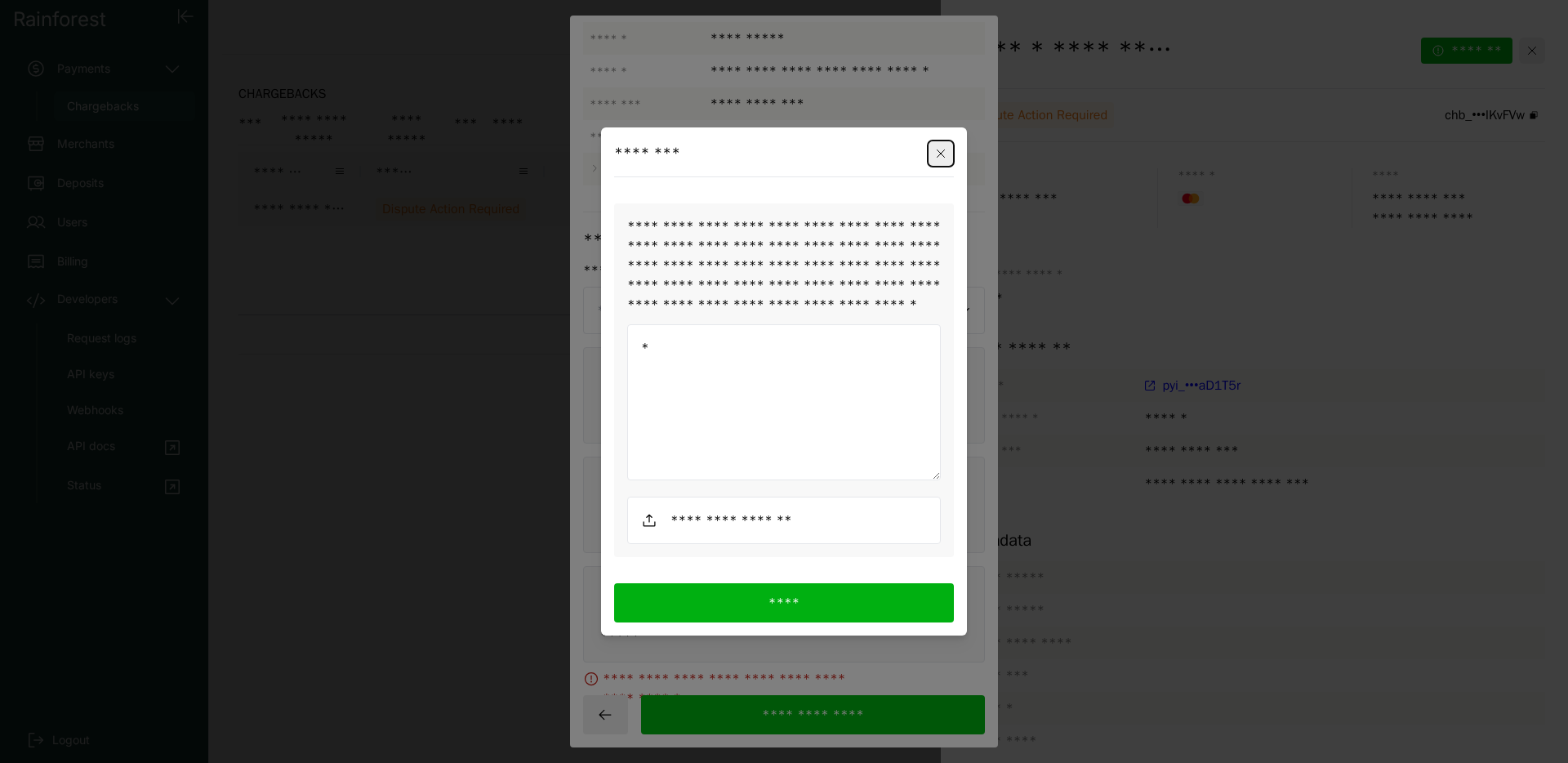 type on "*" 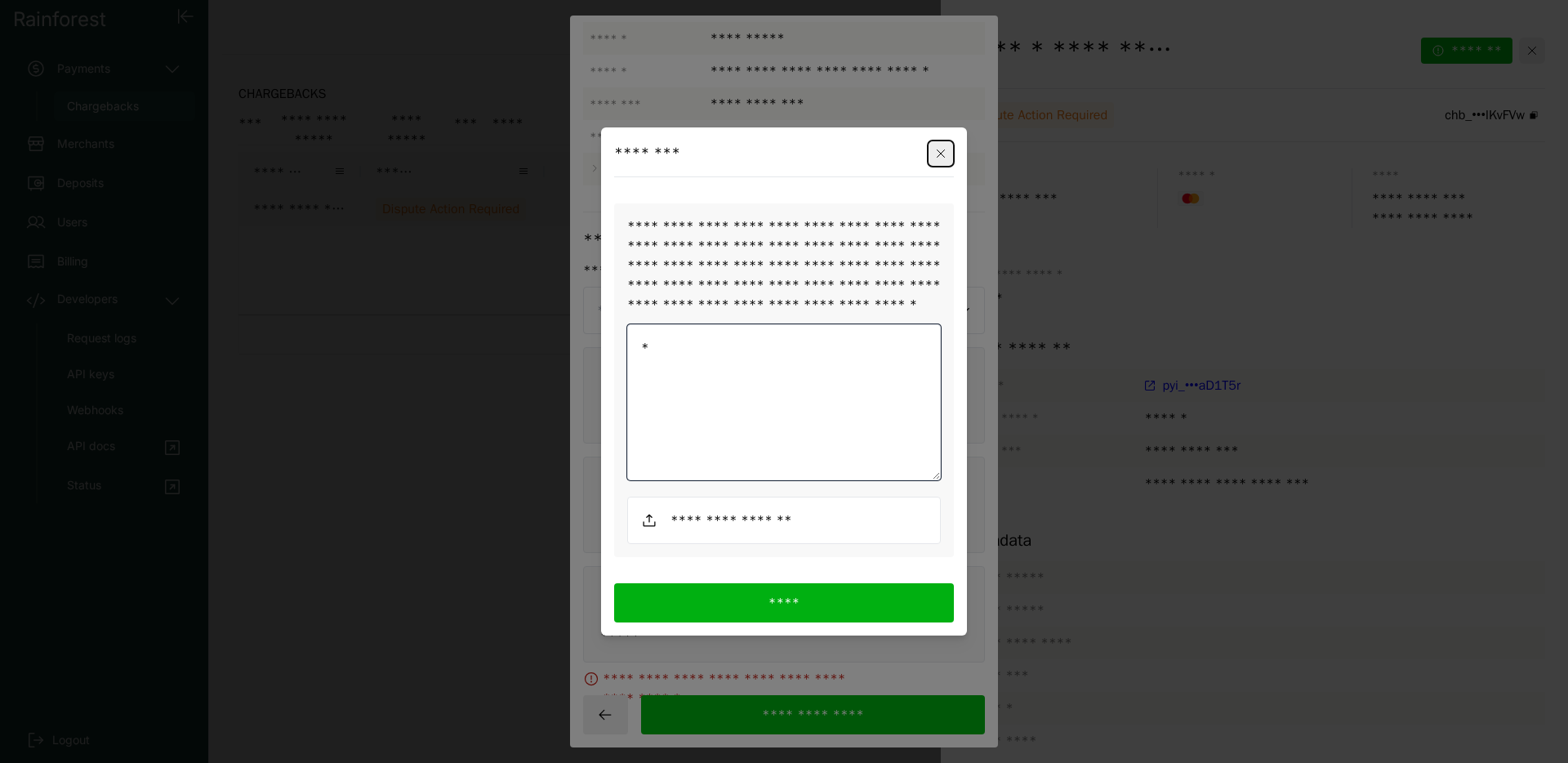click on "*" at bounding box center [784, 403] 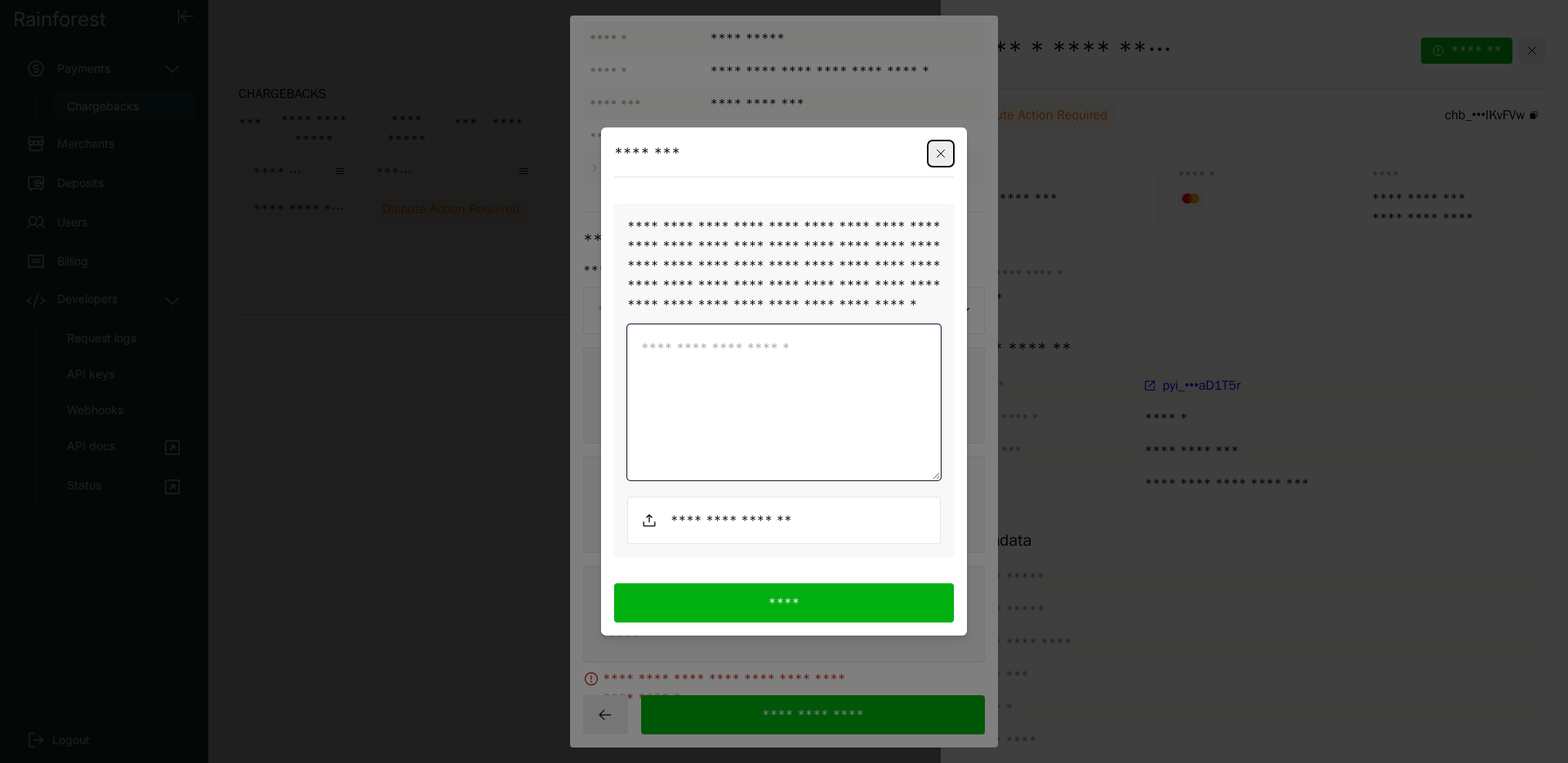paste on "**********" 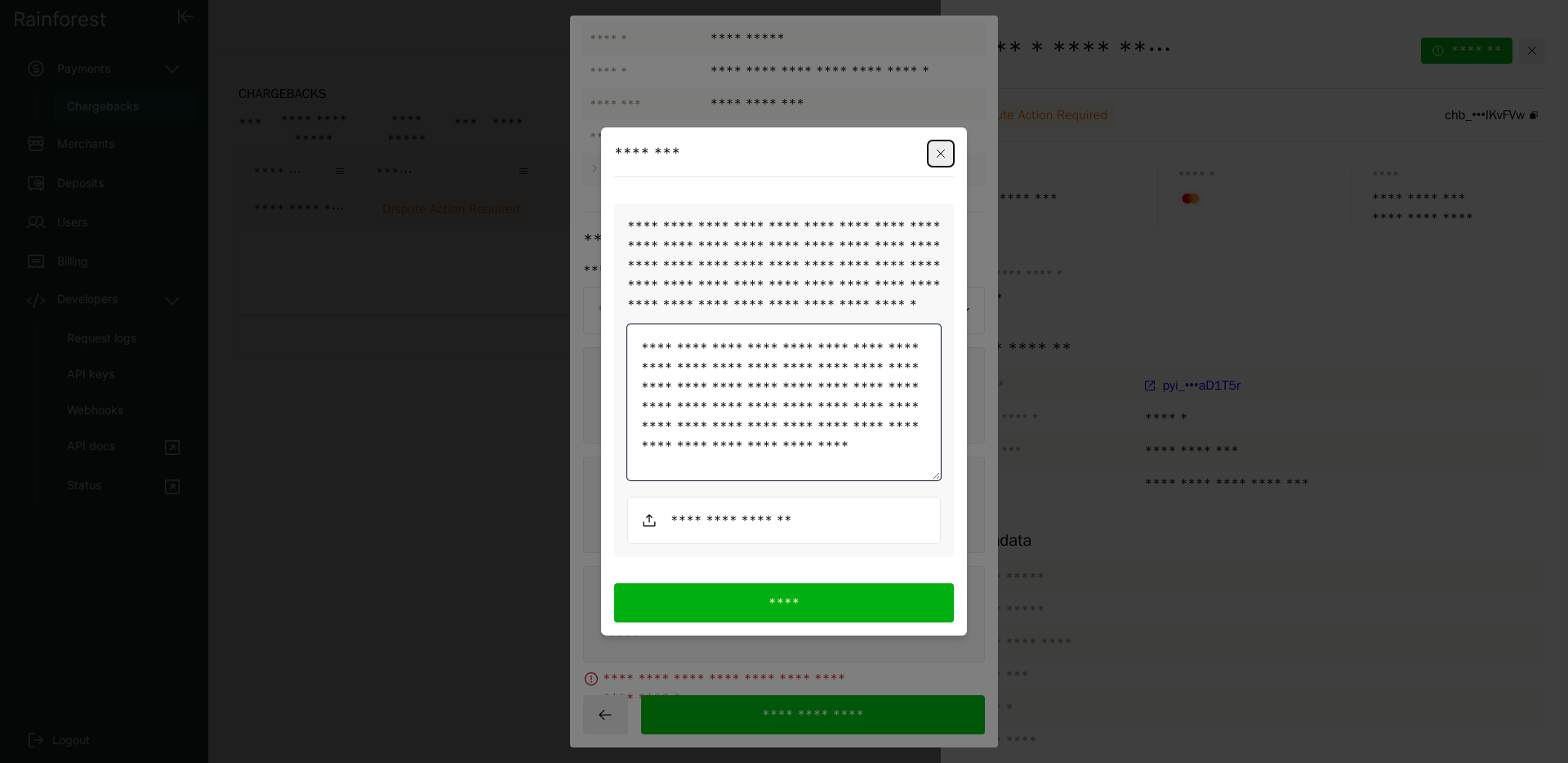 click on "**********" at bounding box center (784, 403) 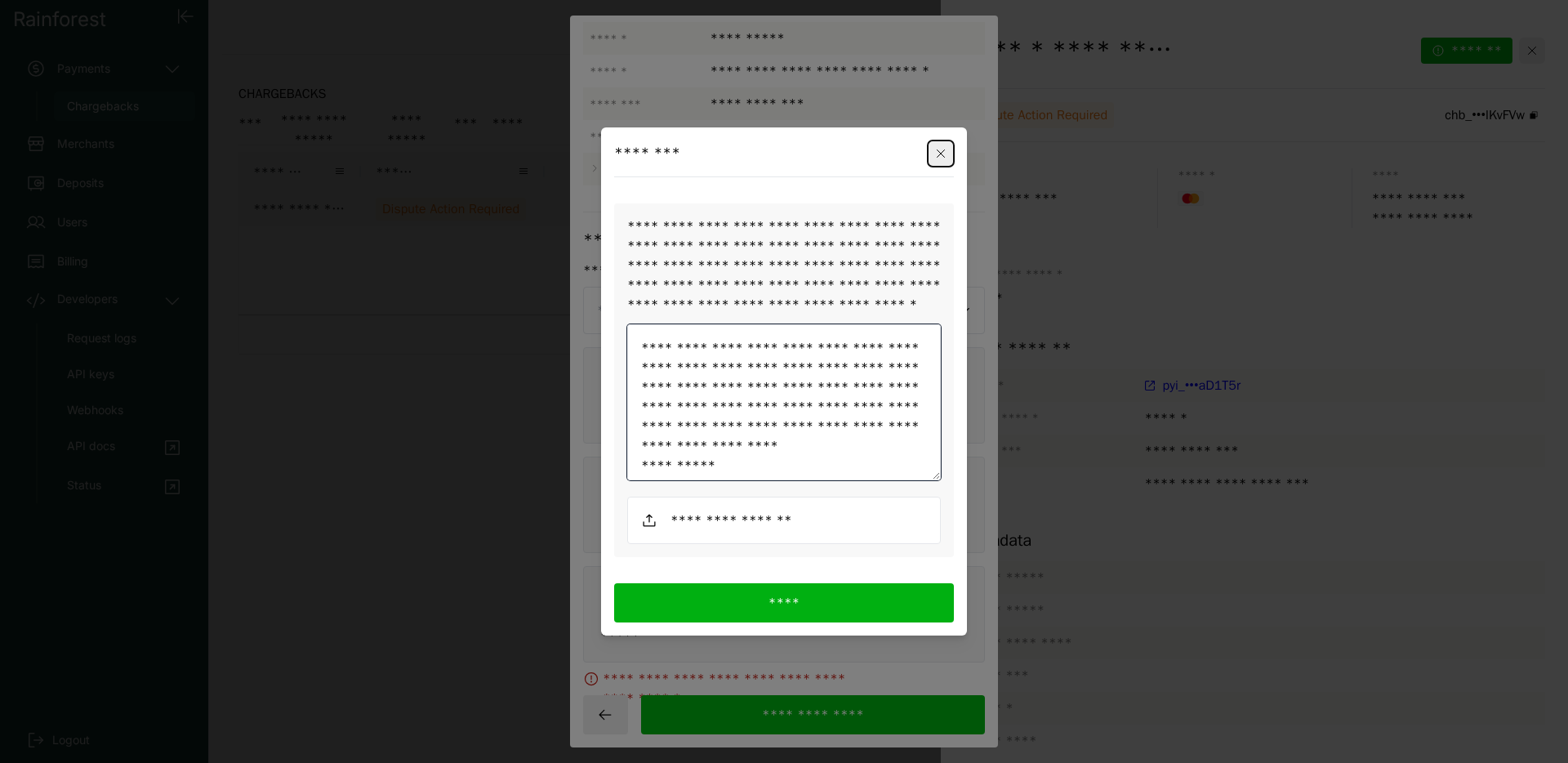 click on "**********" at bounding box center [784, 403] 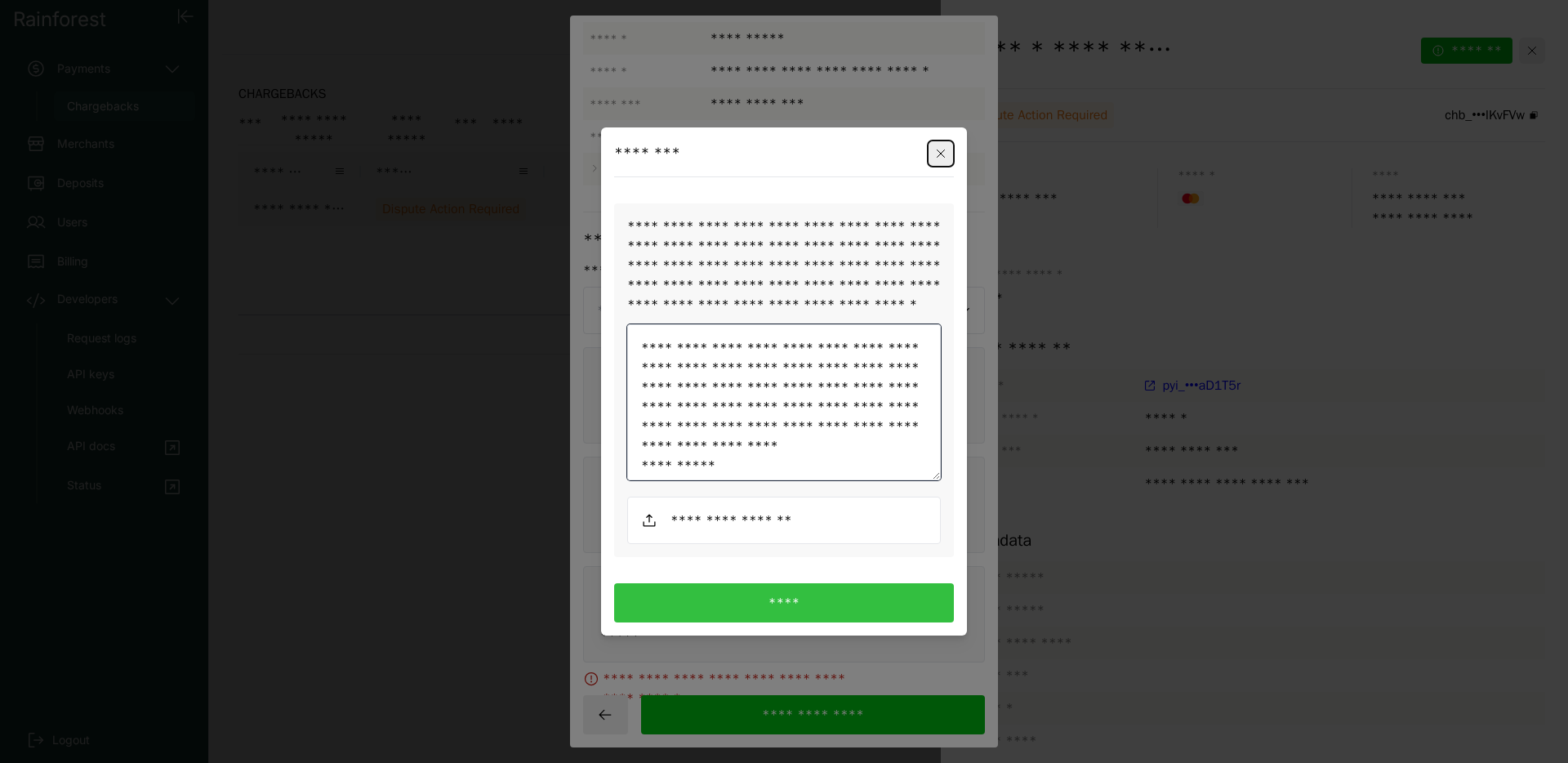 type on "**********" 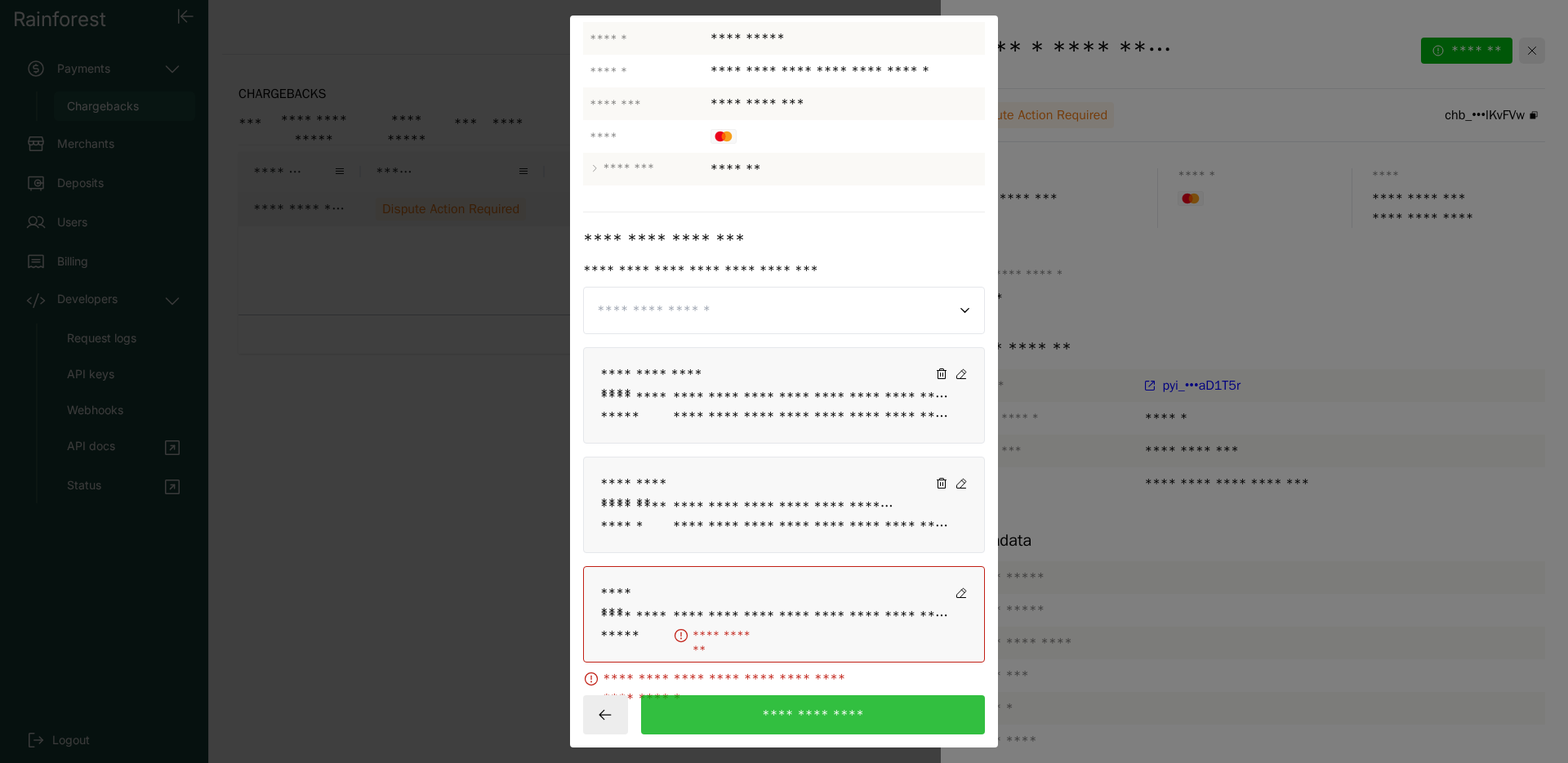 click on "**********" at bounding box center [813, 526] 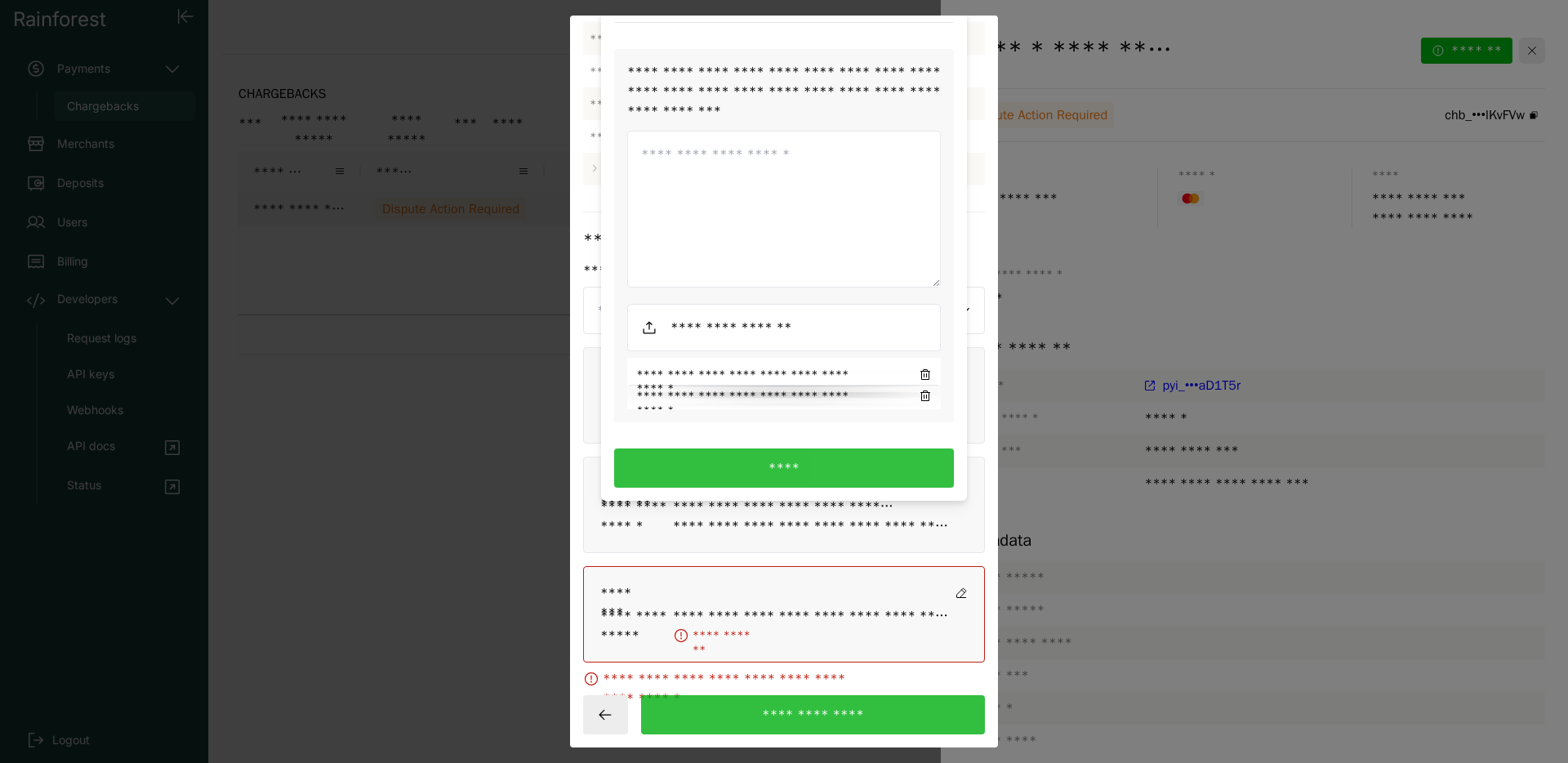 click 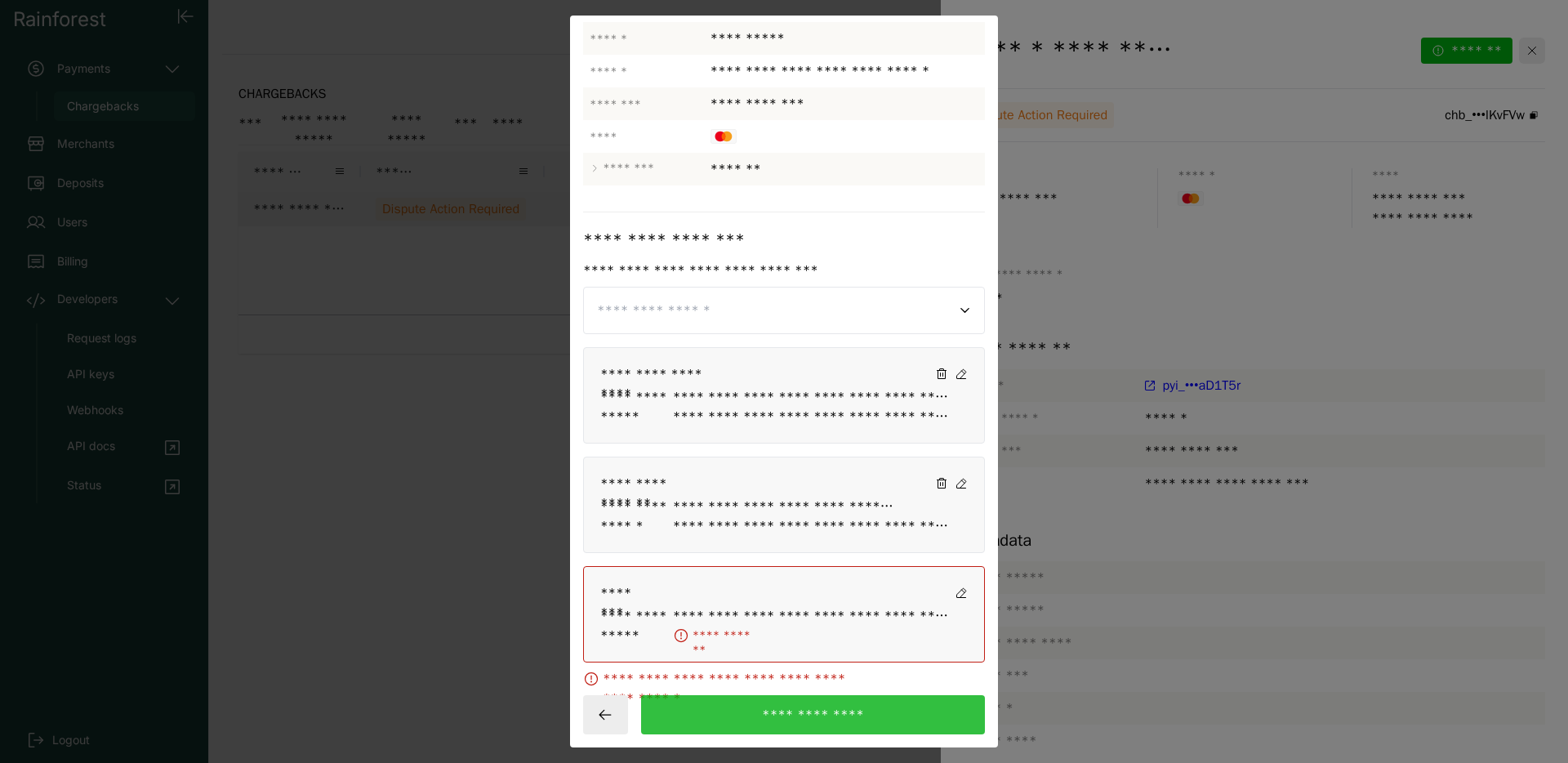 click on "**********" 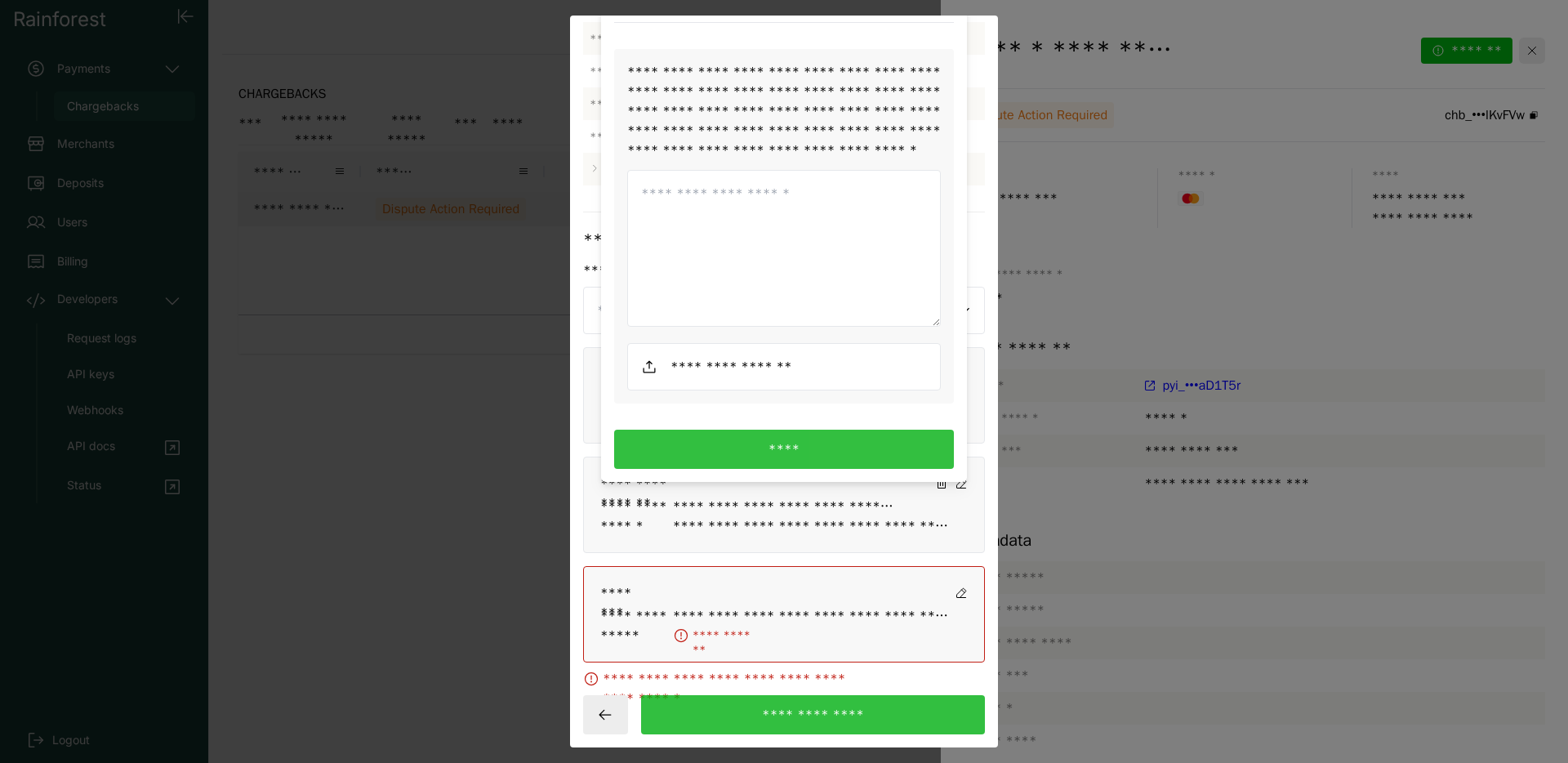 drag, startPoint x: 708, startPoint y: 449, endPoint x: 640, endPoint y: 343, distance: 125.93649 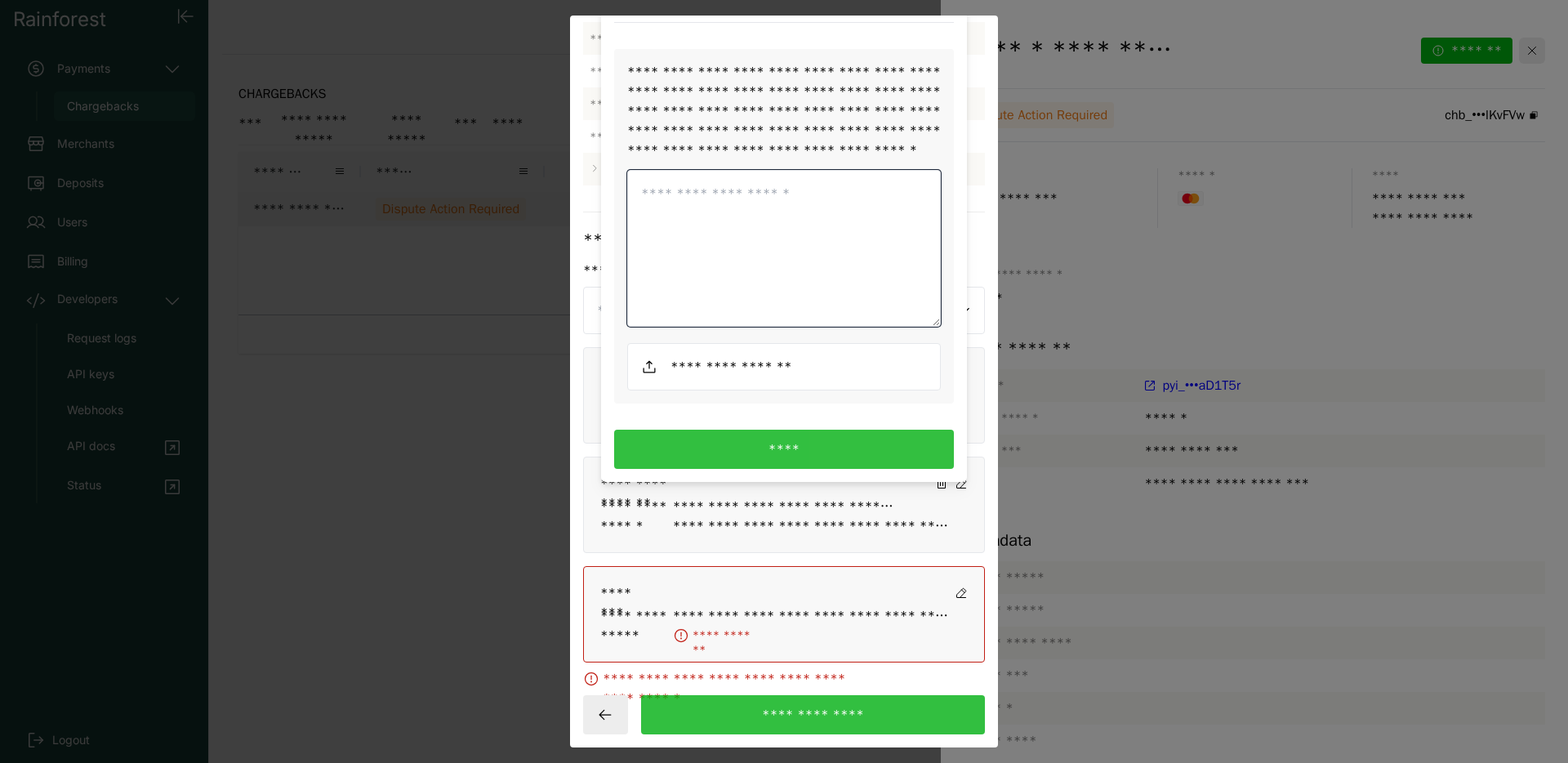 click at bounding box center [784, 367] 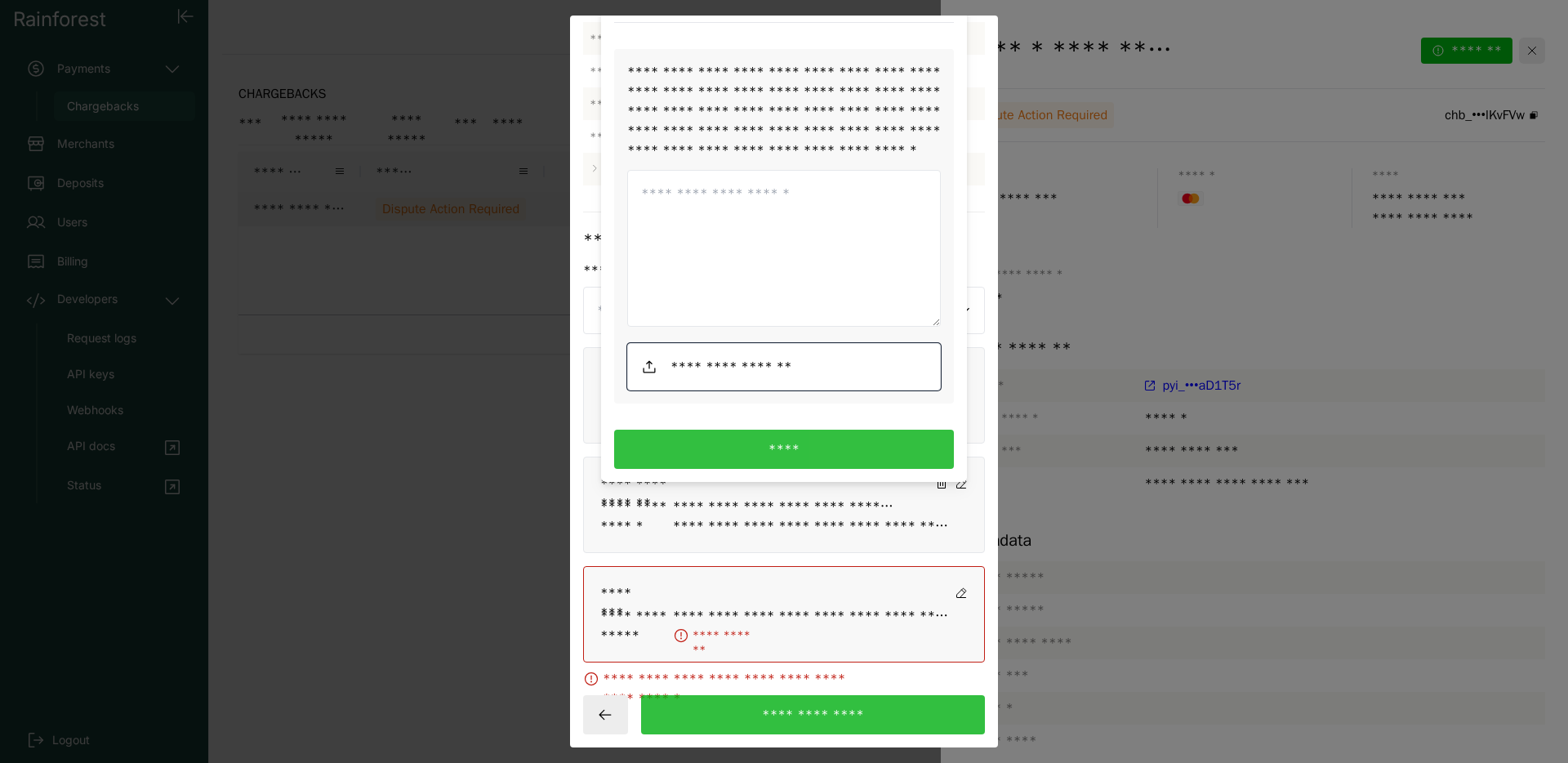click at bounding box center (784, 367) 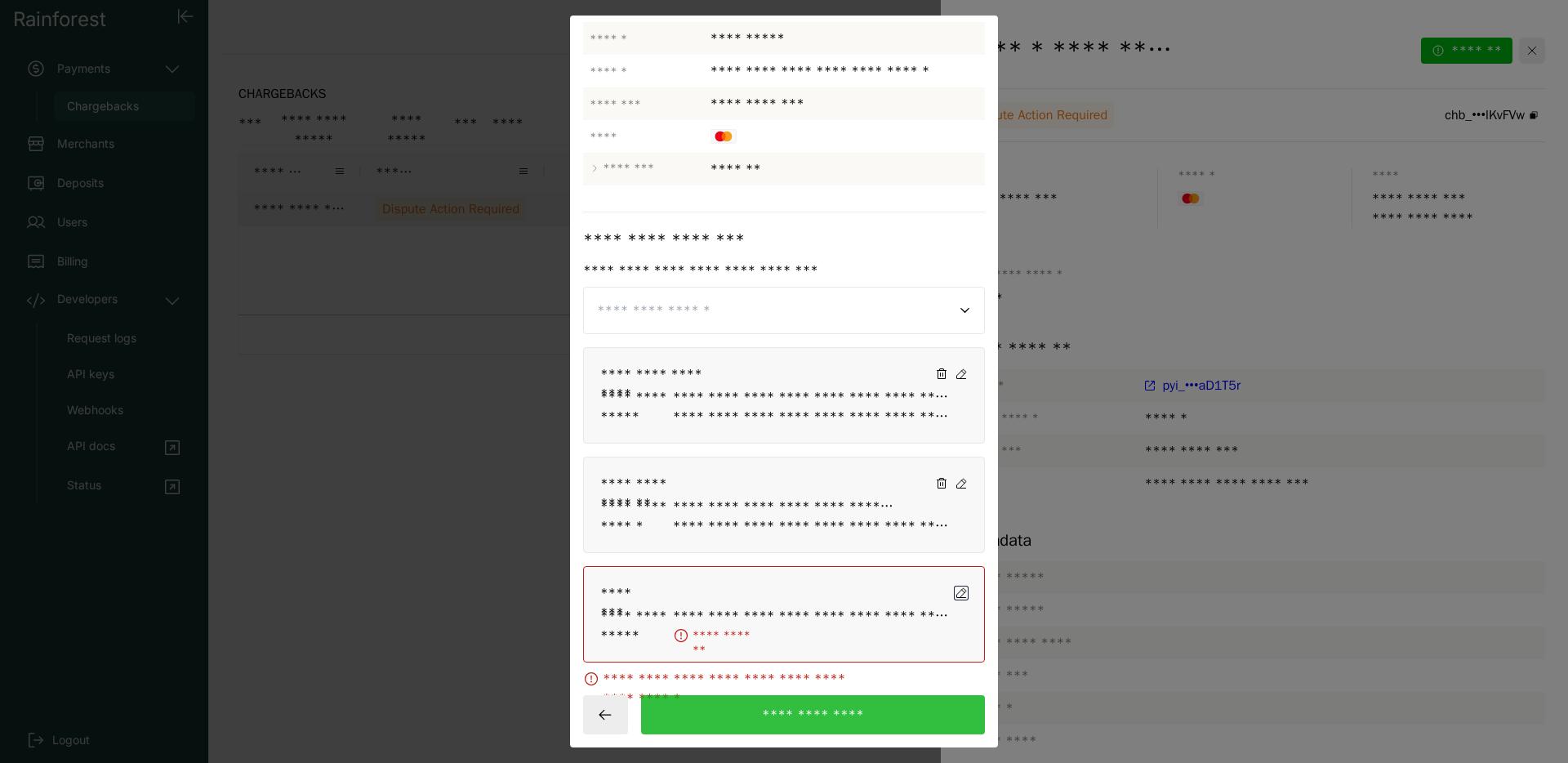 click 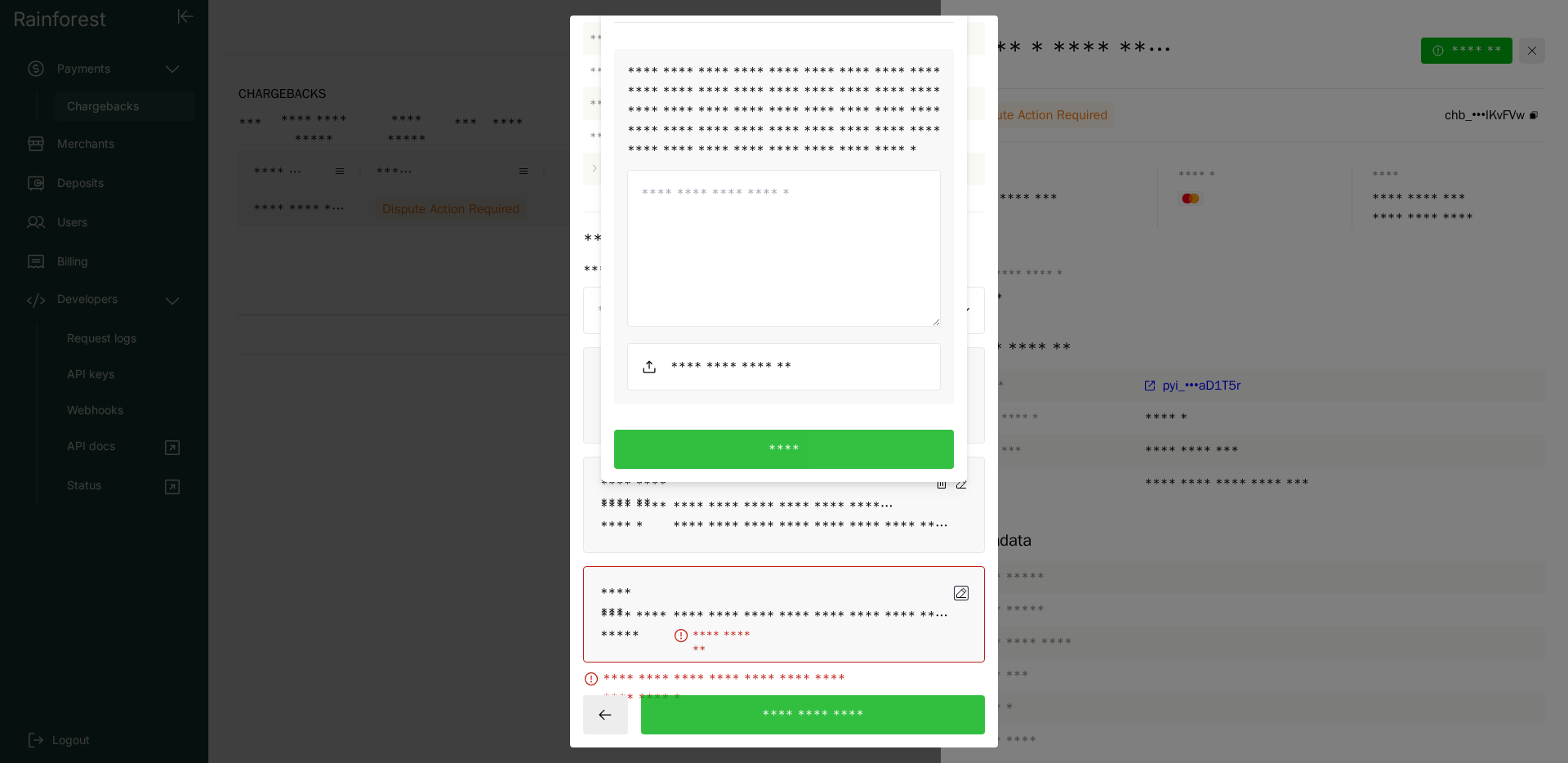 click at bounding box center [784, 367] 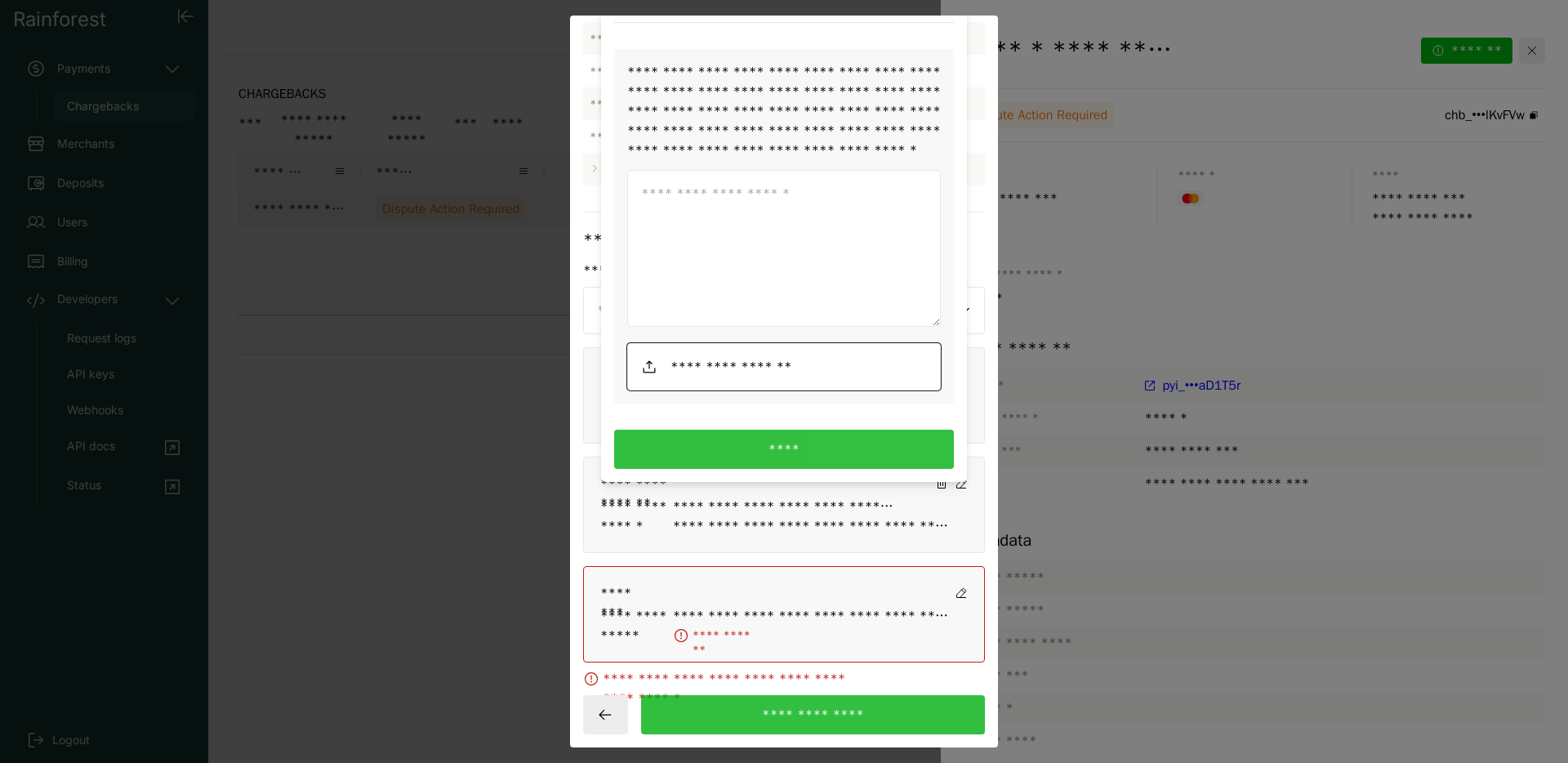 click at bounding box center (784, 367) 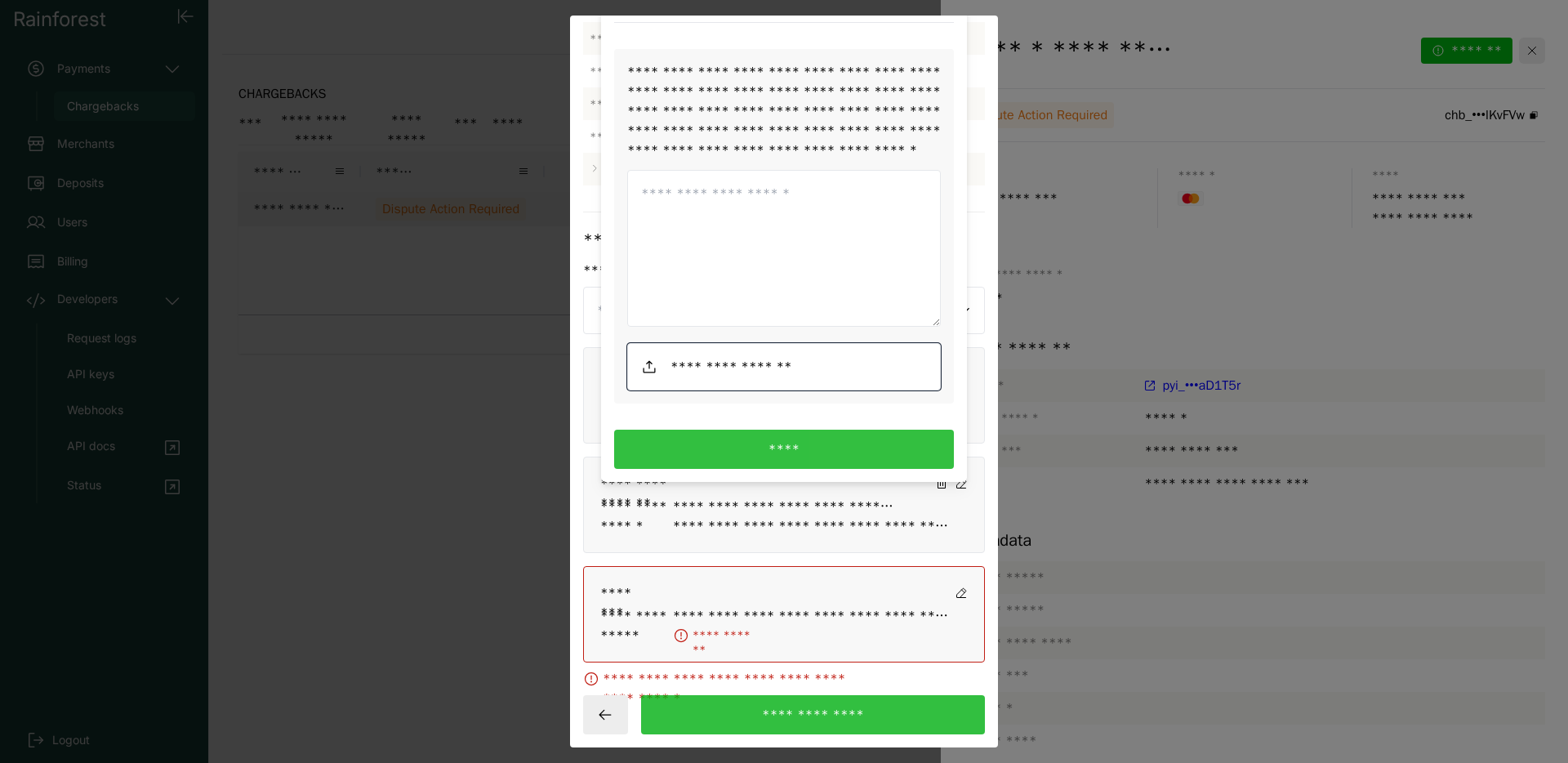 click at bounding box center [941, -1] 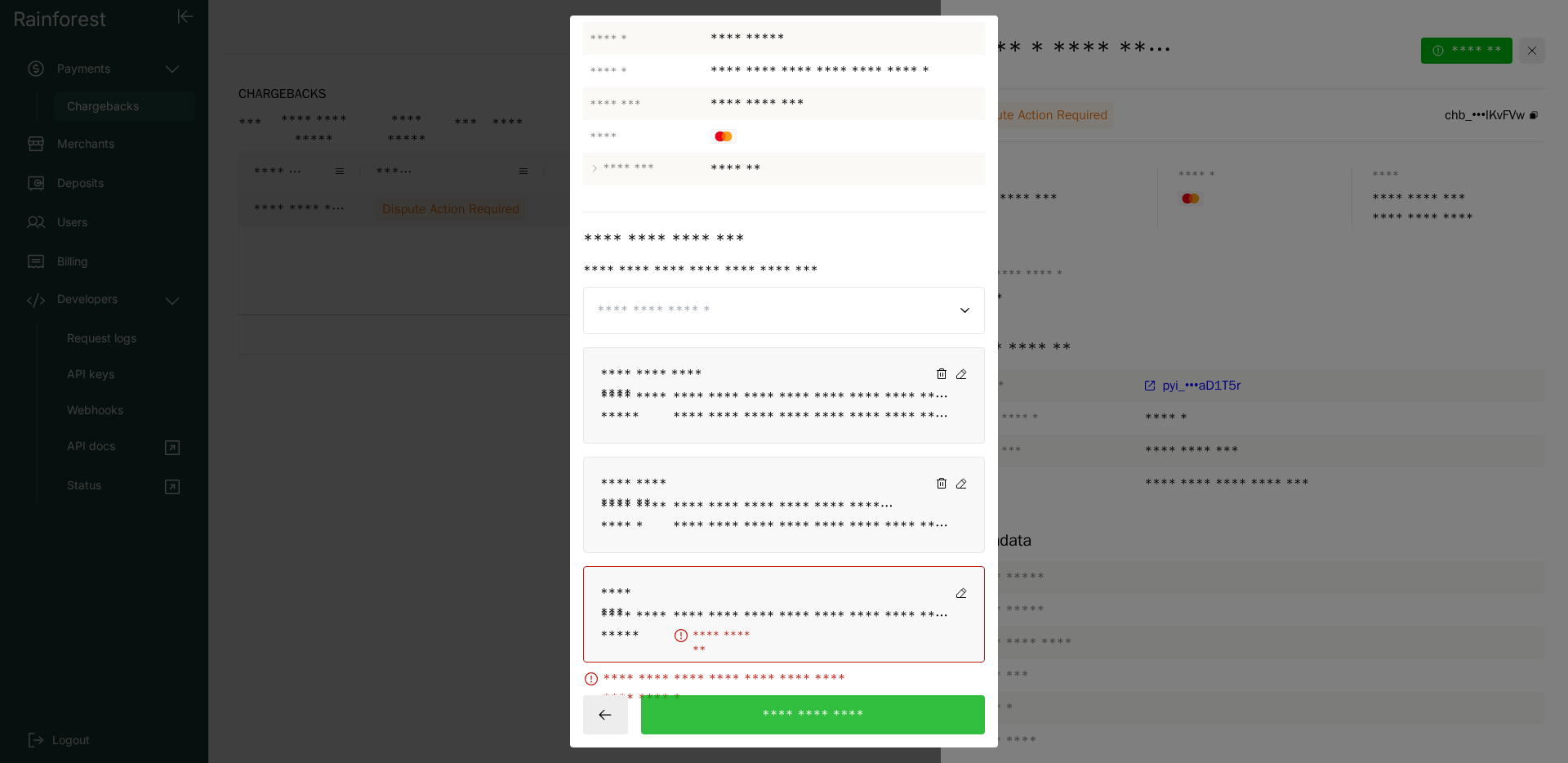 click on "**********" 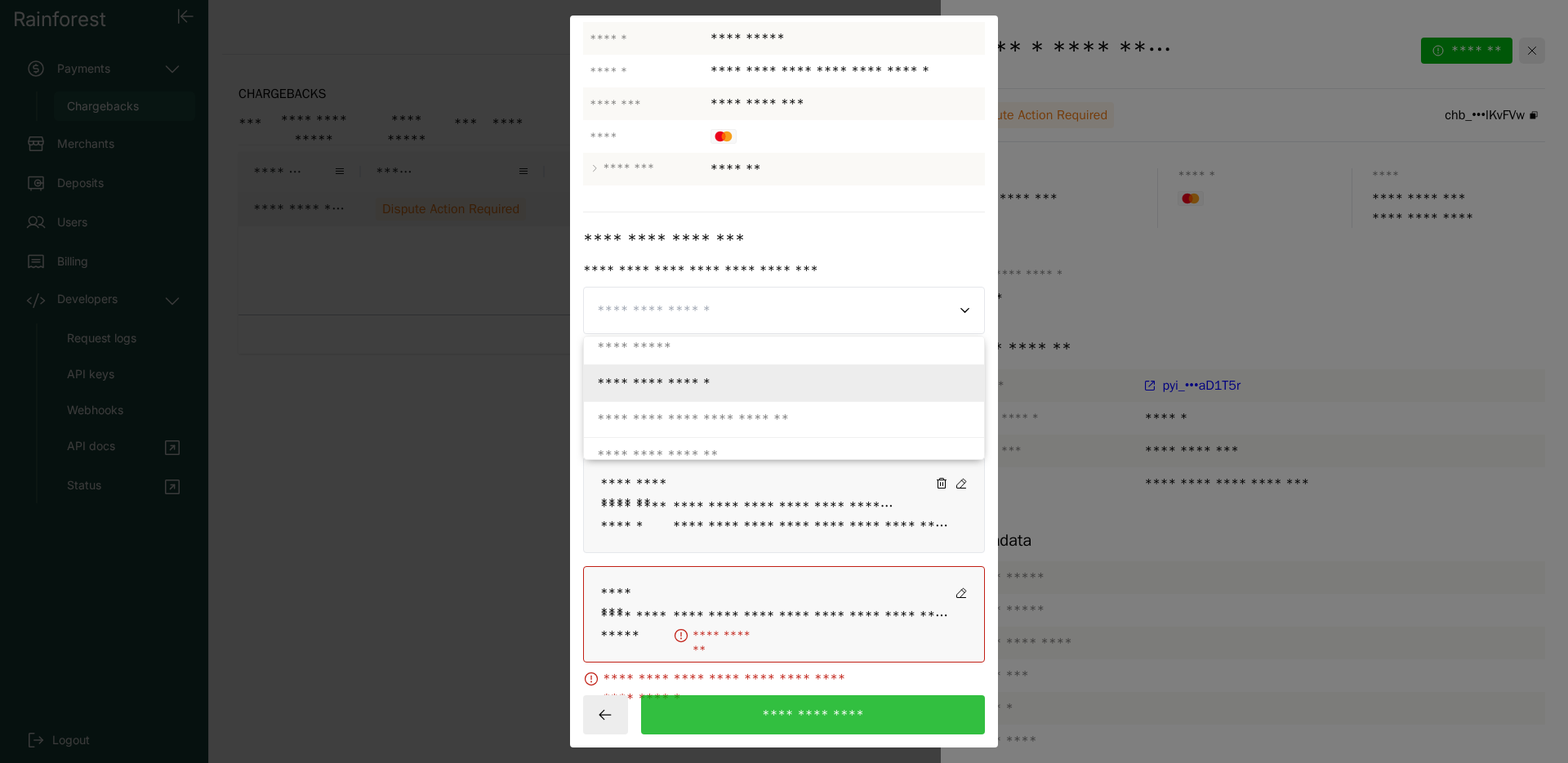 scroll, scrollTop: 0, scrollLeft: 0, axis: both 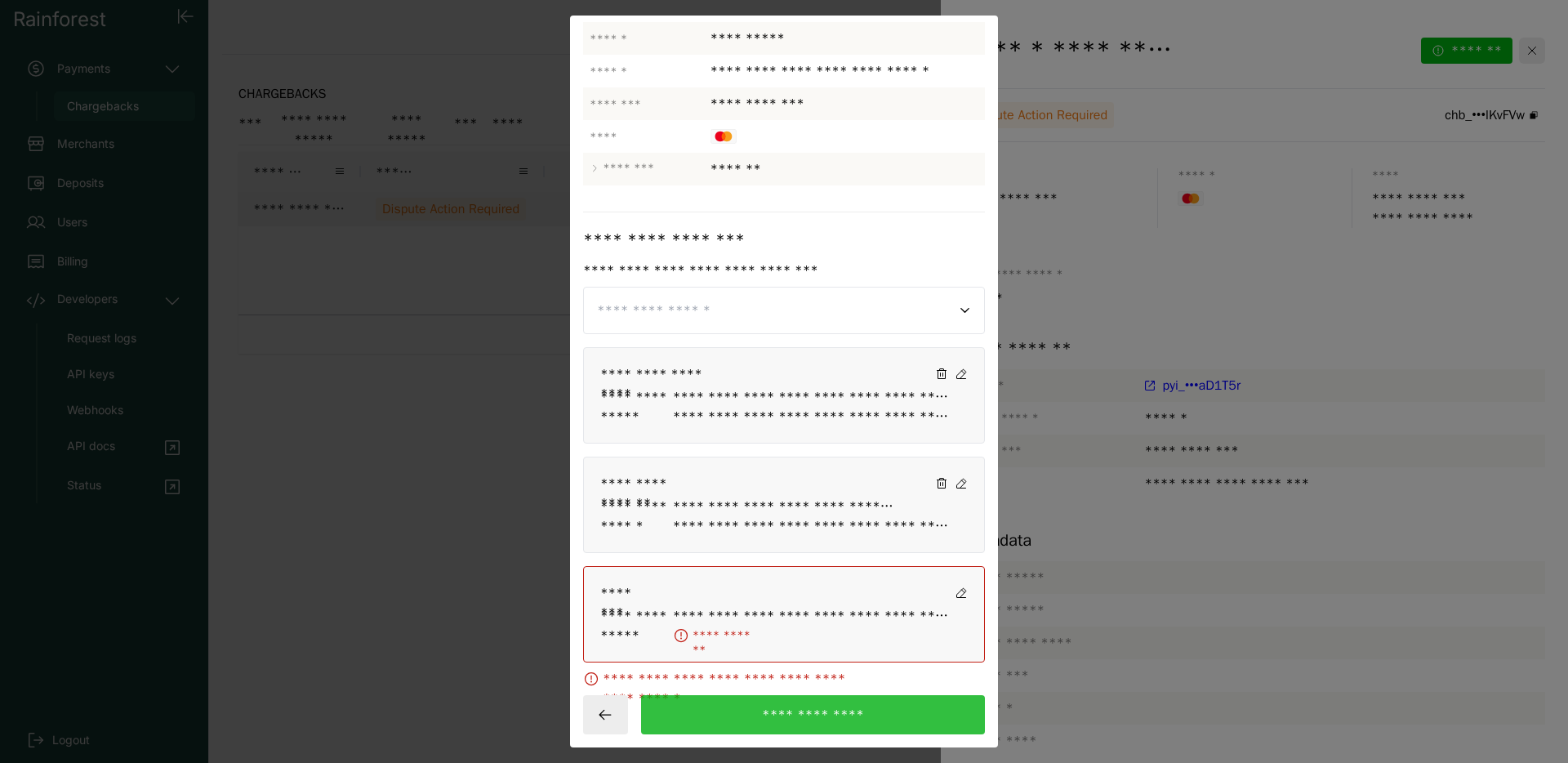click on "**********" 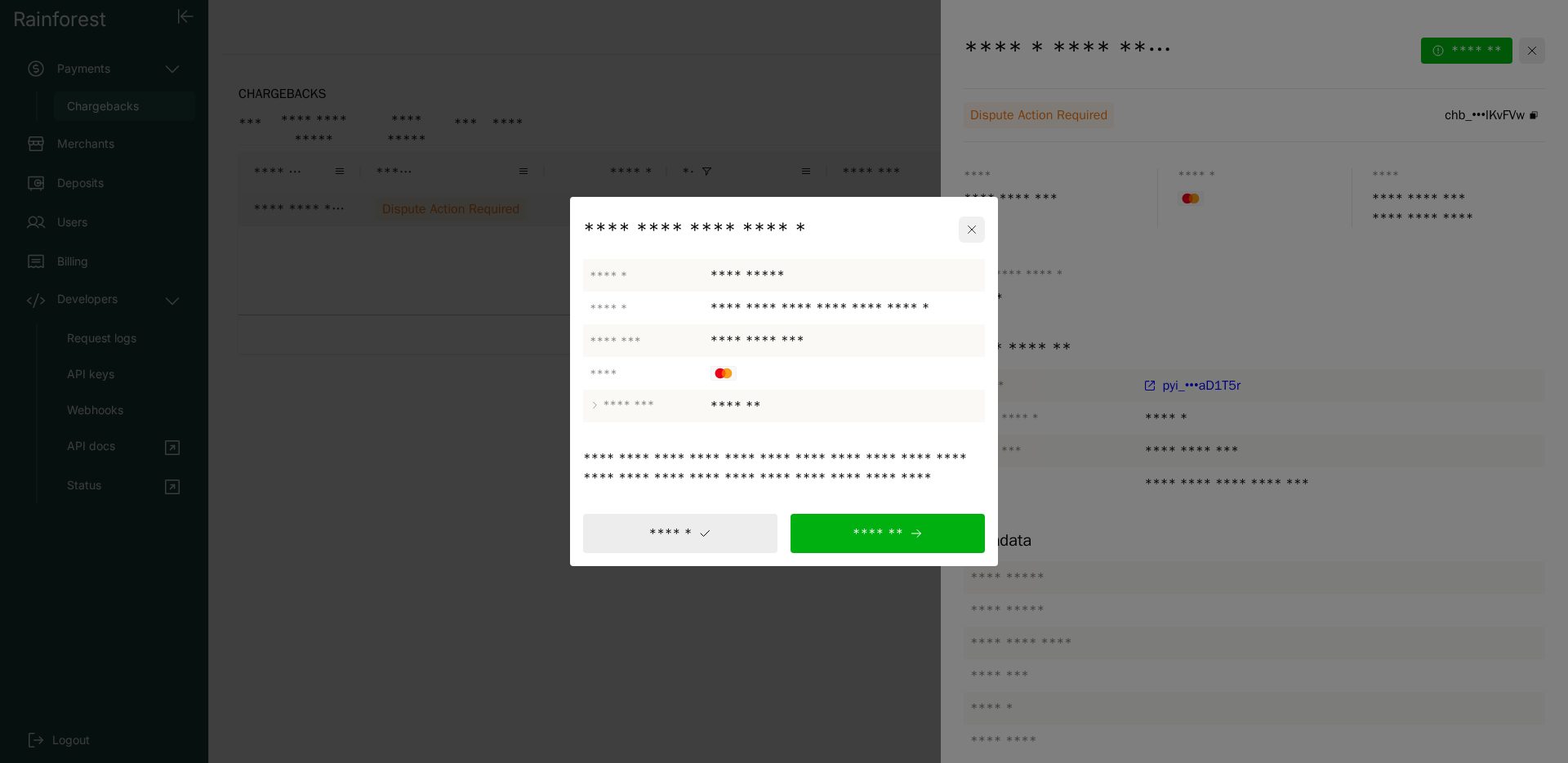 click at bounding box center [972, 230] 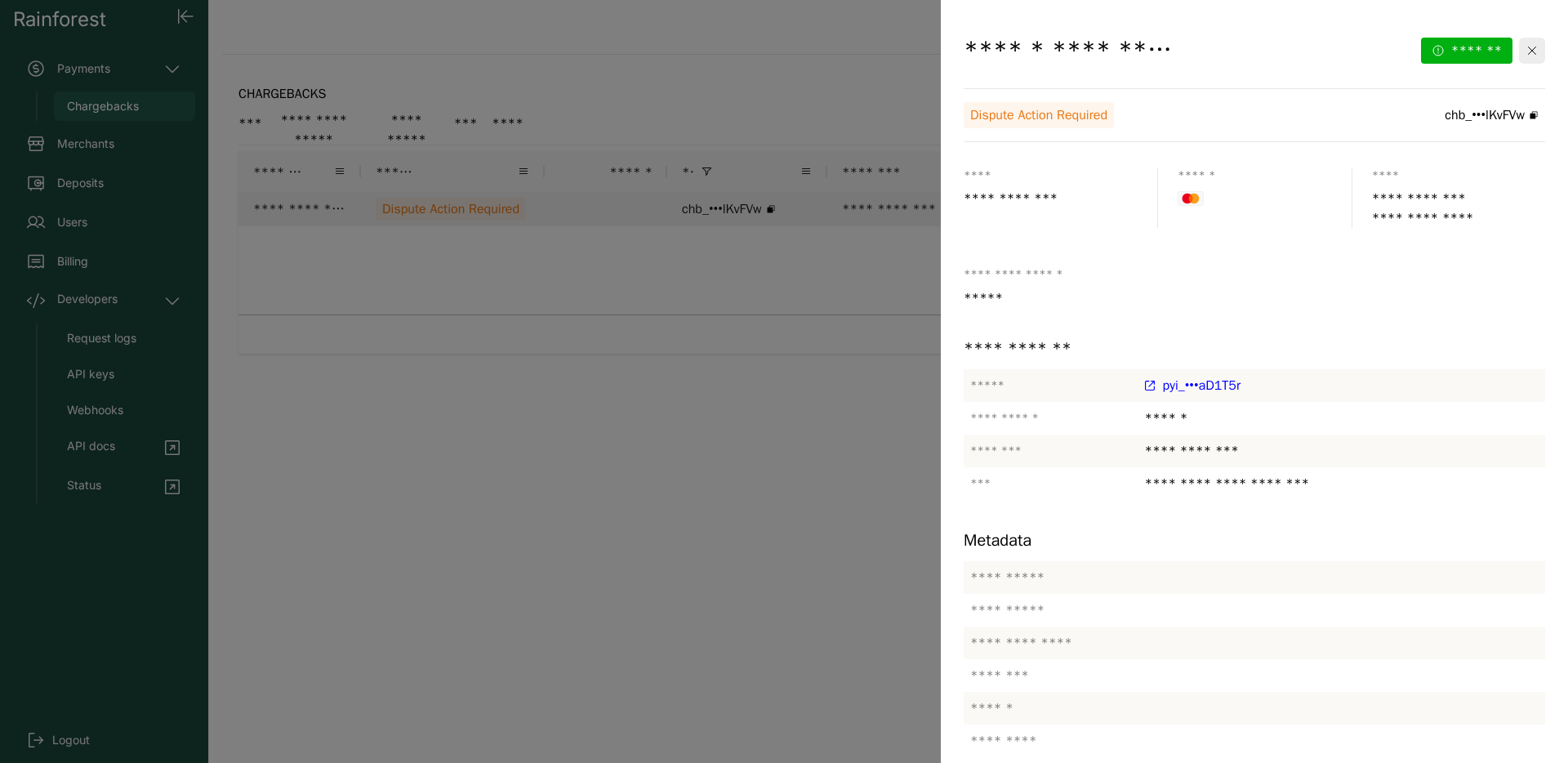 type 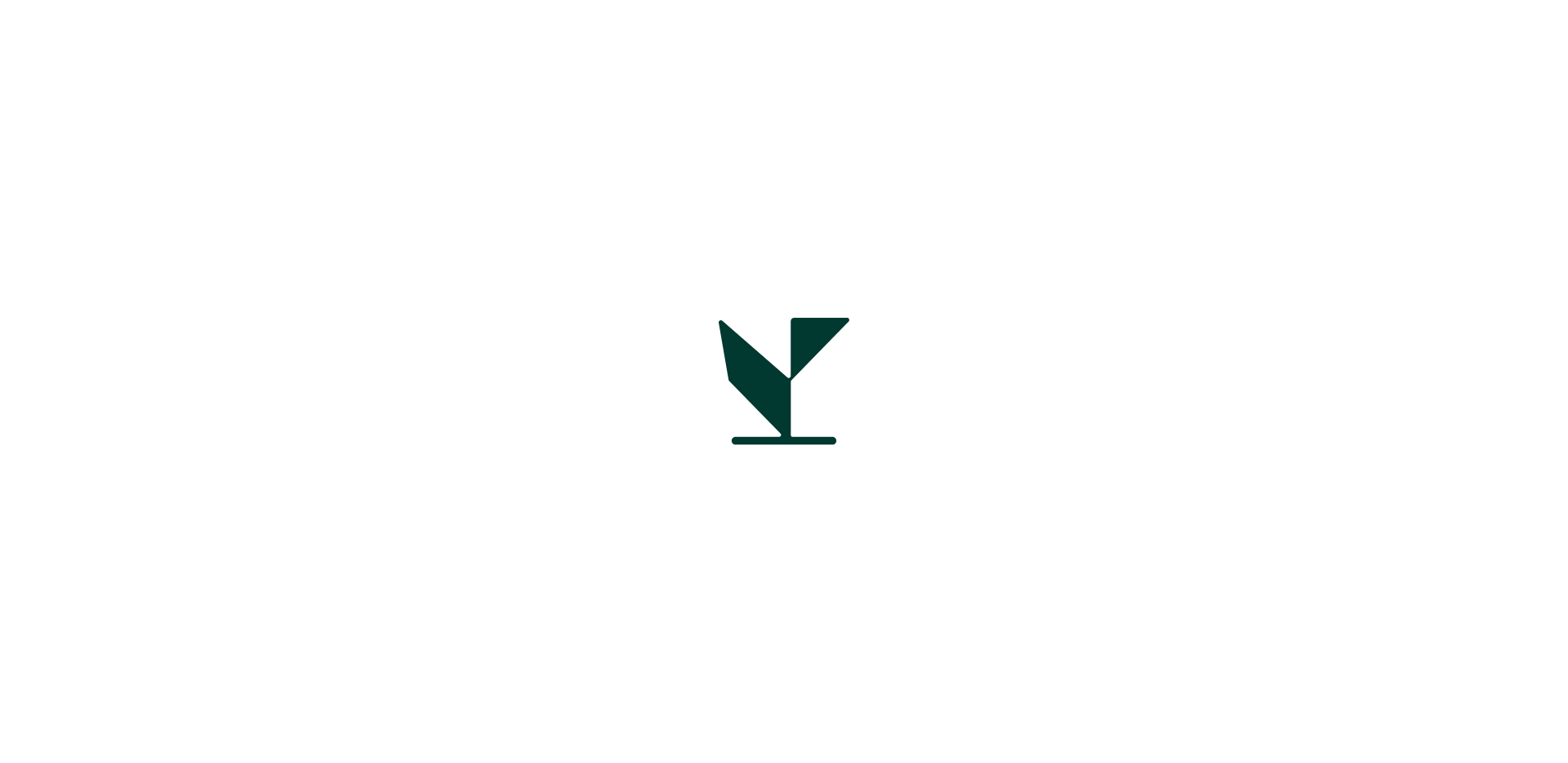scroll, scrollTop: 0, scrollLeft: 0, axis: both 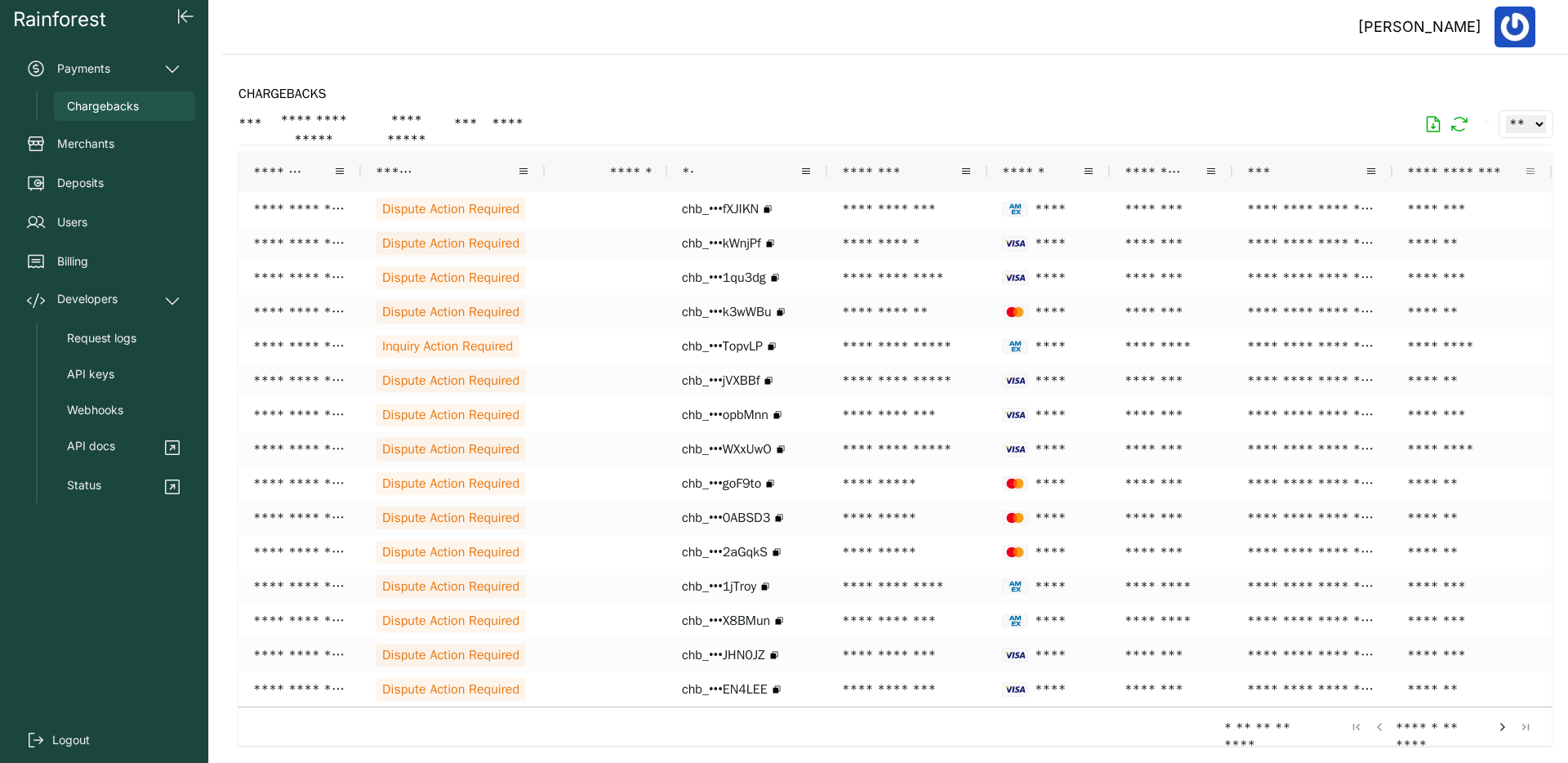 click at bounding box center [1530, 172] 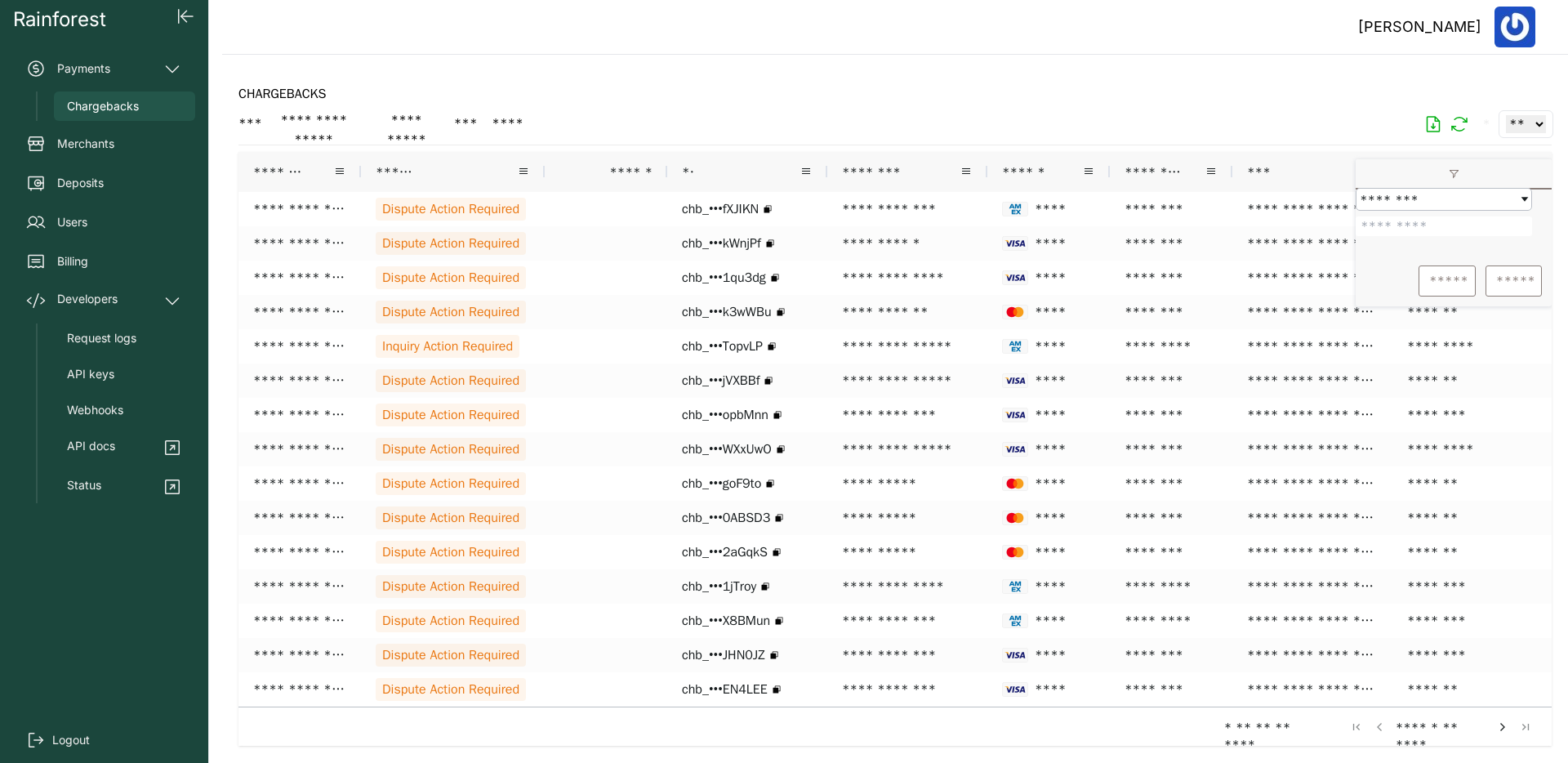 click at bounding box center [1444, 226] 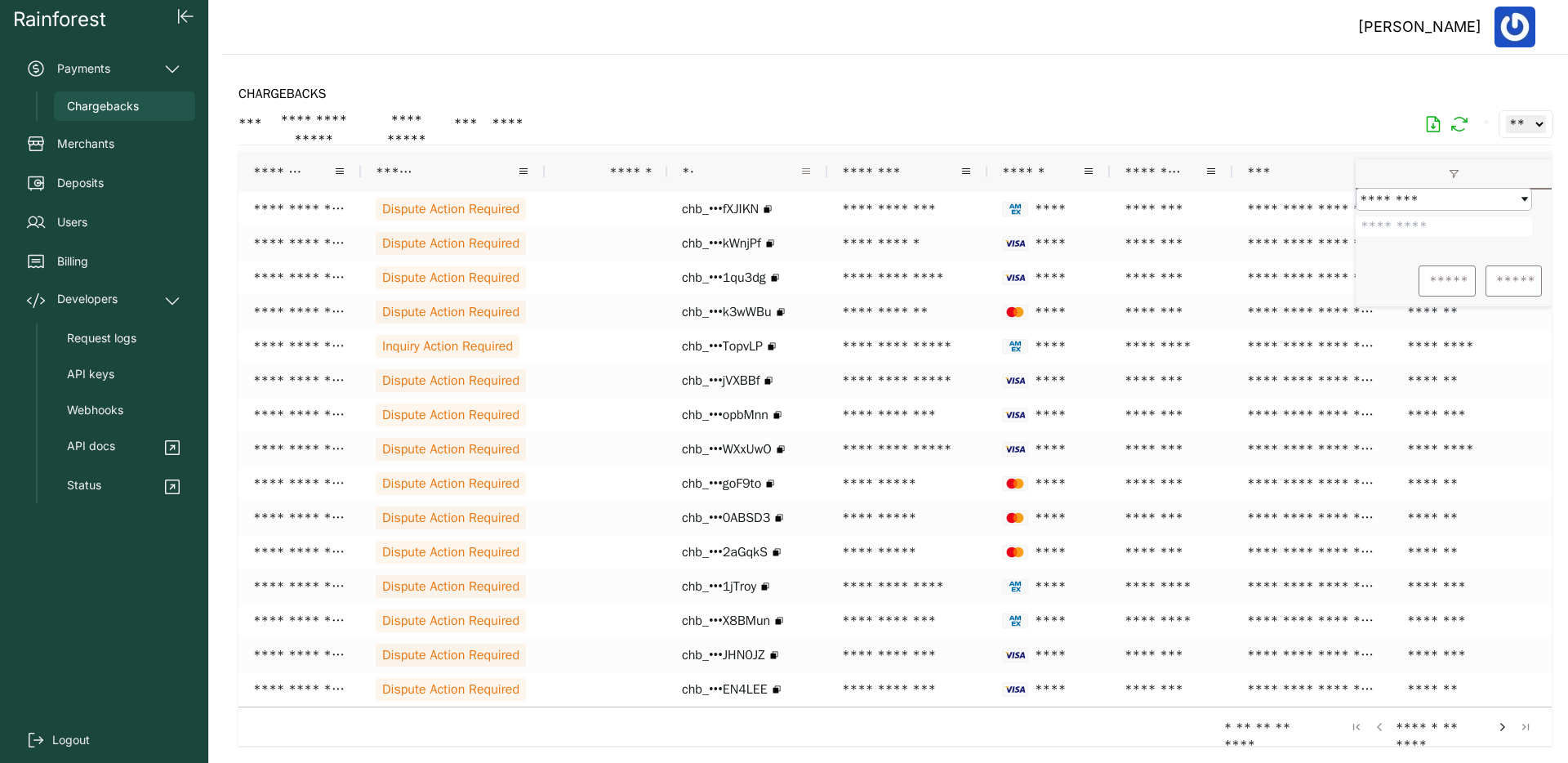 click at bounding box center (806, 172) 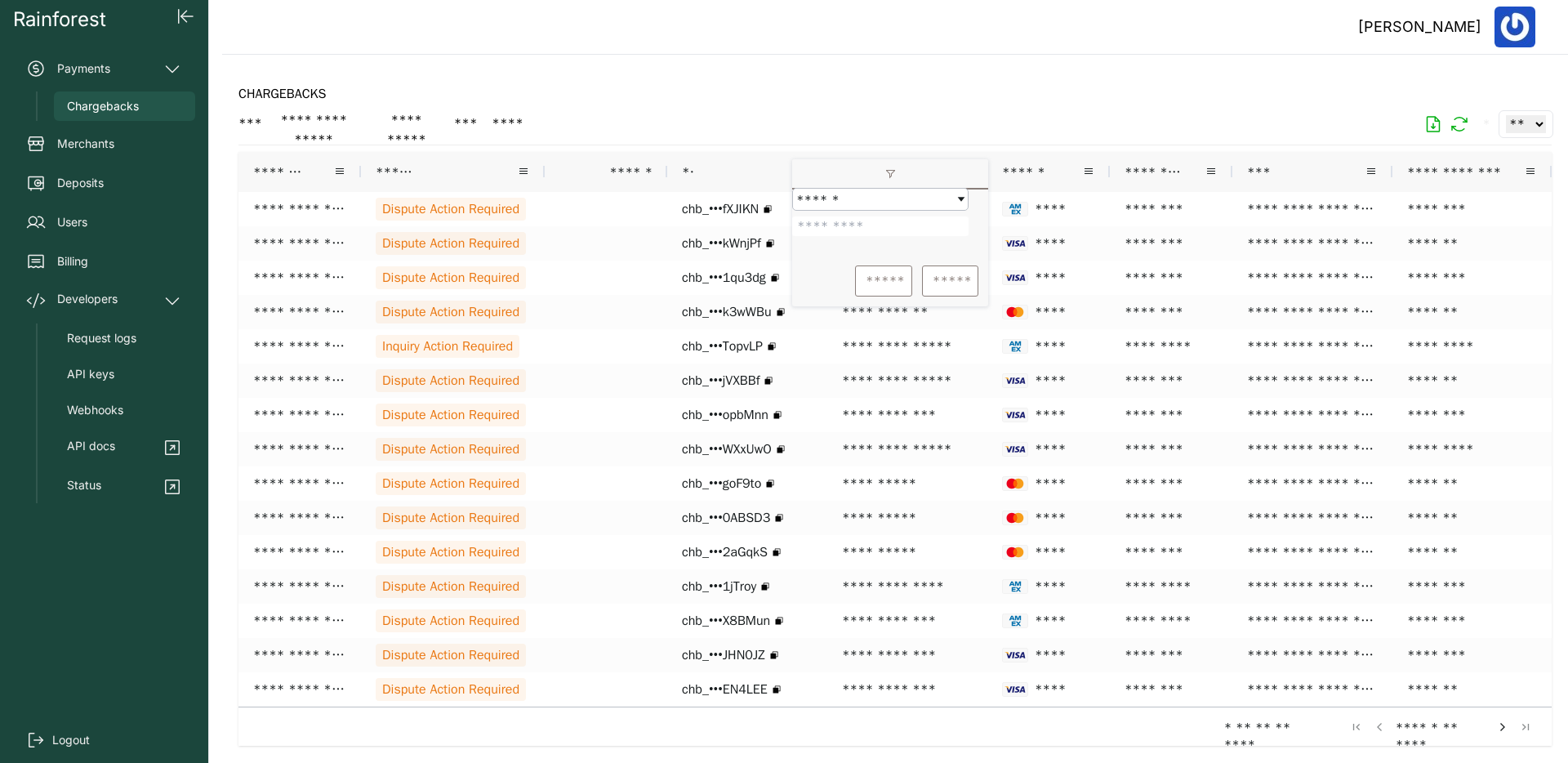 click at bounding box center (880, 226) 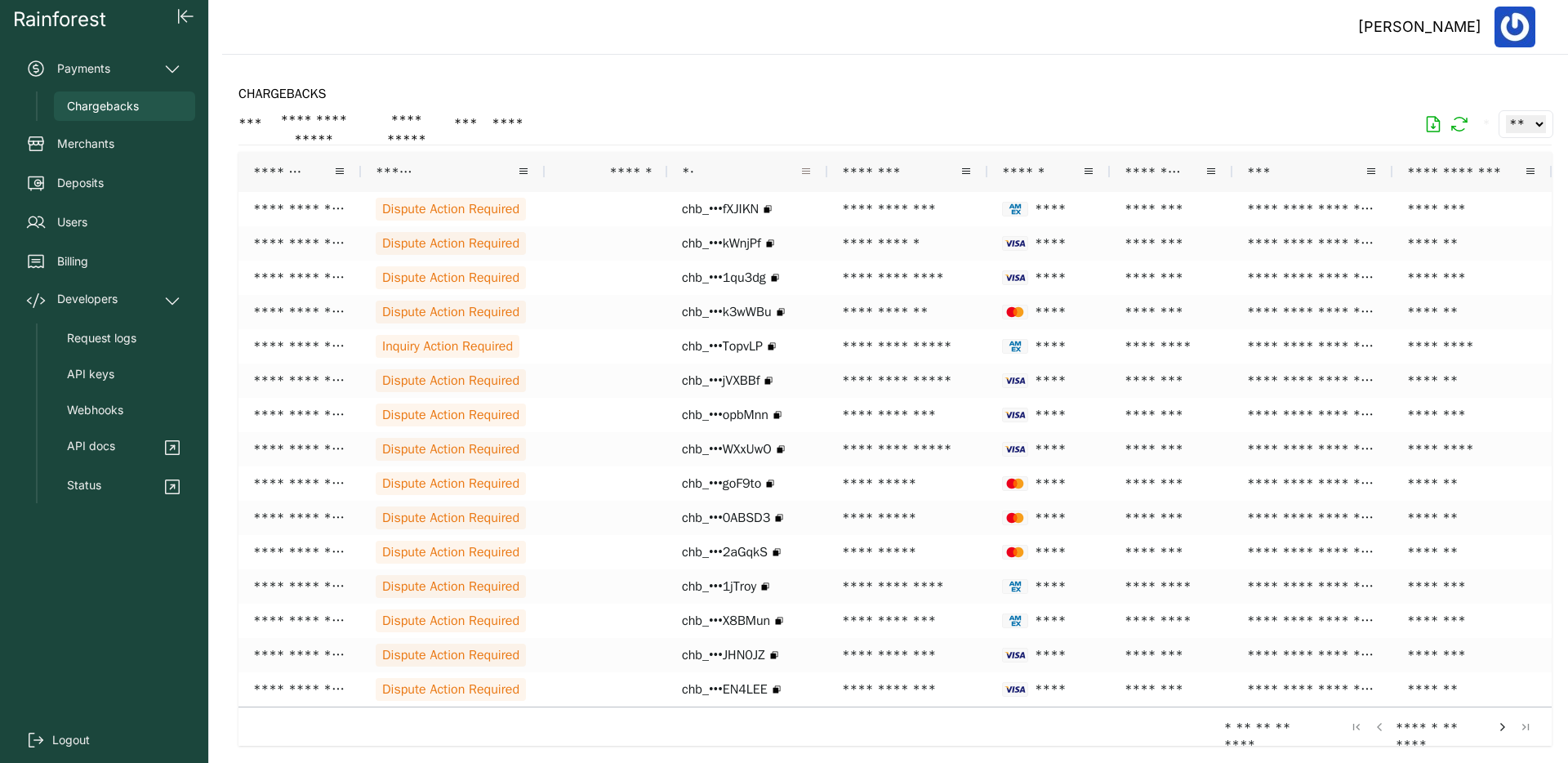 click at bounding box center [806, 172] 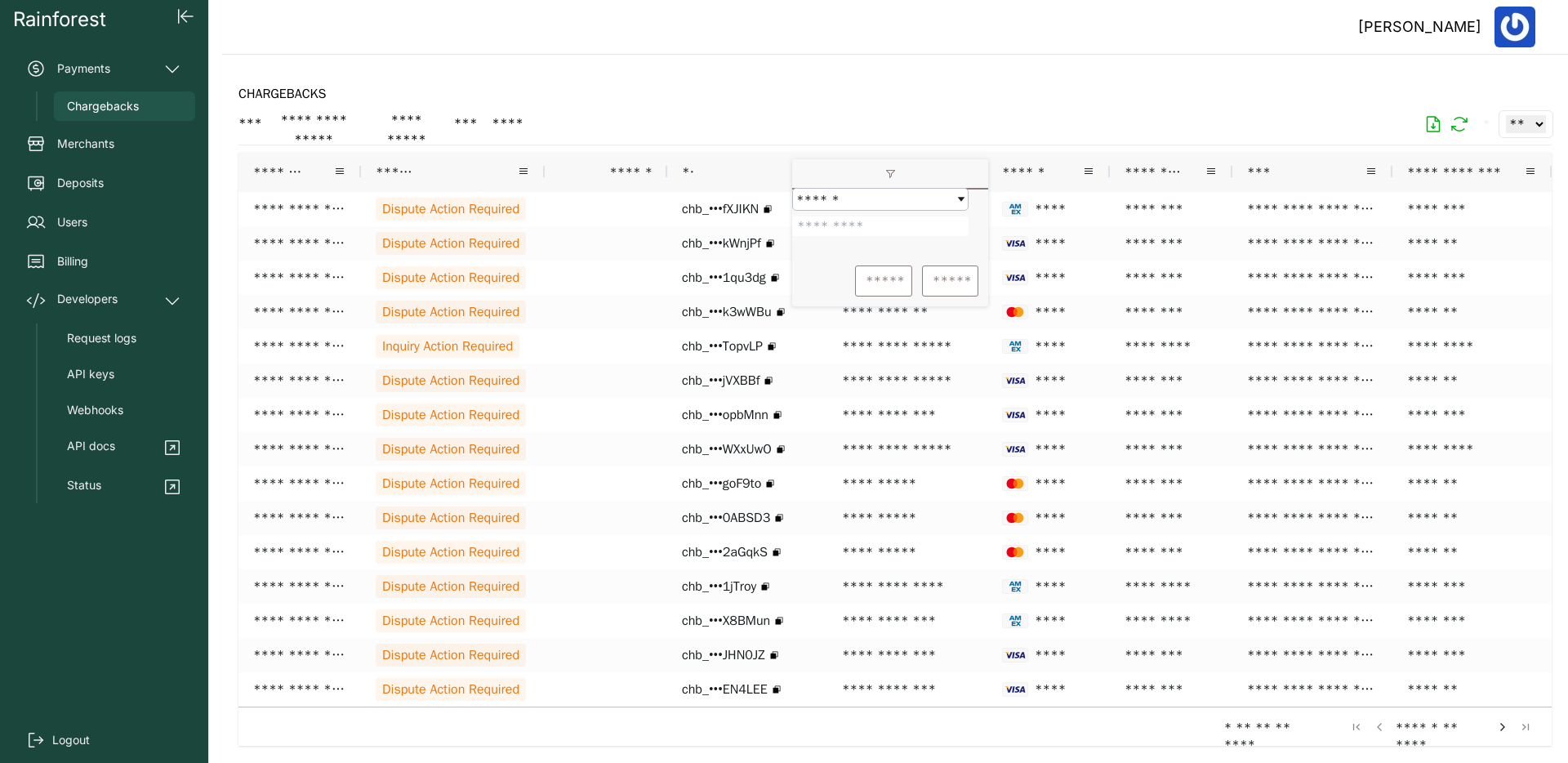 click at bounding box center (890, 175) 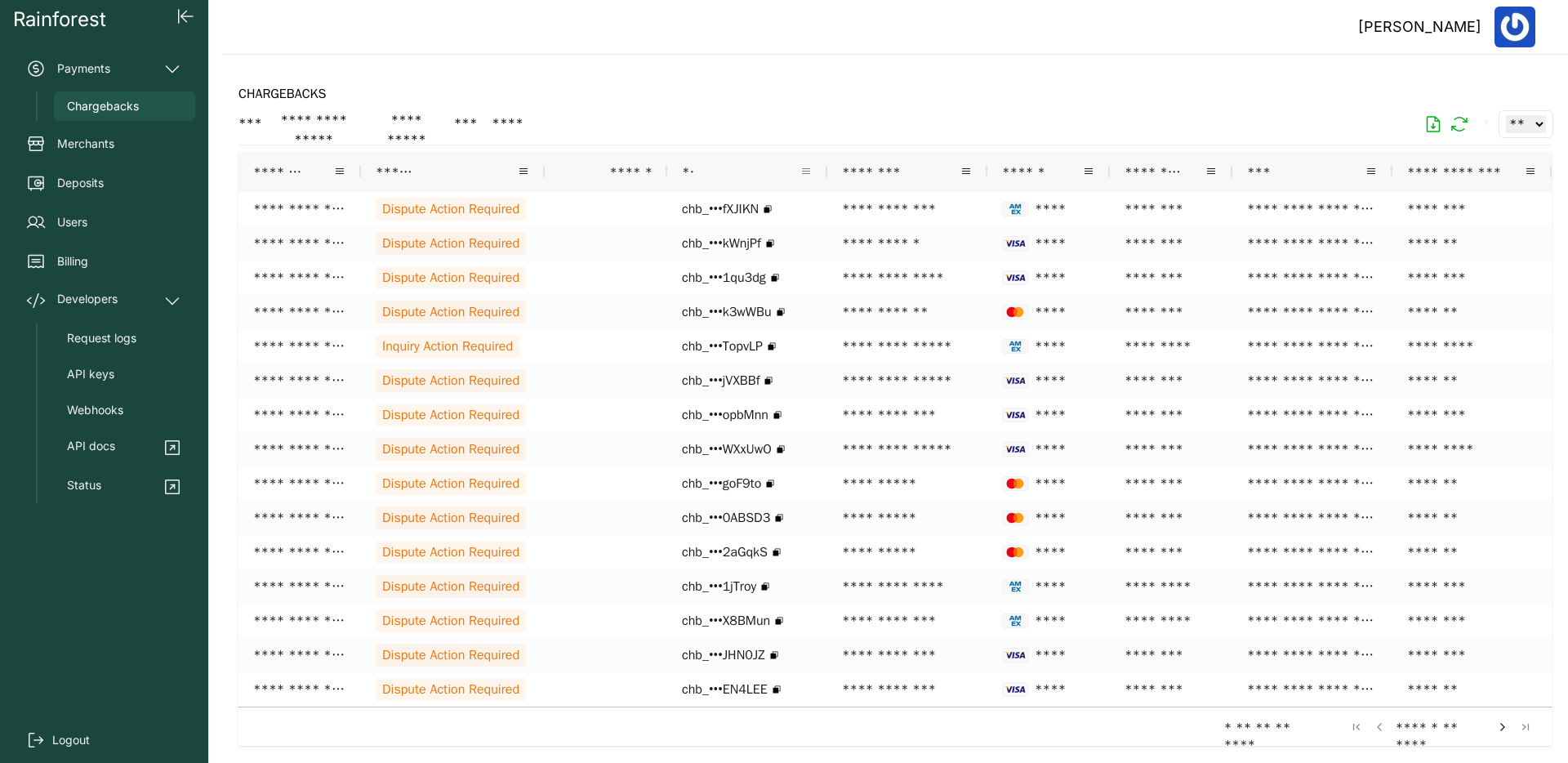 click at bounding box center [806, 172] 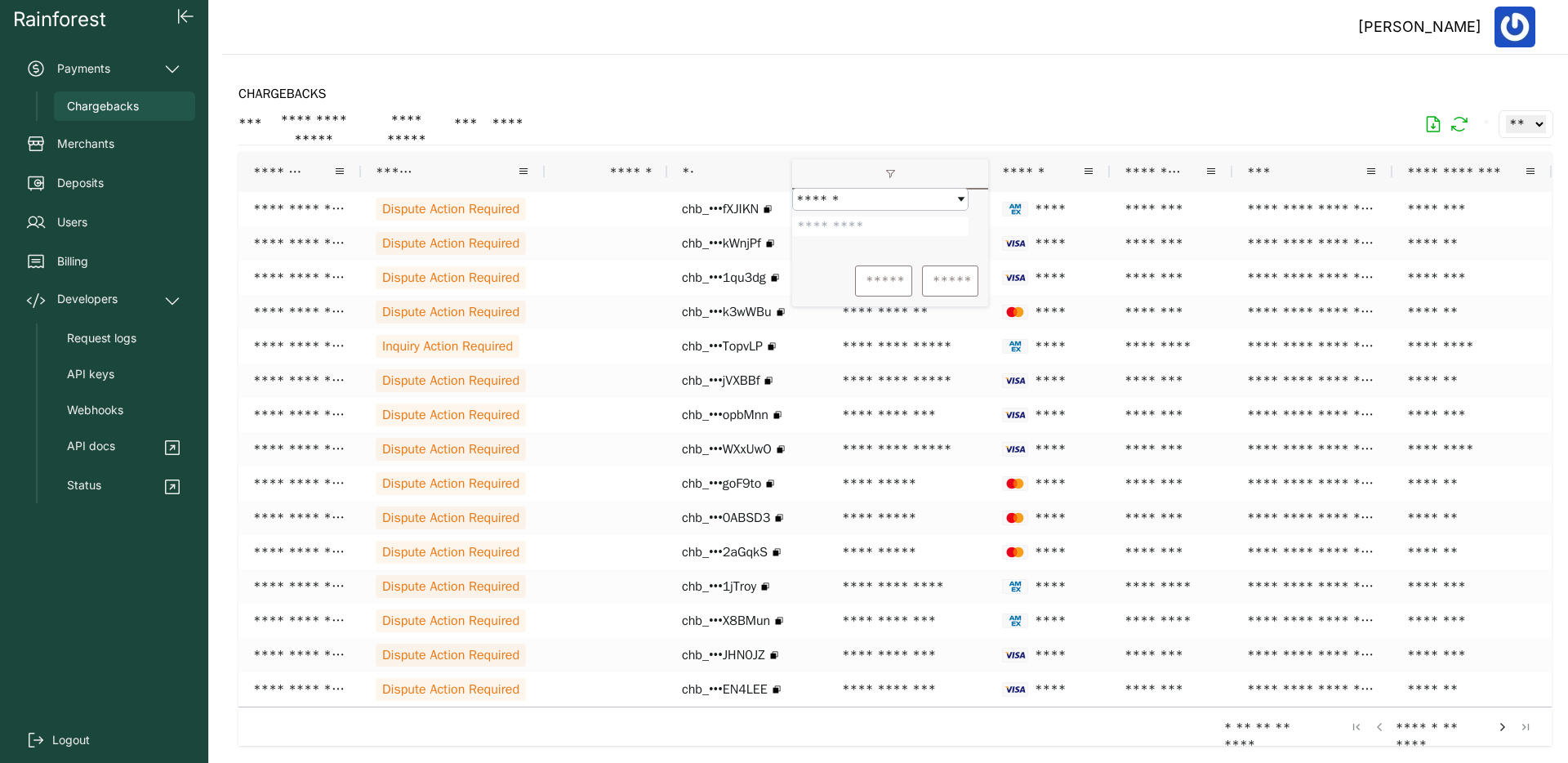 click at bounding box center [880, 226] 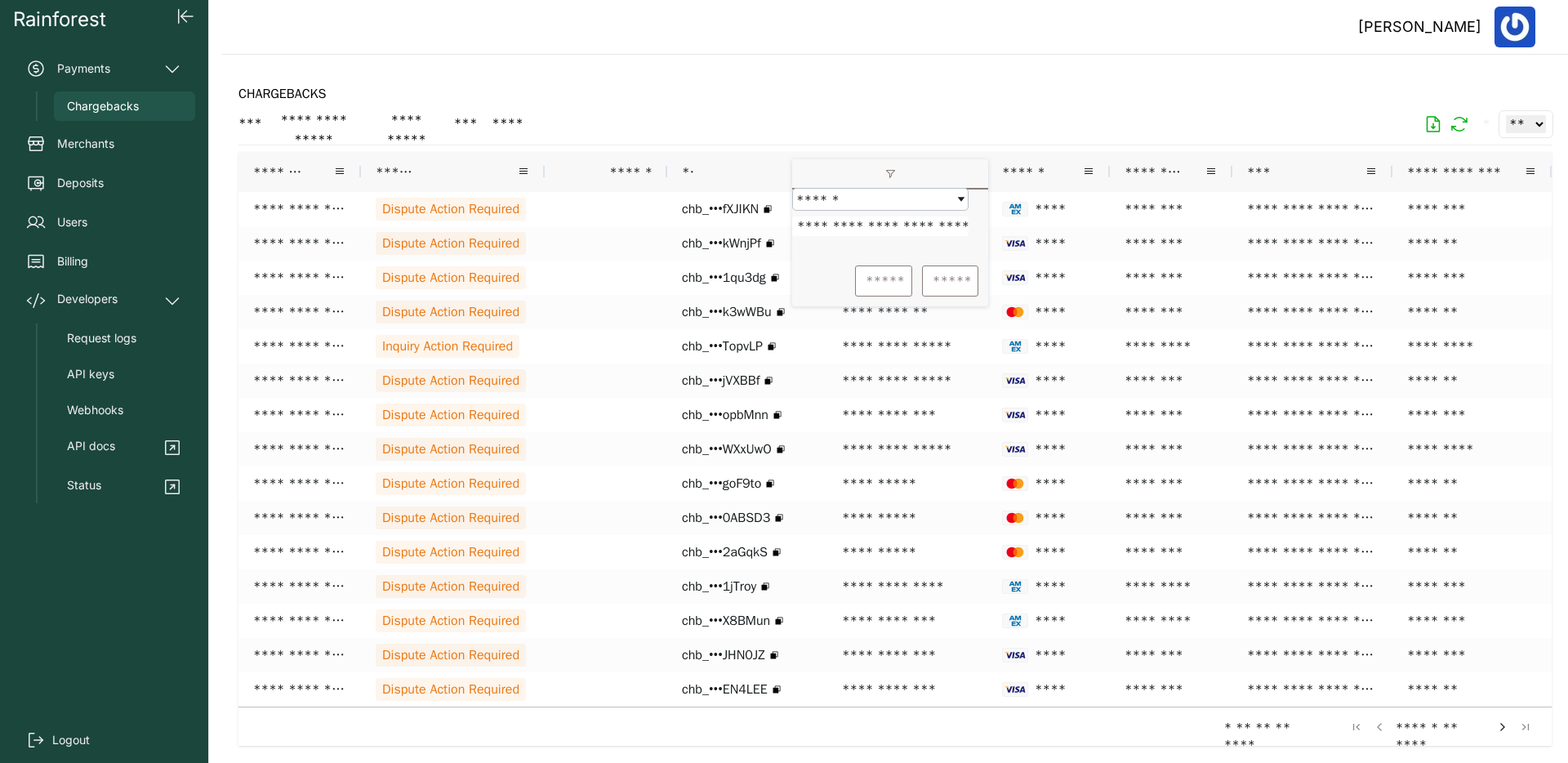 scroll, scrollTop: 0, scrollLeft: 58, axis: horizontal 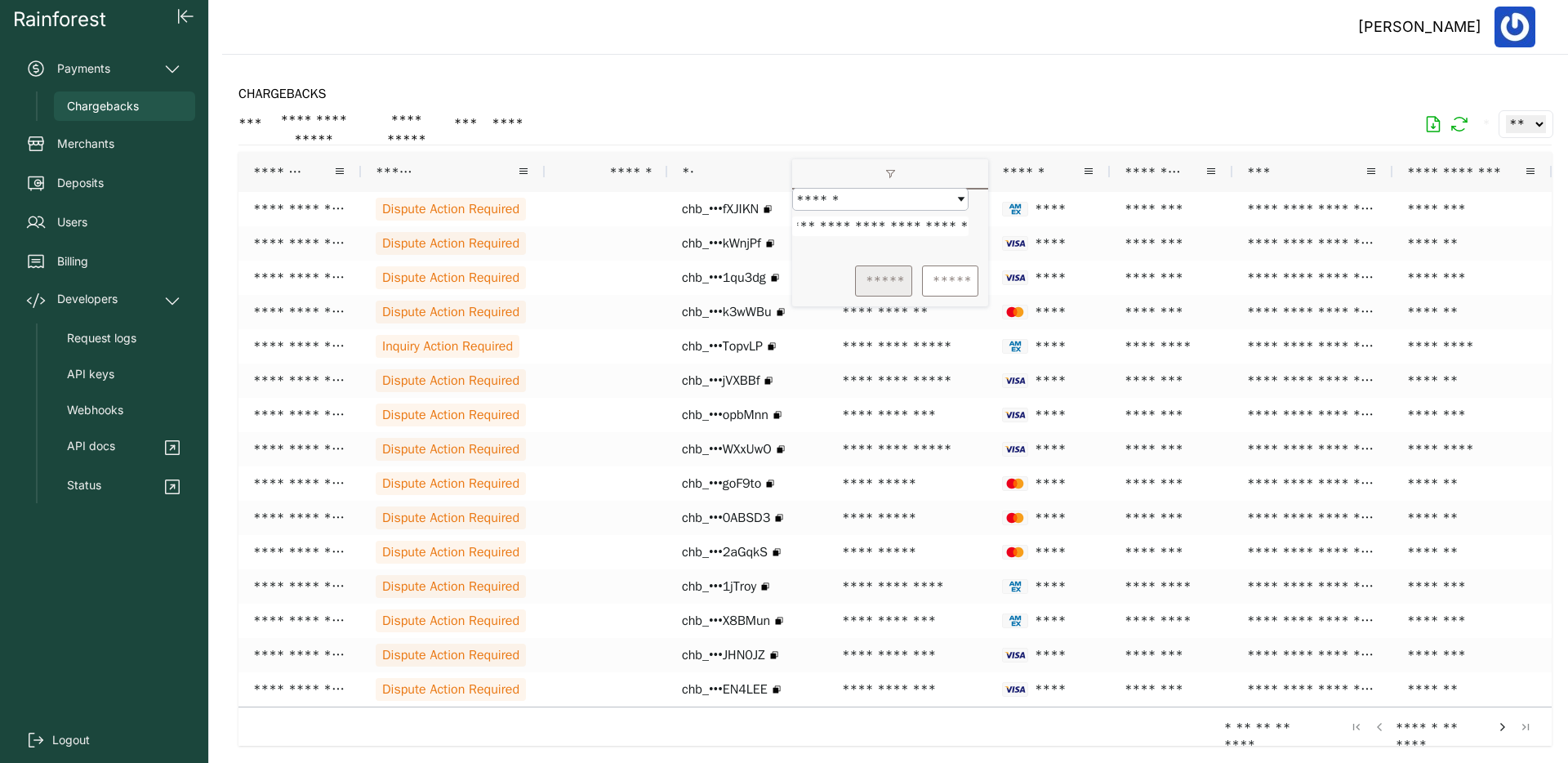 type on "**********" 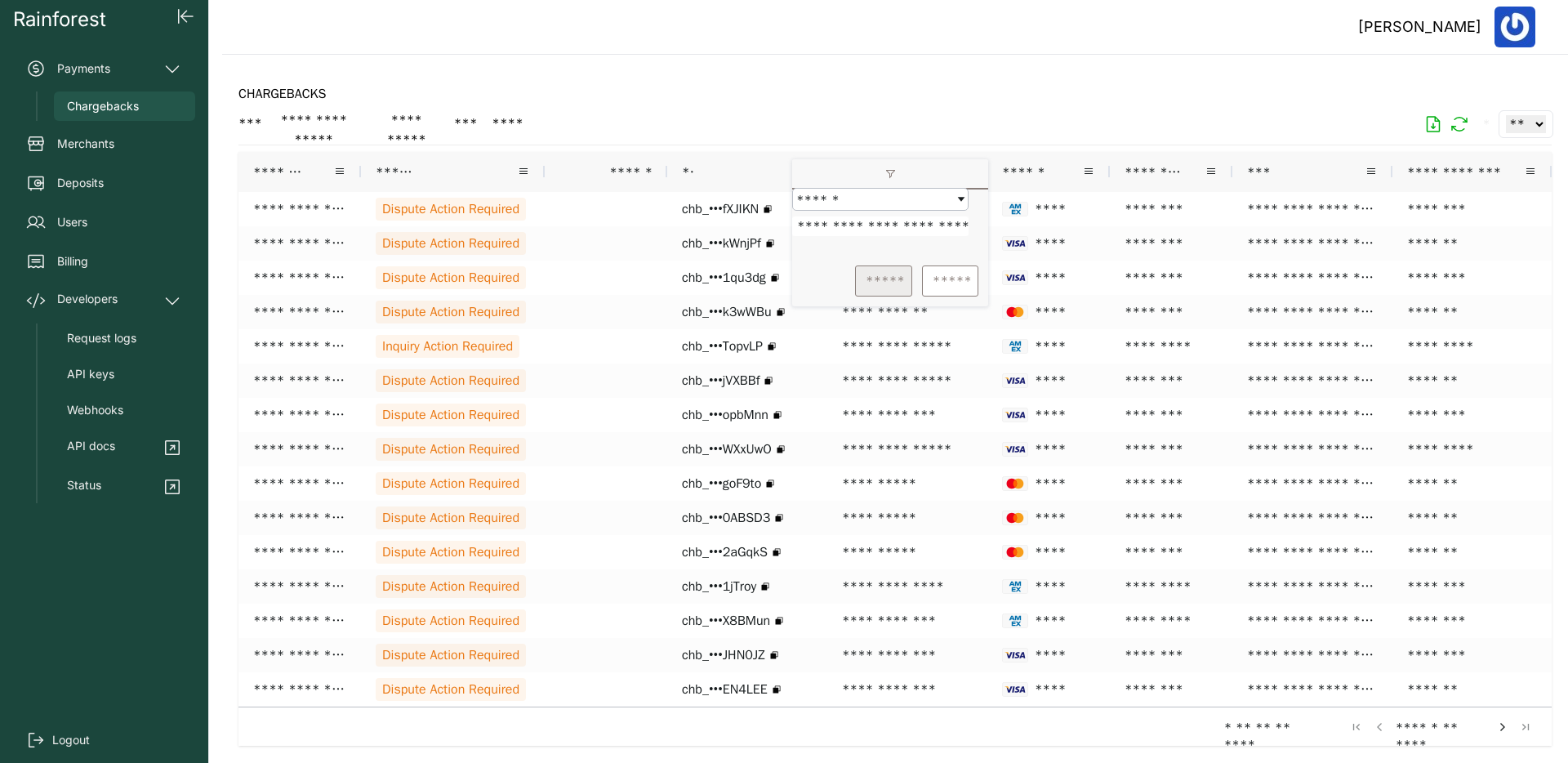 click on "*****" at bounding box center (884, 281) 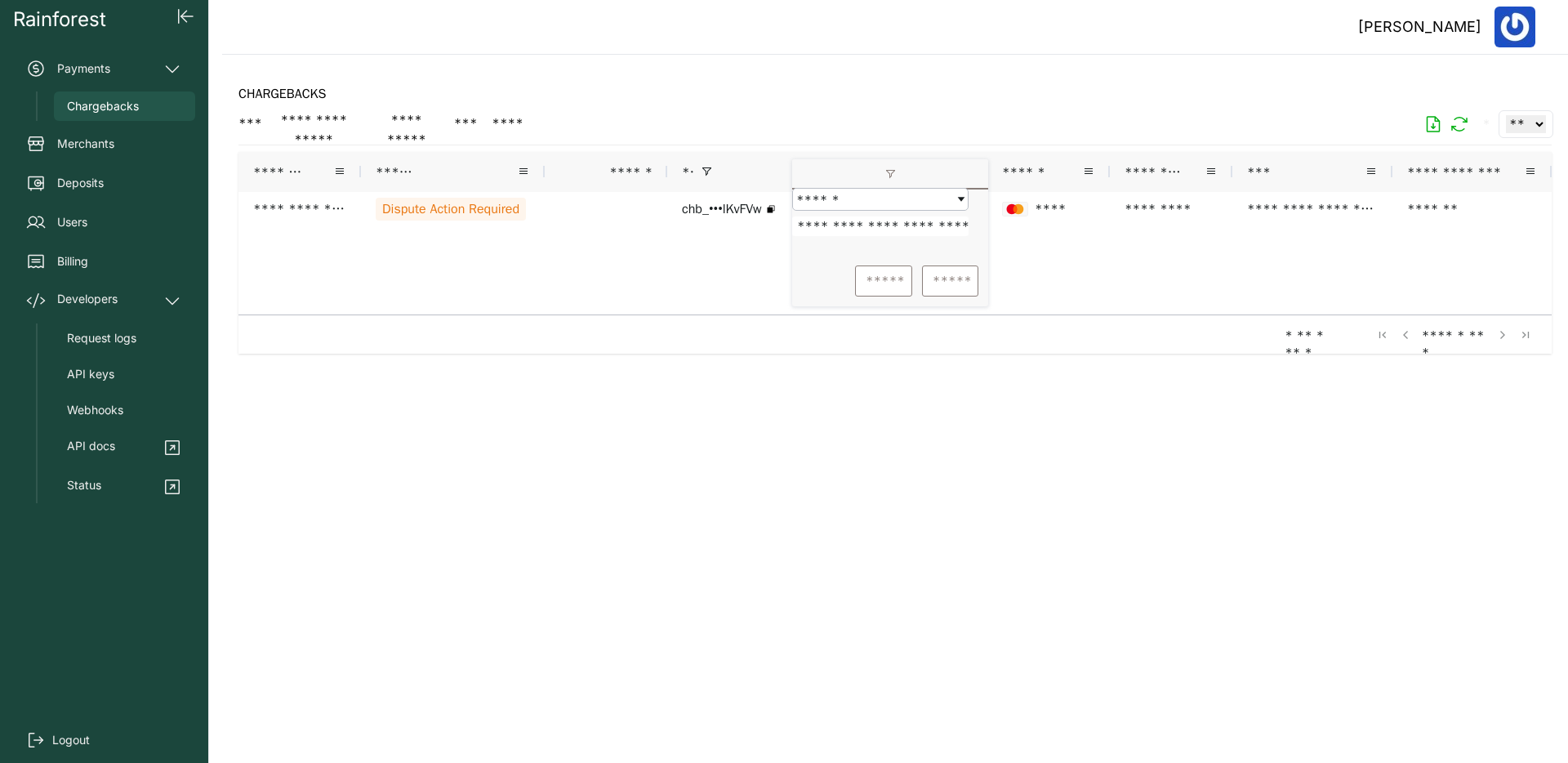 click on "**********" at bounding box center [895, 253] 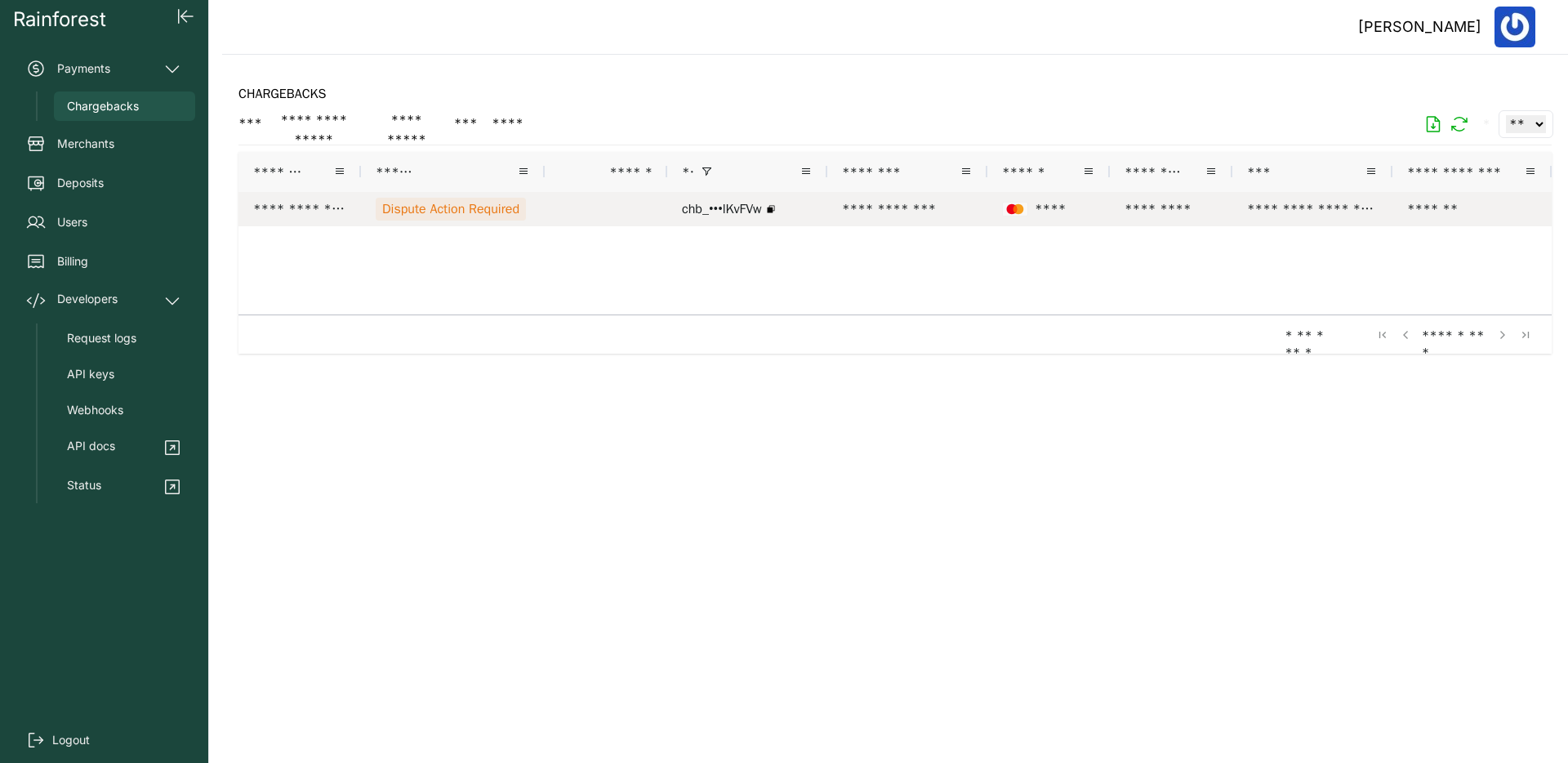 click on "**********" at bounding box center (907, 209) 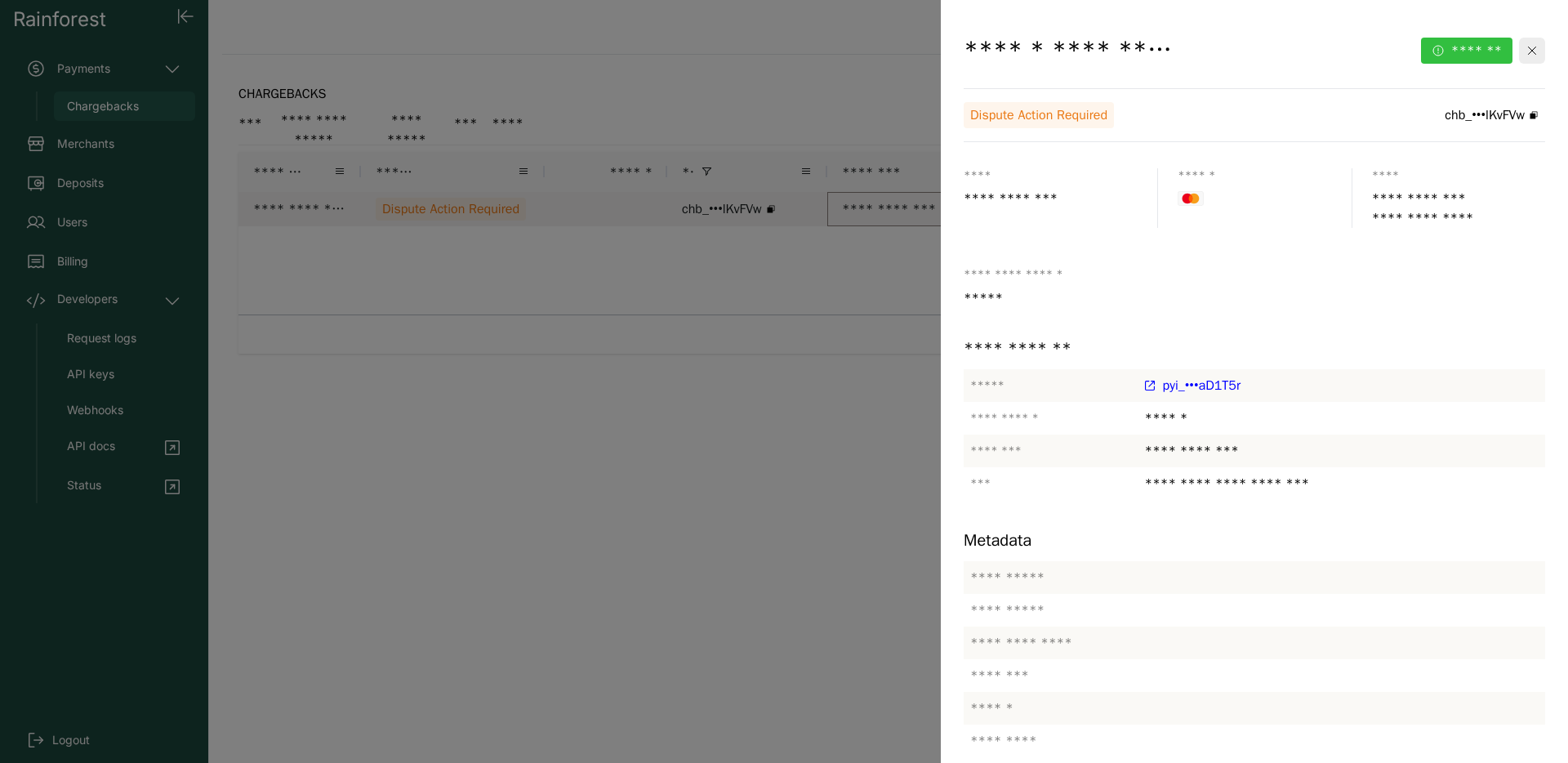 click on "*******" 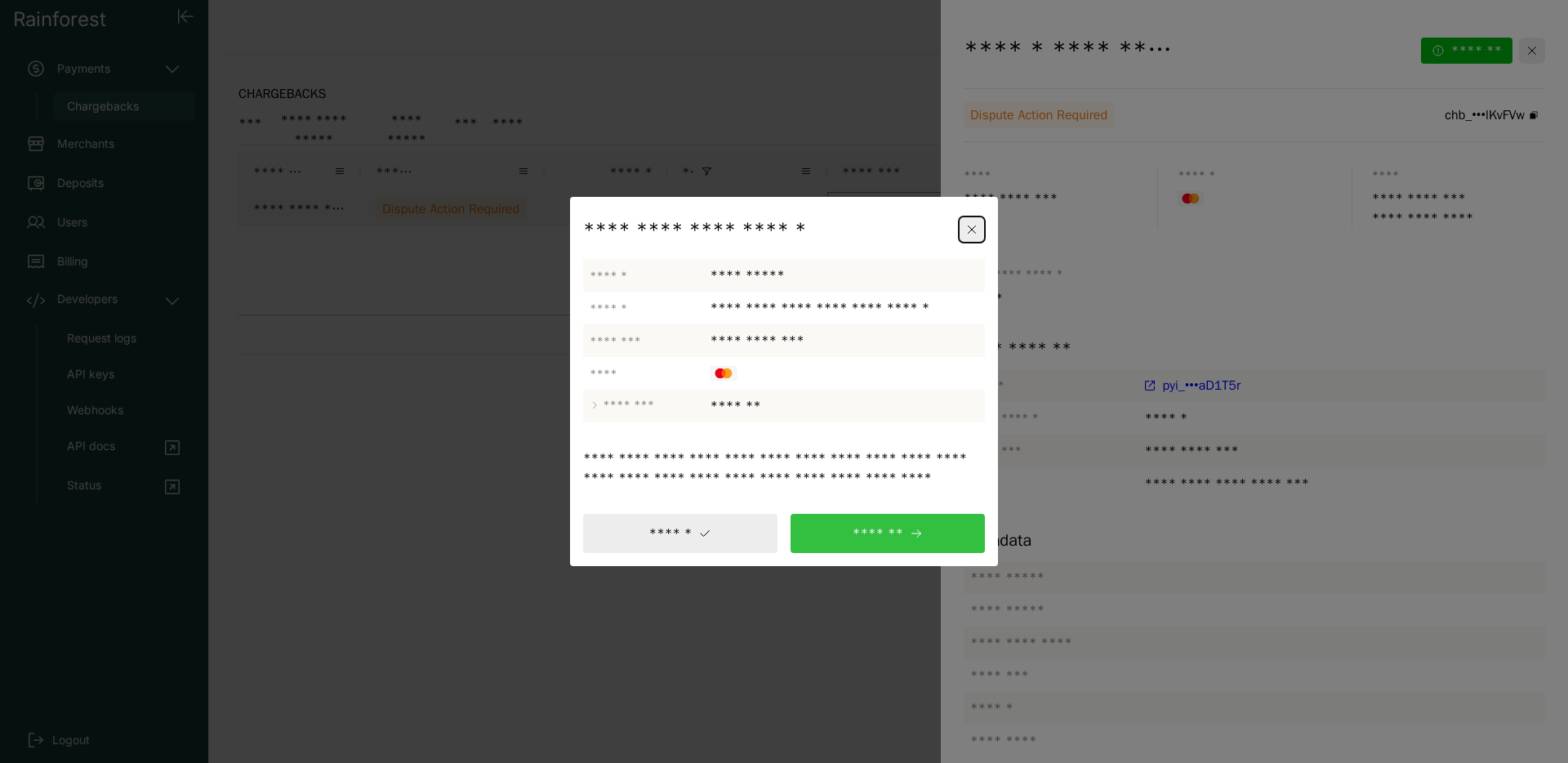 click on "*******" at bounding box center [888, 533] 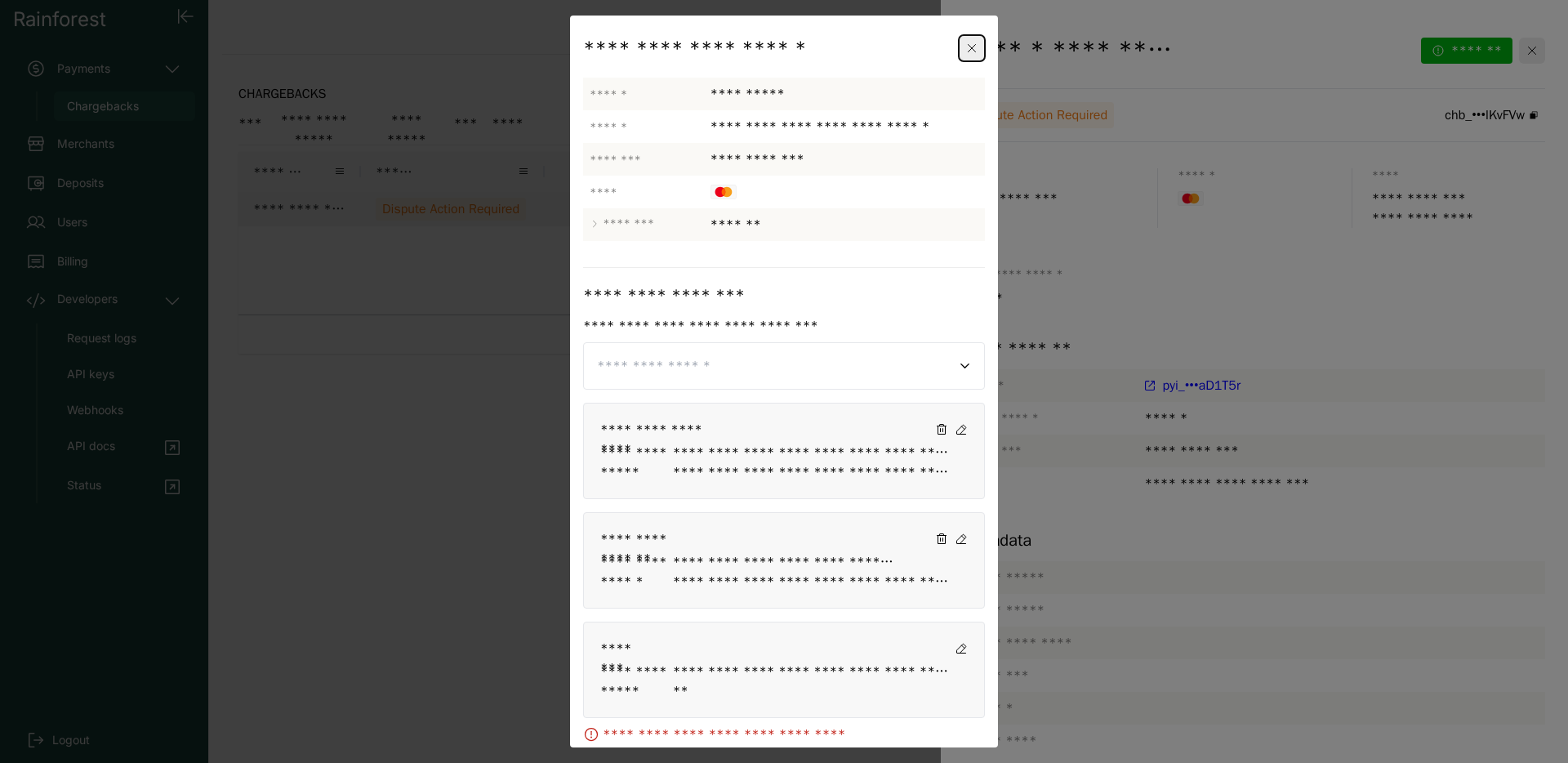 scroll, scrollTop: 56, scrollLeft: 0, axis: vertical 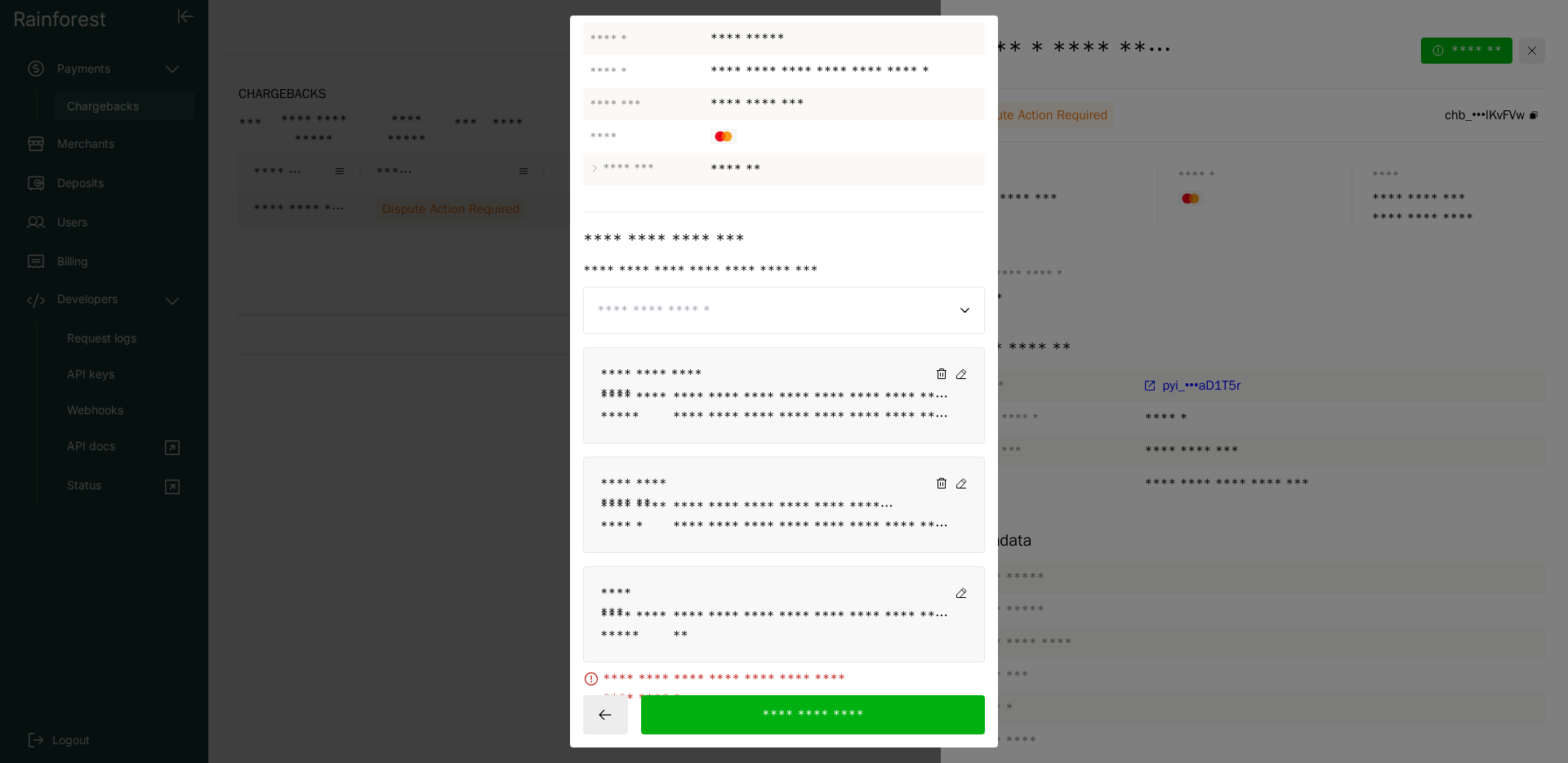 click on "**********" at bounding box center [813, 417] 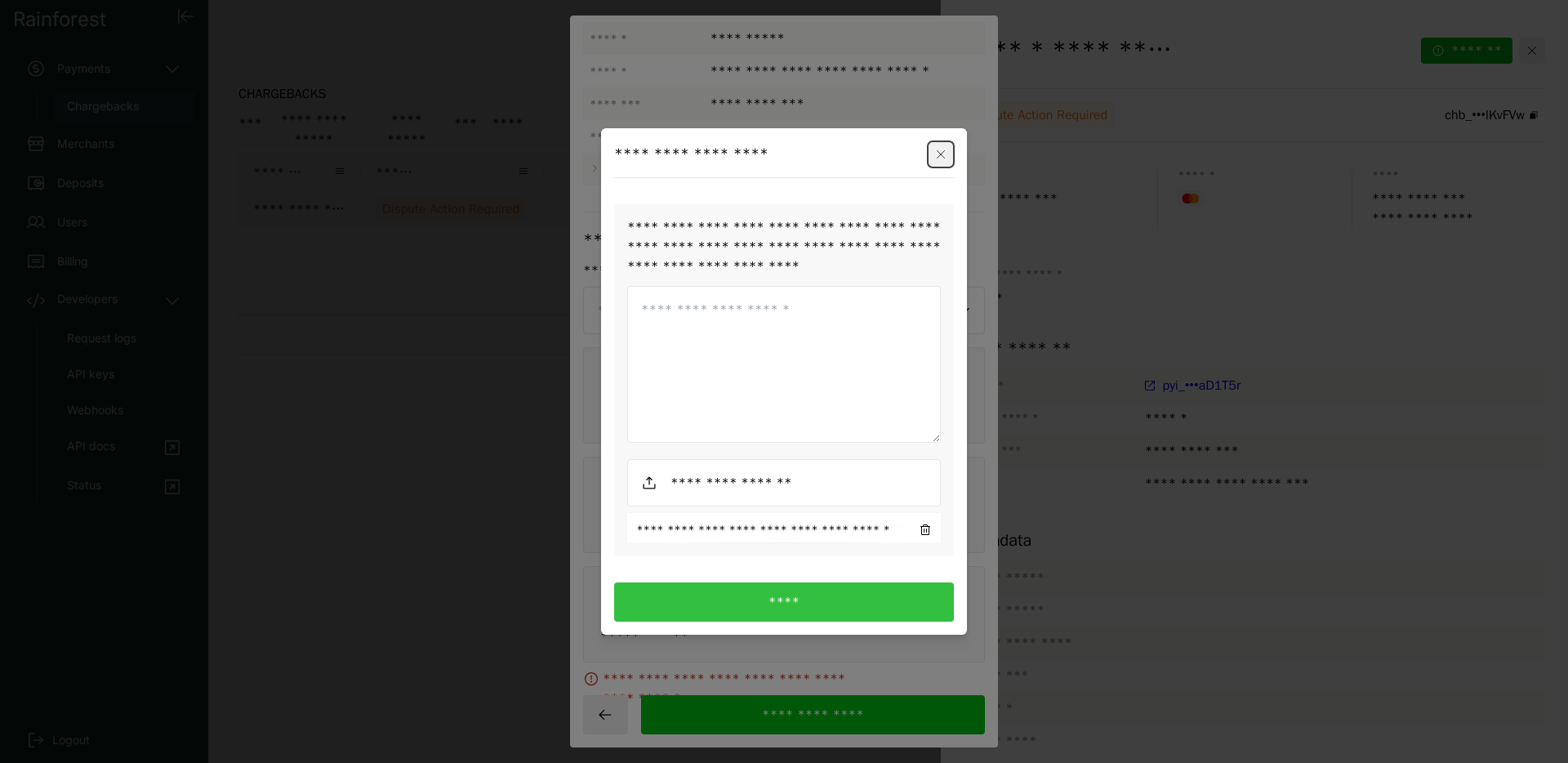 click 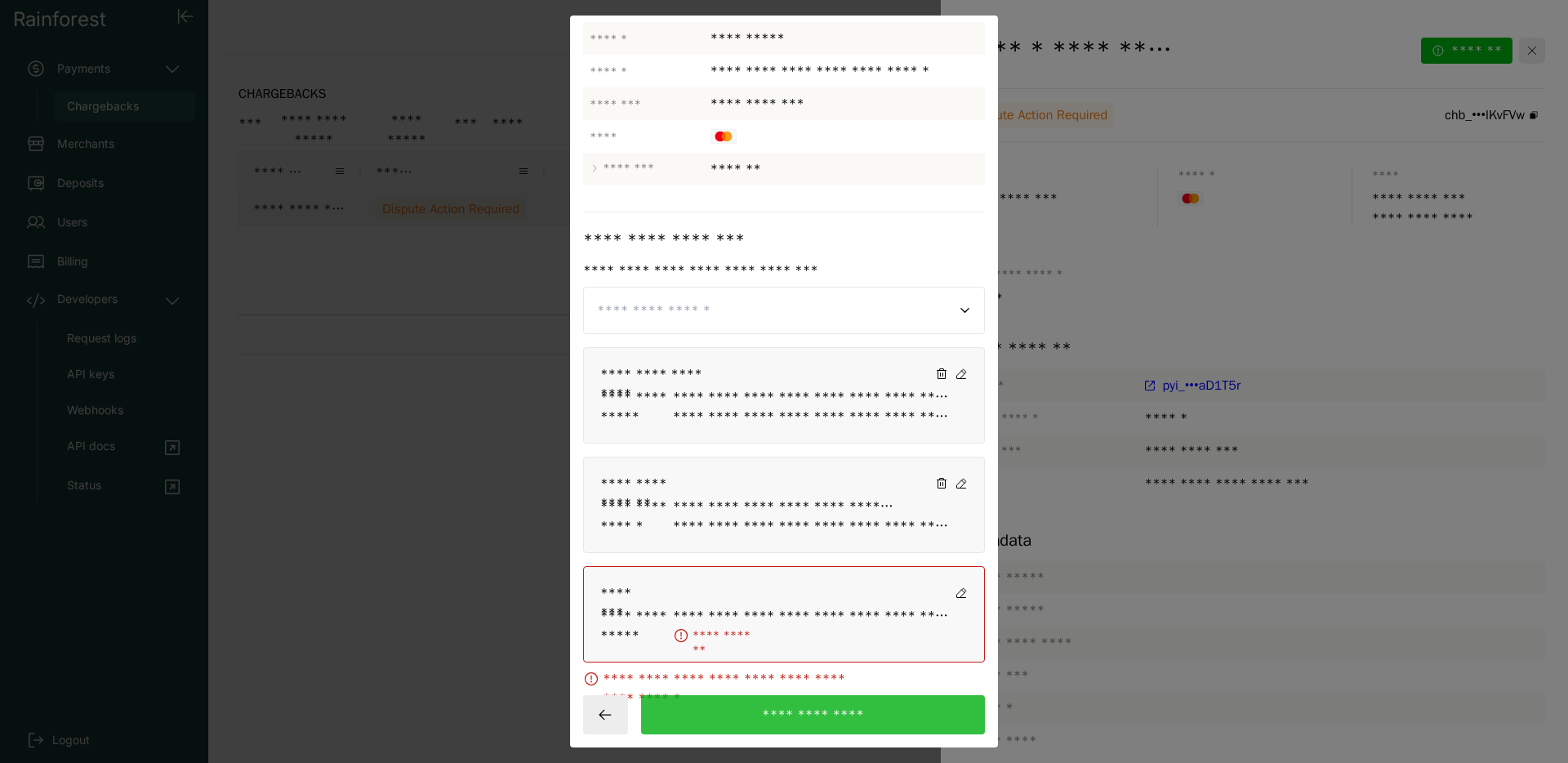 click on "**********" 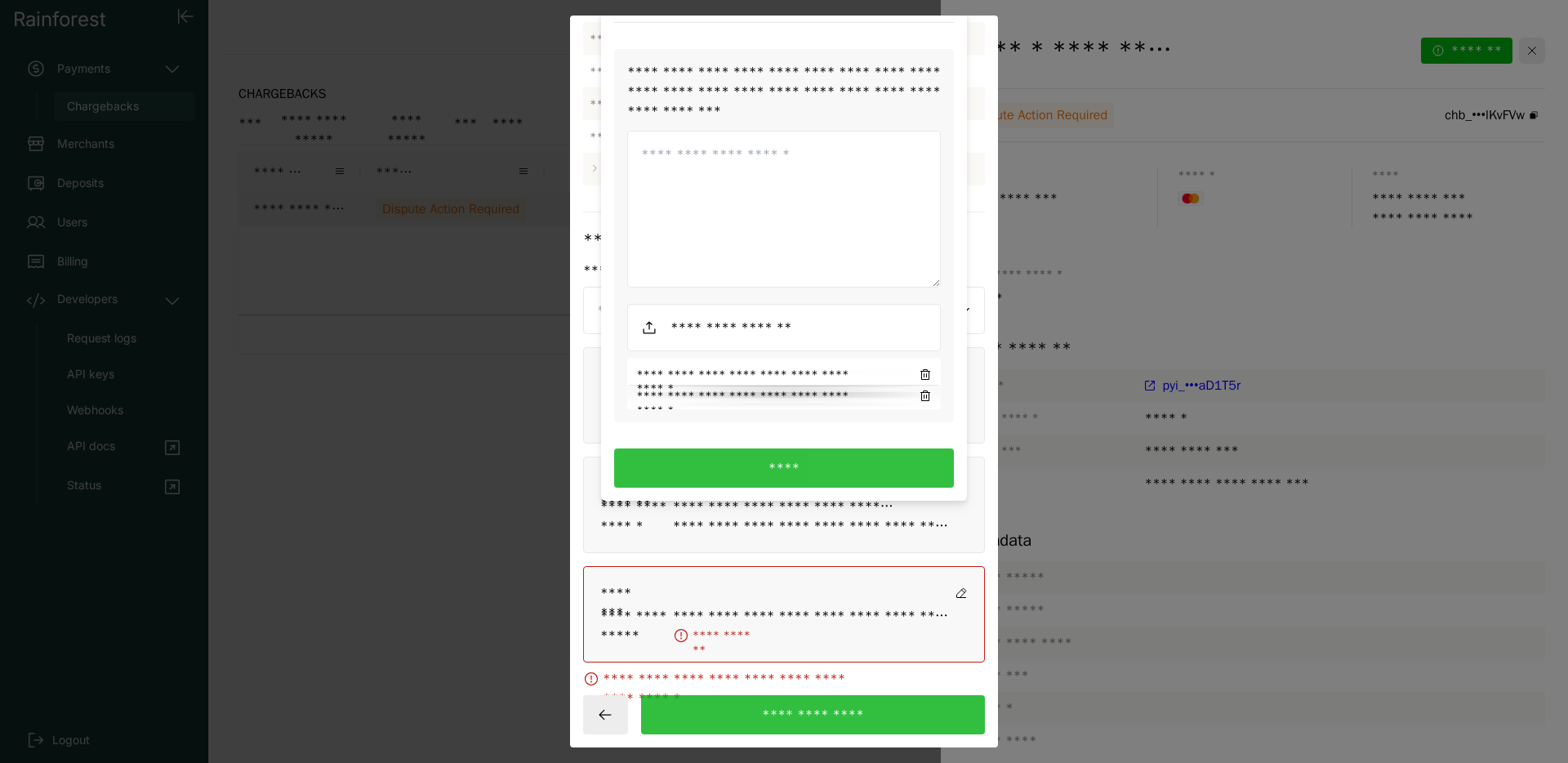 click 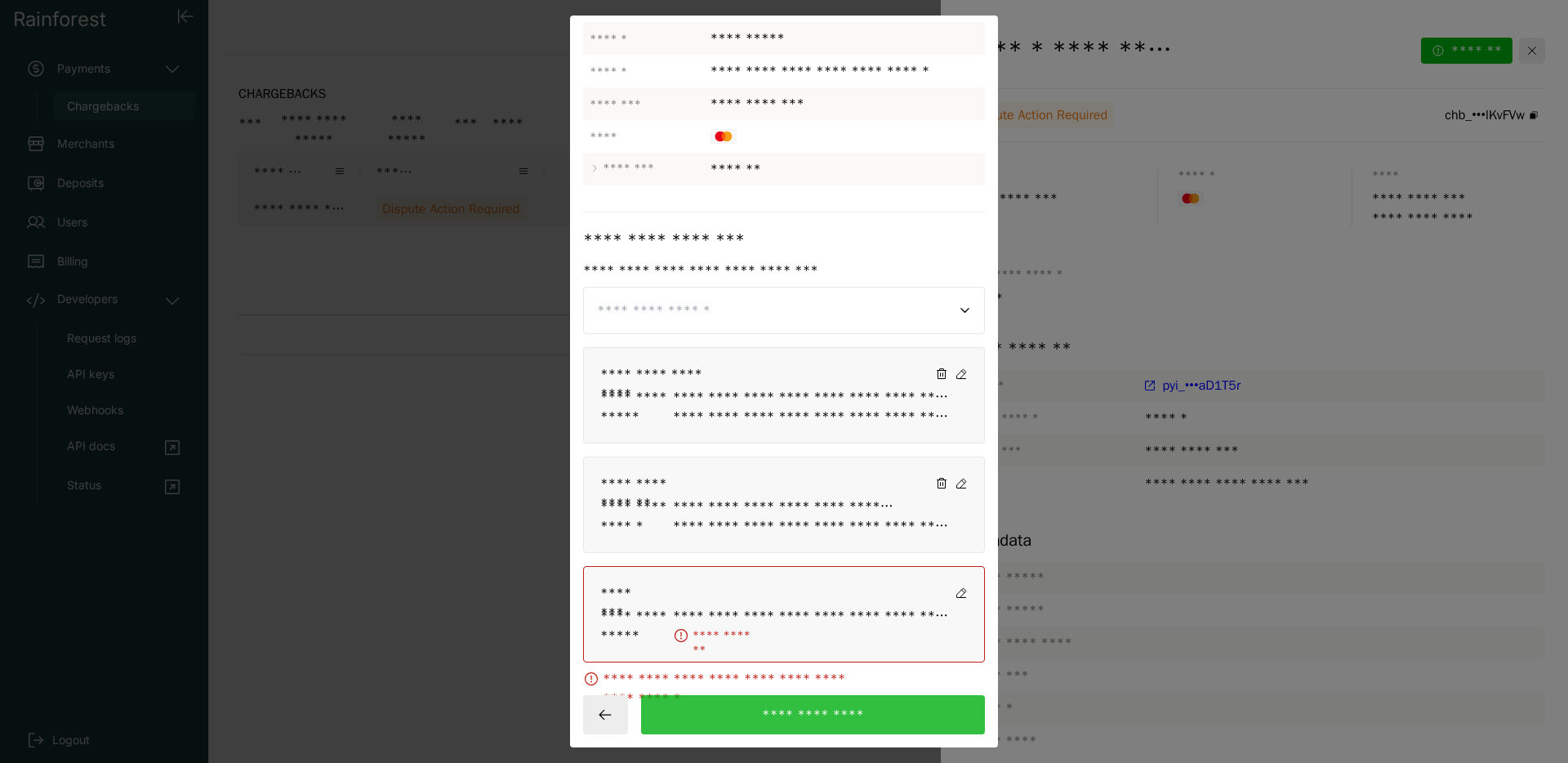 click on "**********" 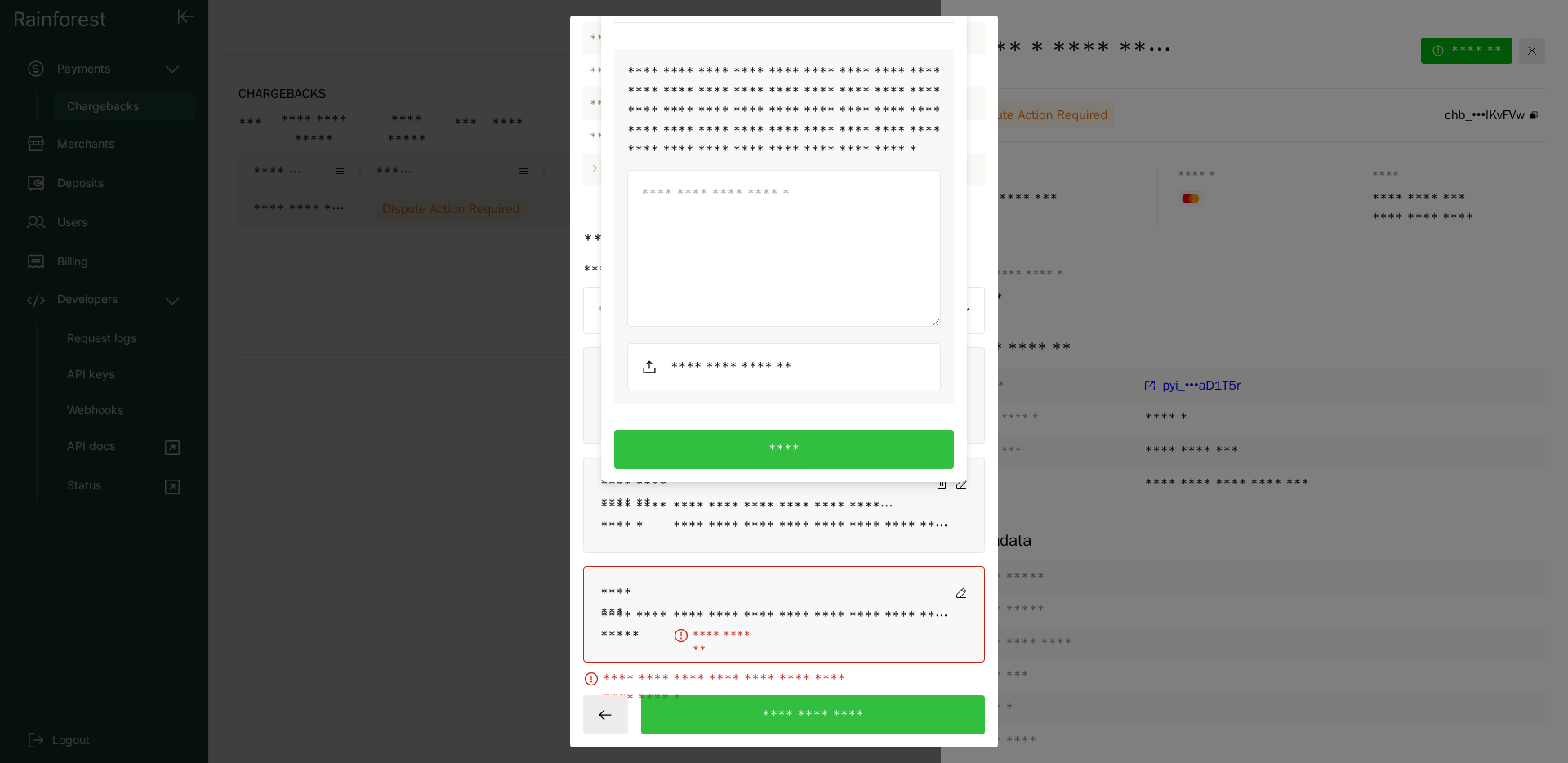 click at bounding box center [784, 367] 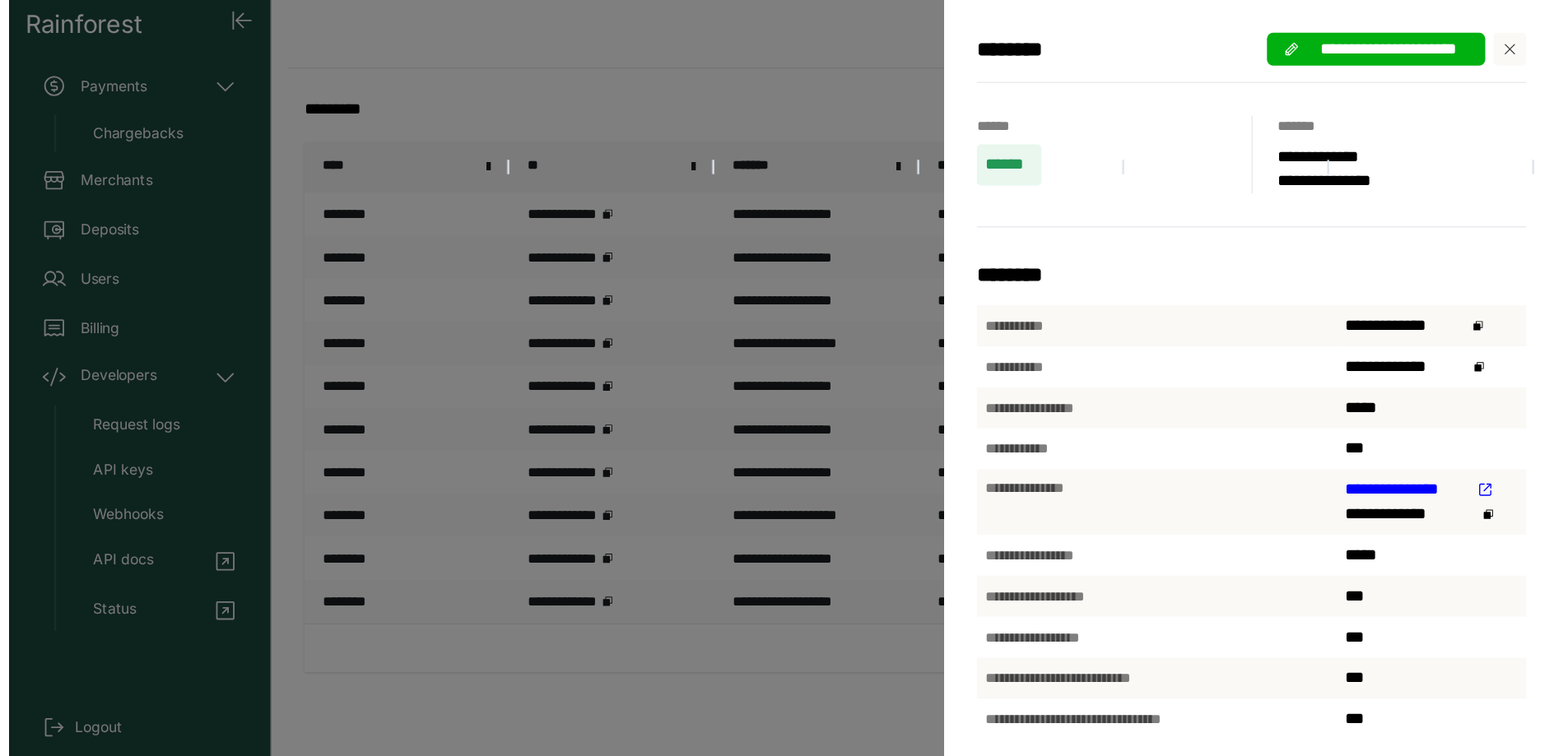 scroll, scrollTop: 0, scrollLeft: 0, axis: both 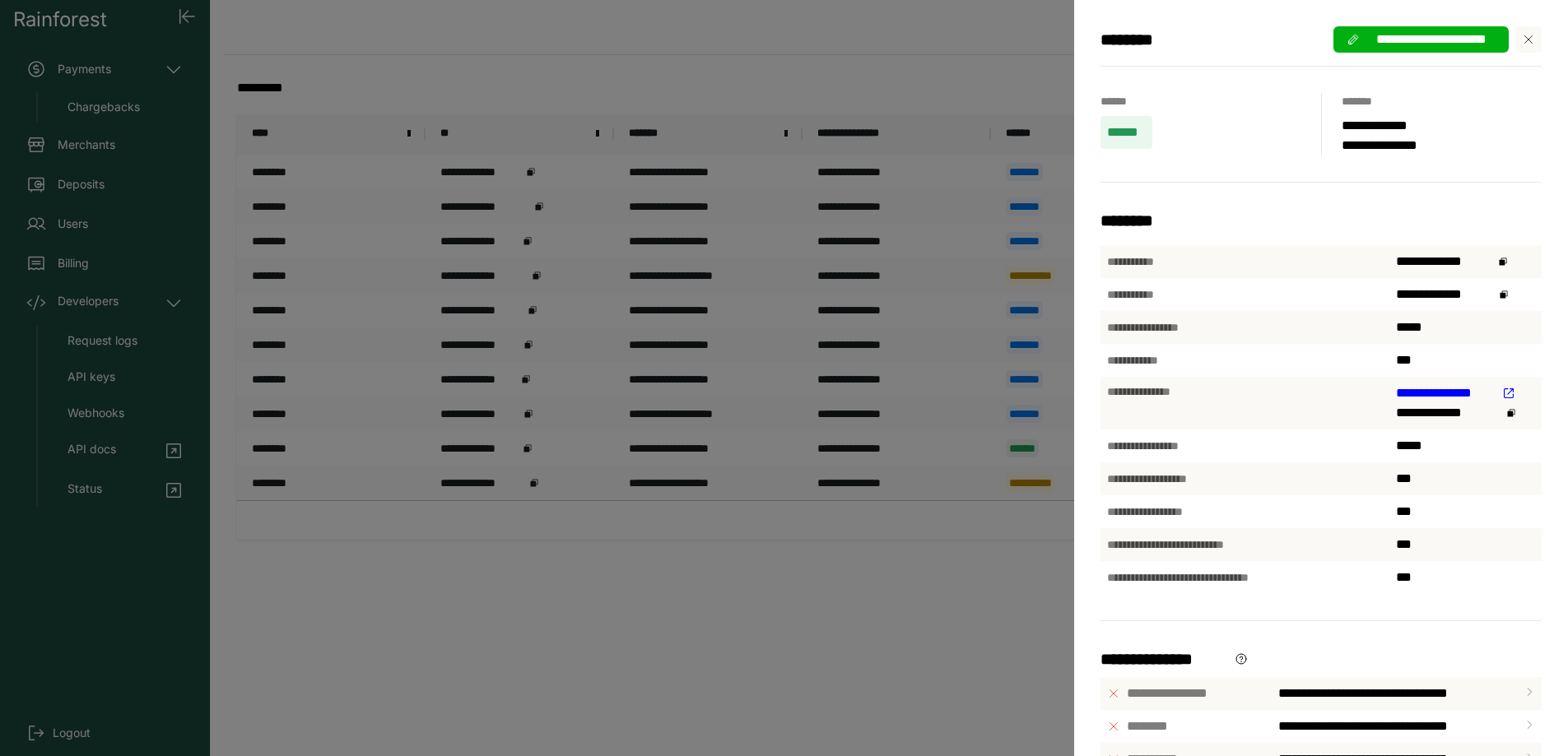 click on "**********" at bounding box center [784, 378] 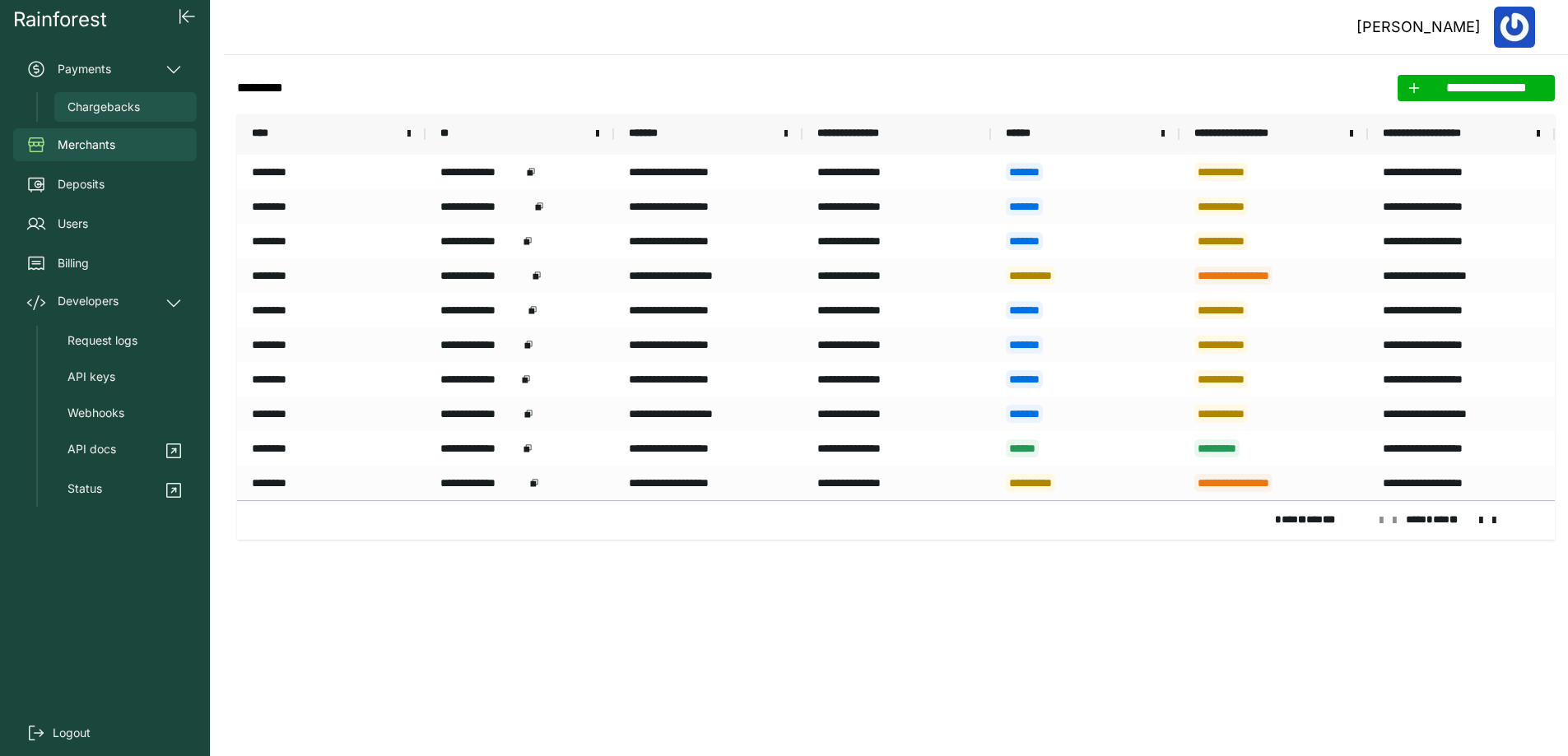 click on "Chargebacks" at bounding box center (125, 107) 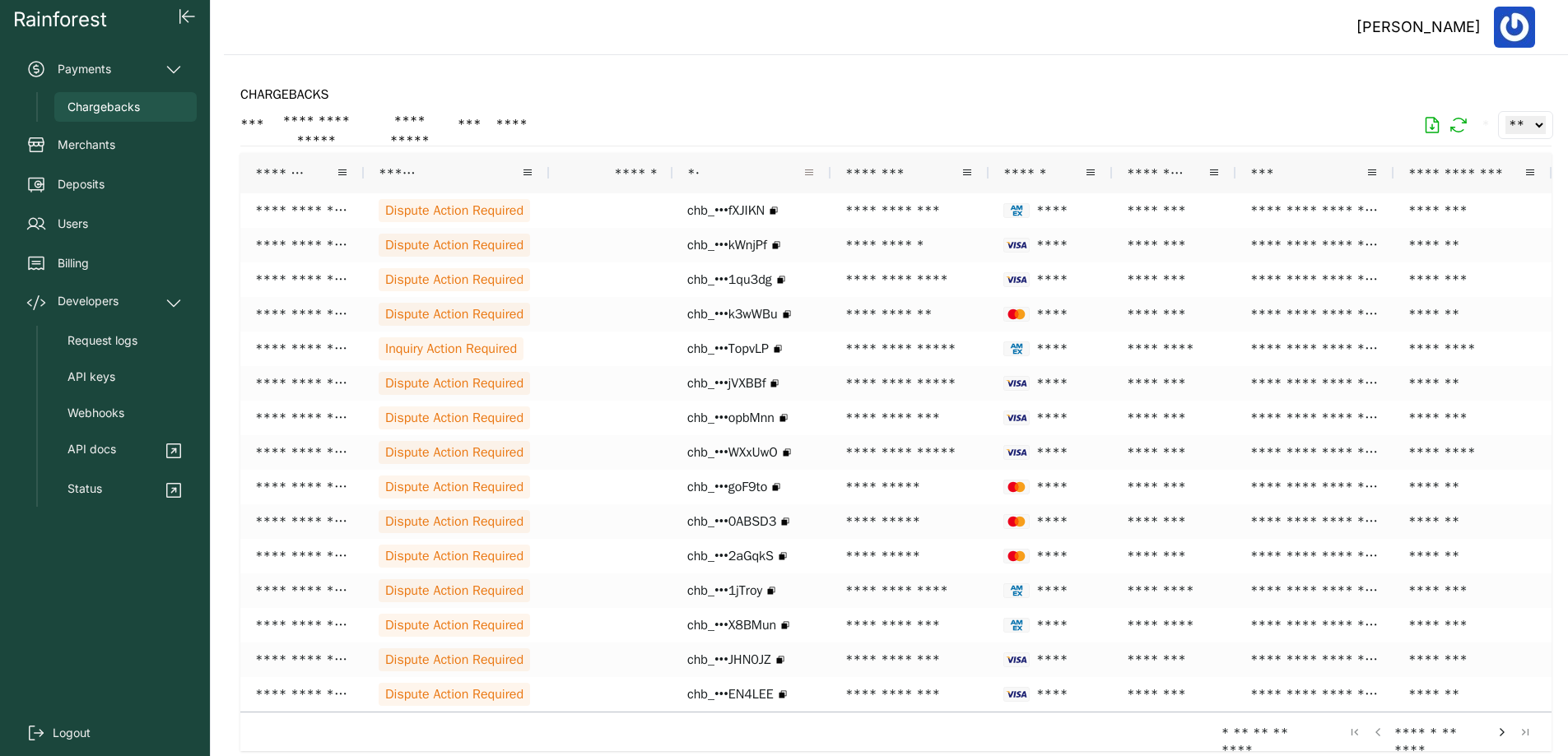 click at bounding box center [809, 173] 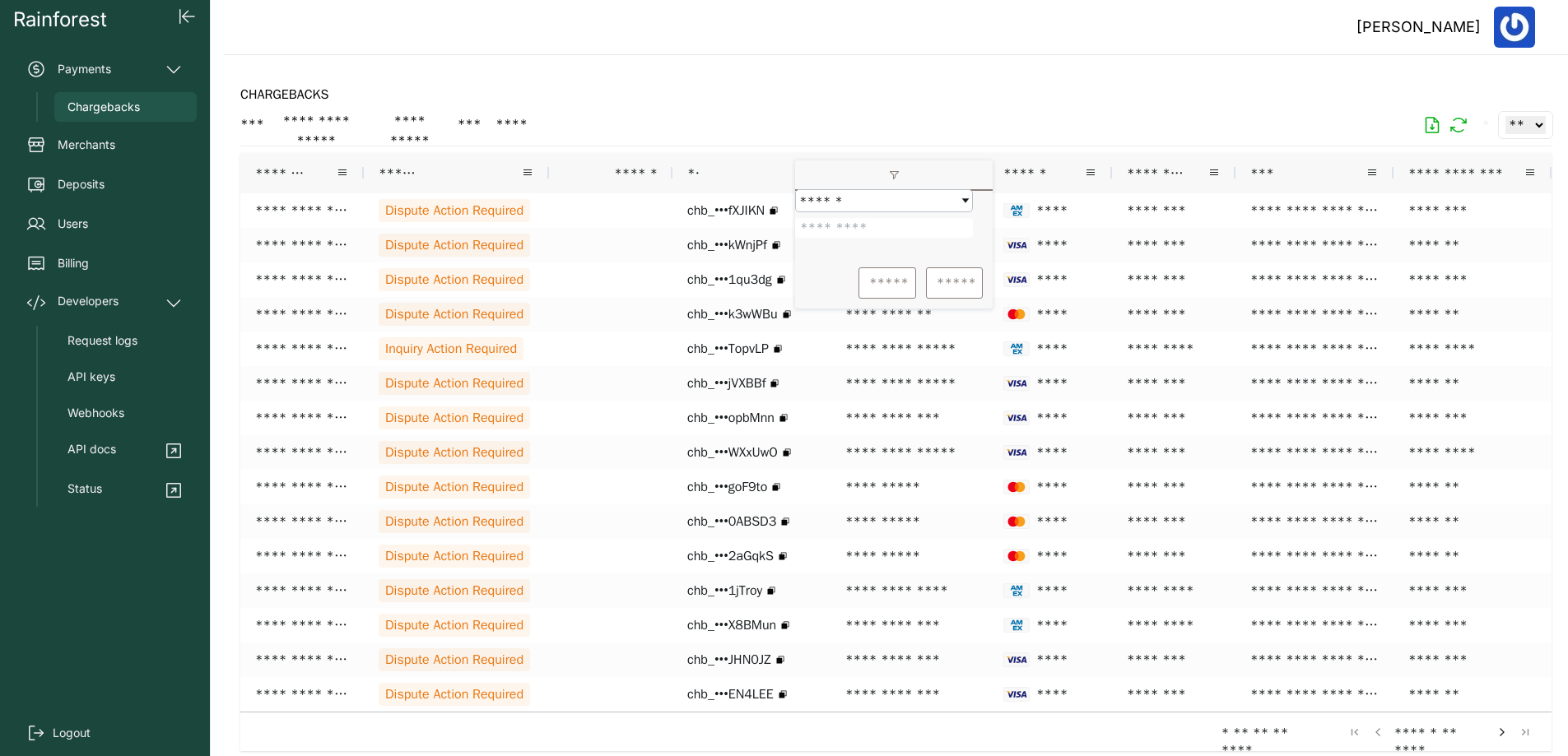 click at bounding box center [884, 228] 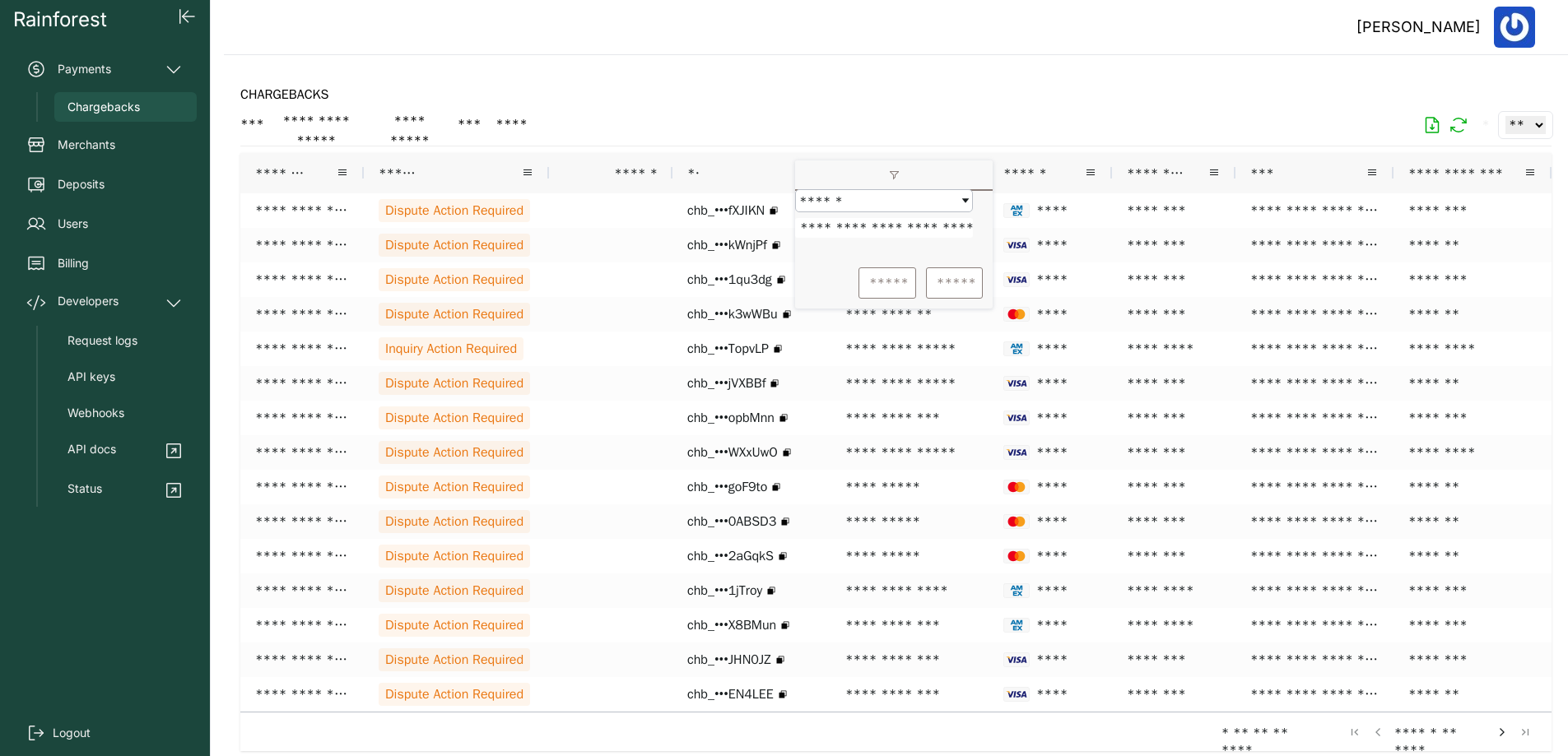 scroll, scrollTop: 0, scrollLeft: 58, axis: horizontal 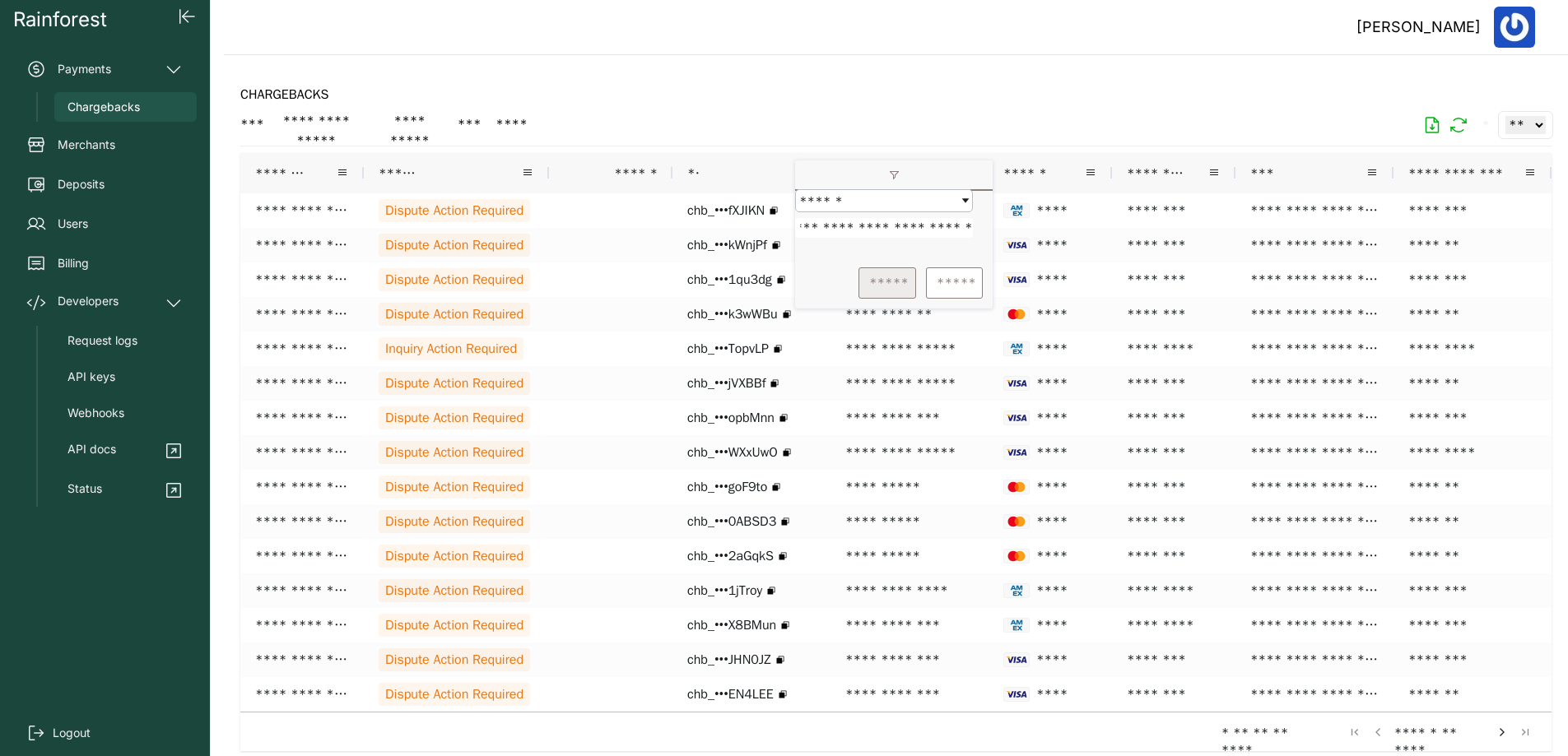 type on "**********" 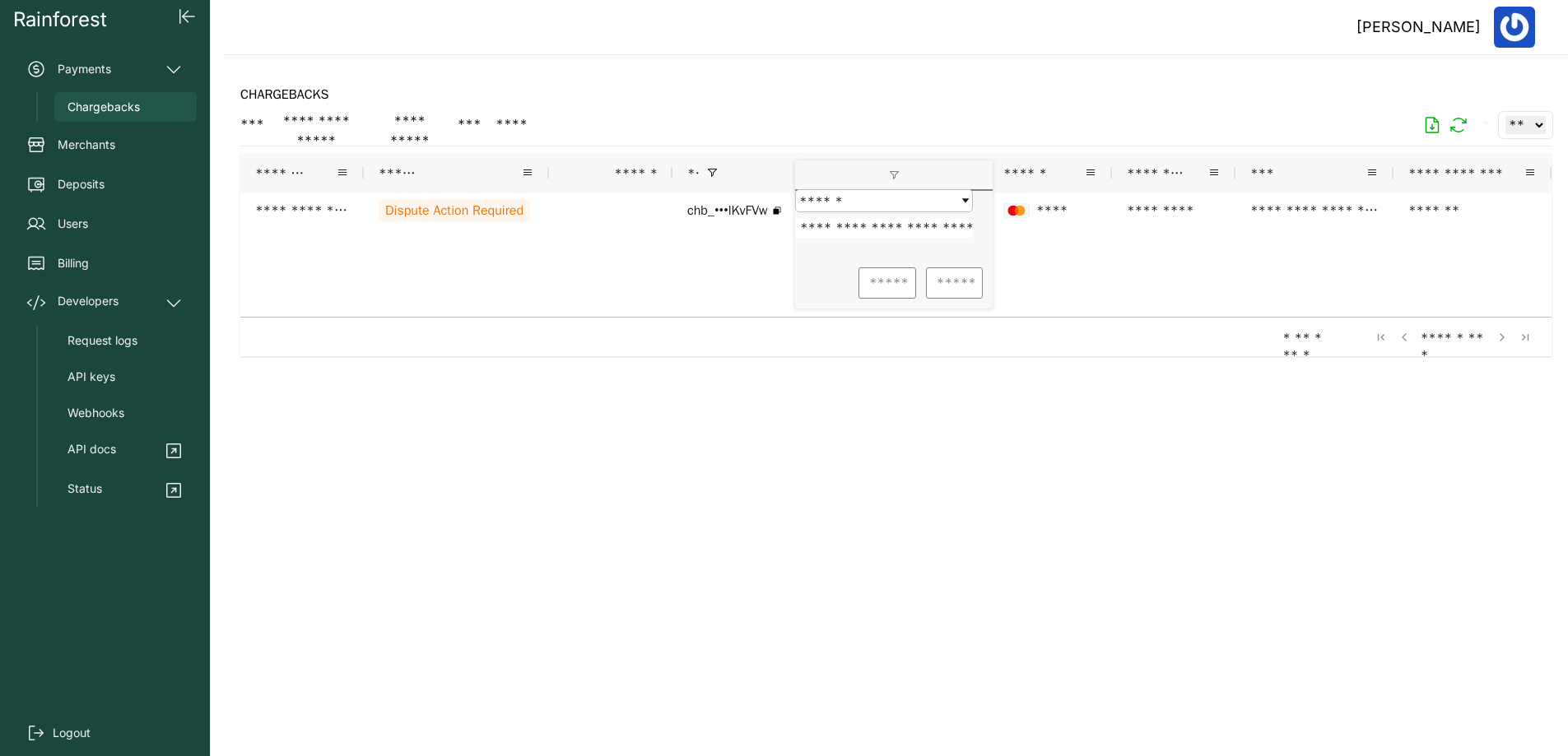 click on "**********" 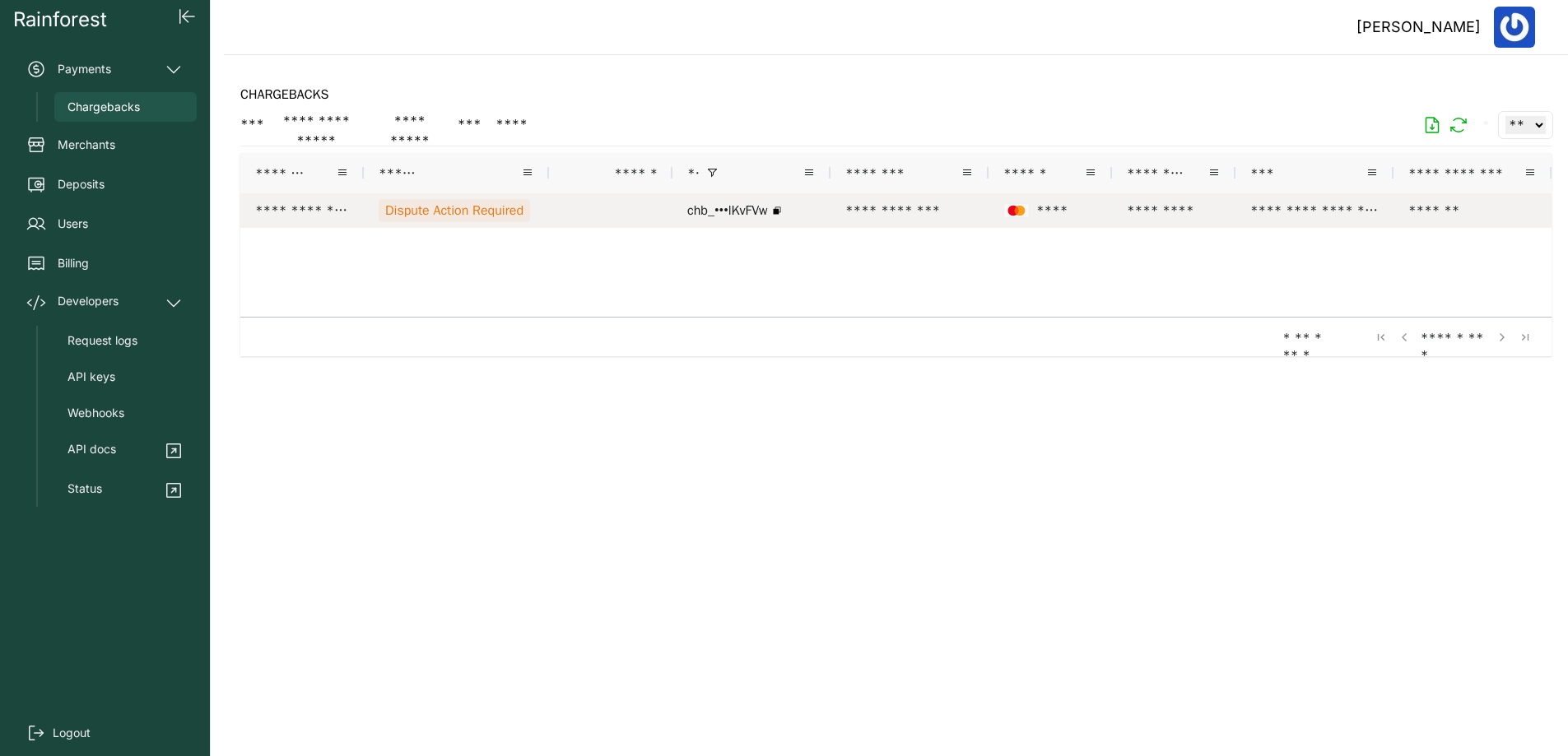 click on "**********" at bounding box center (910, 211) 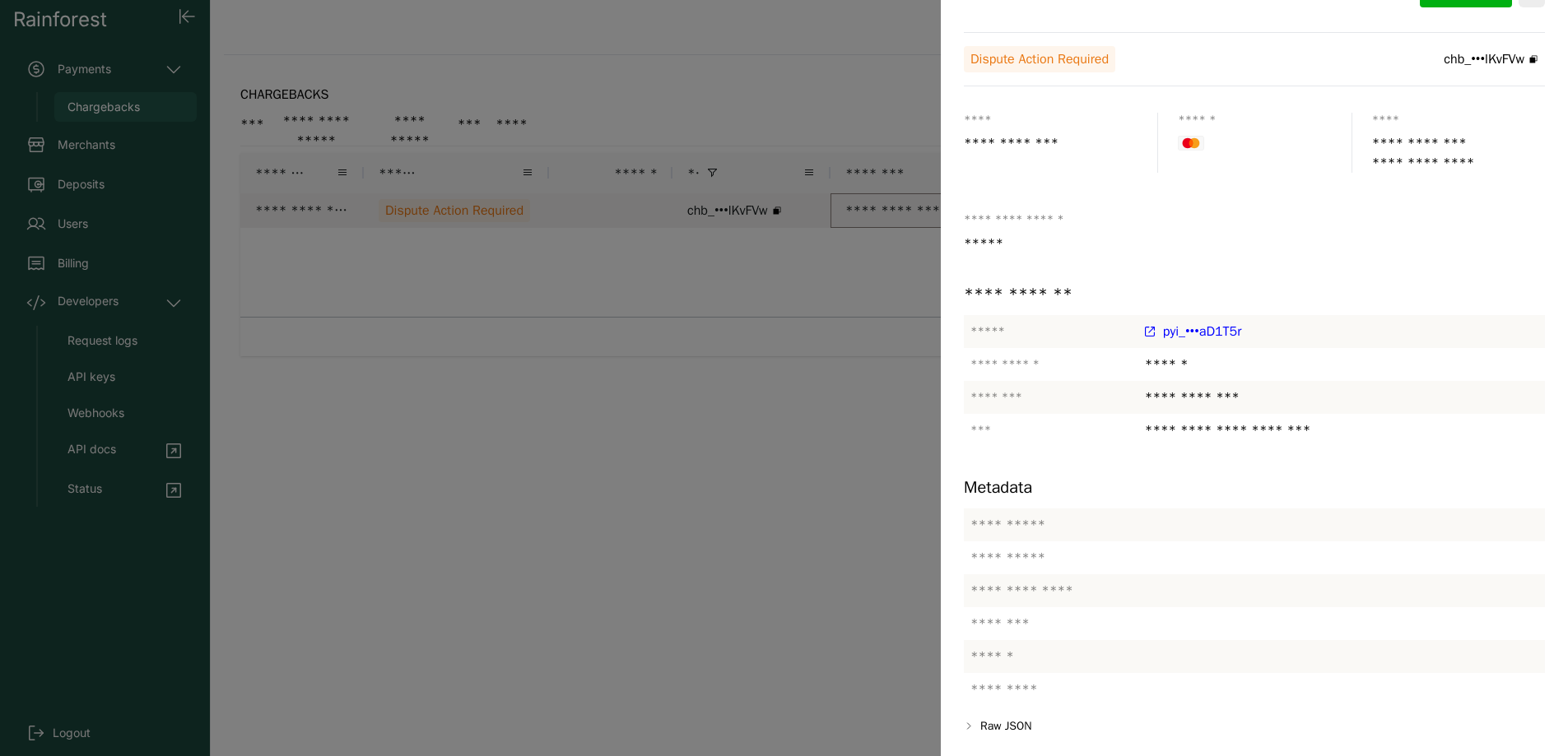 scroll, scrollTop: 0, scrollLeft: 0, axis: both 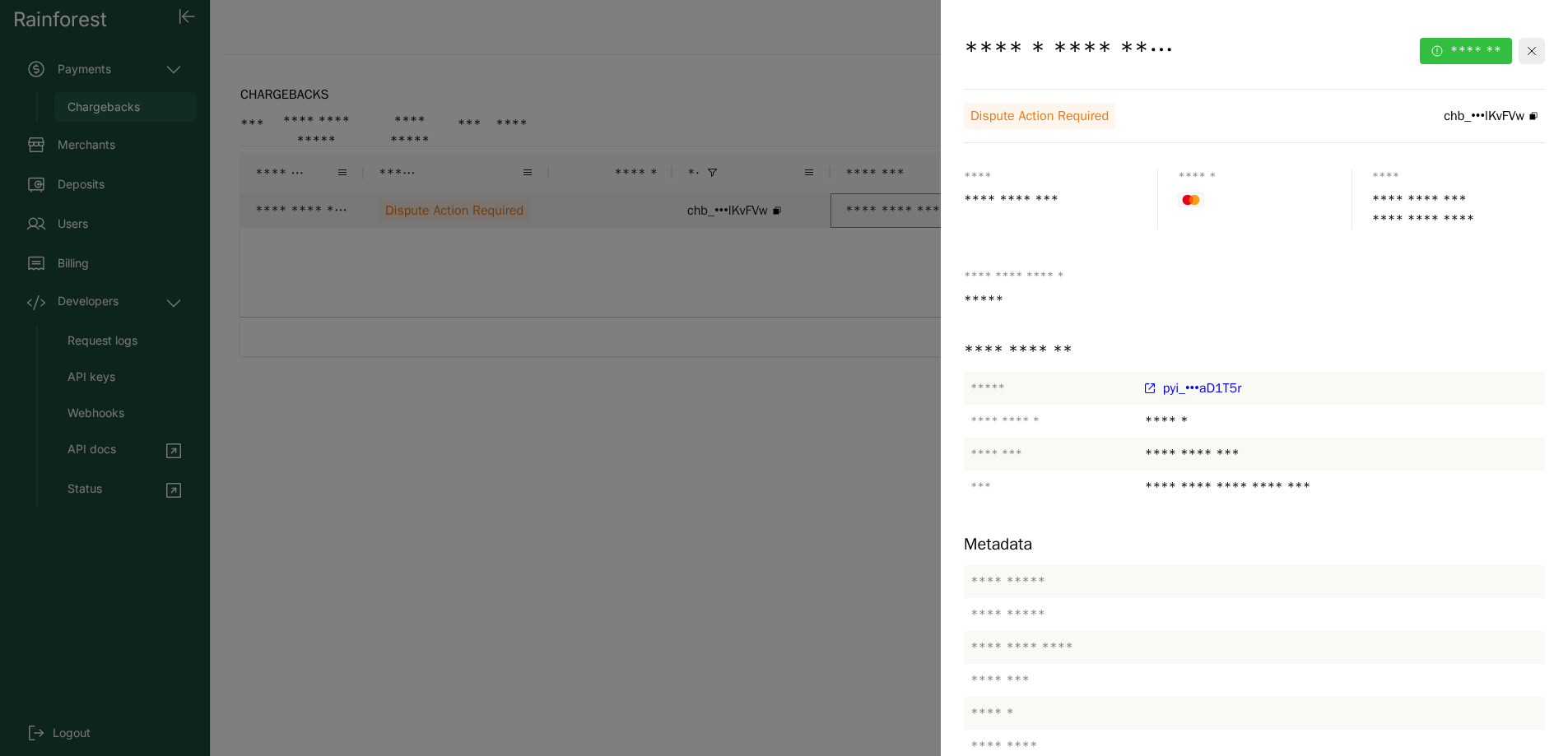 click on "*******" 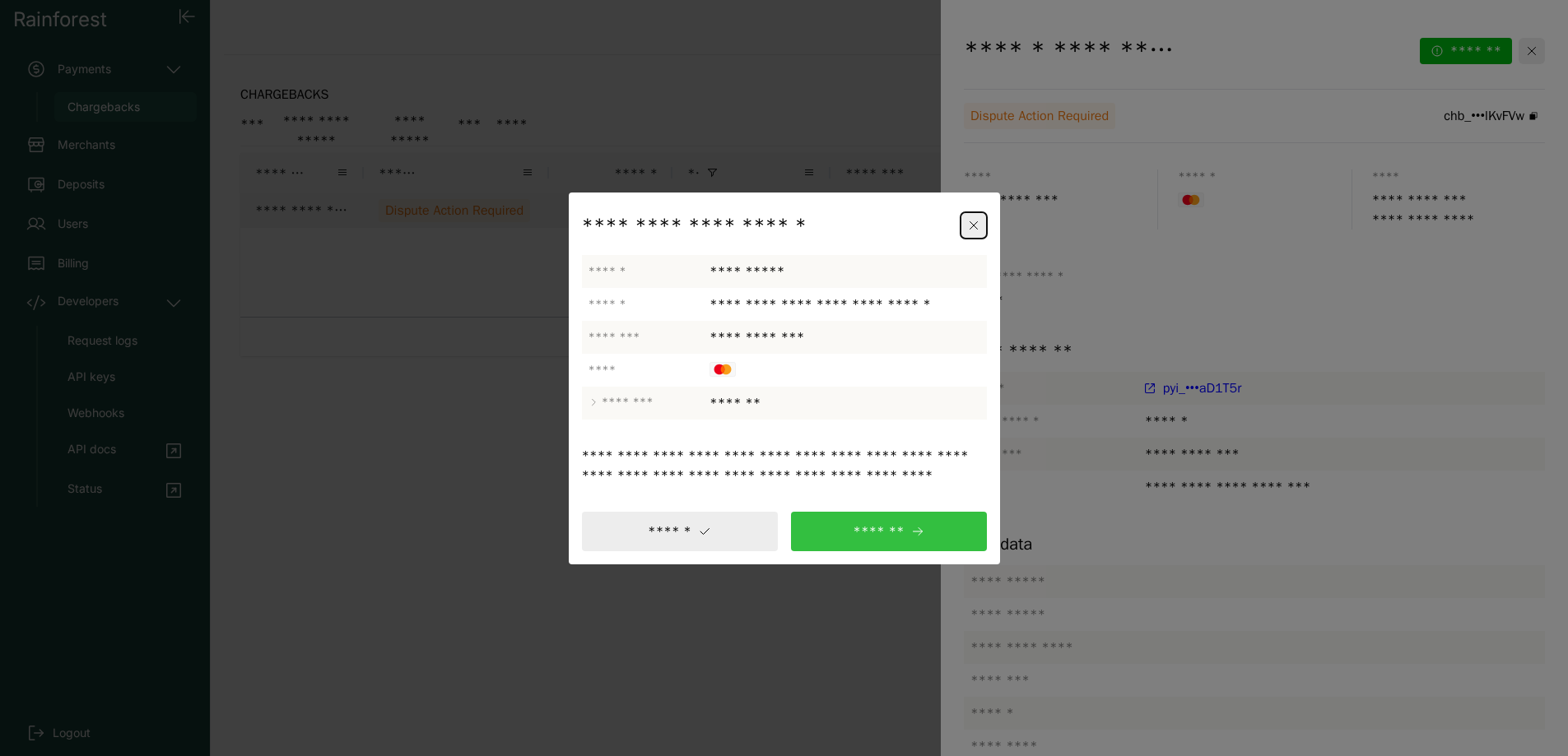 click on "*******" at bounding box center (889, 531) 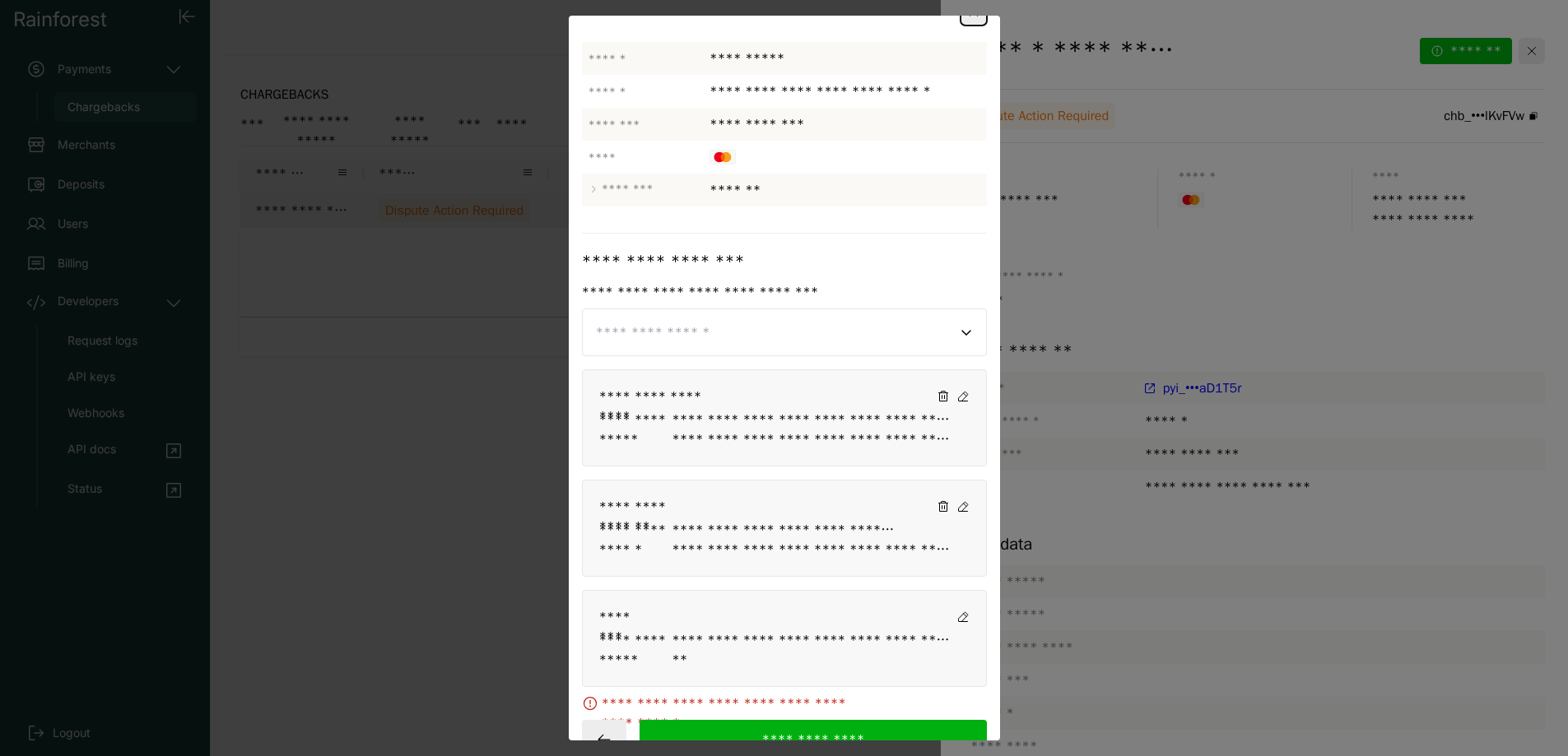 scroll, scrollTop: 68, scrollLeft: 0, axis: vertical 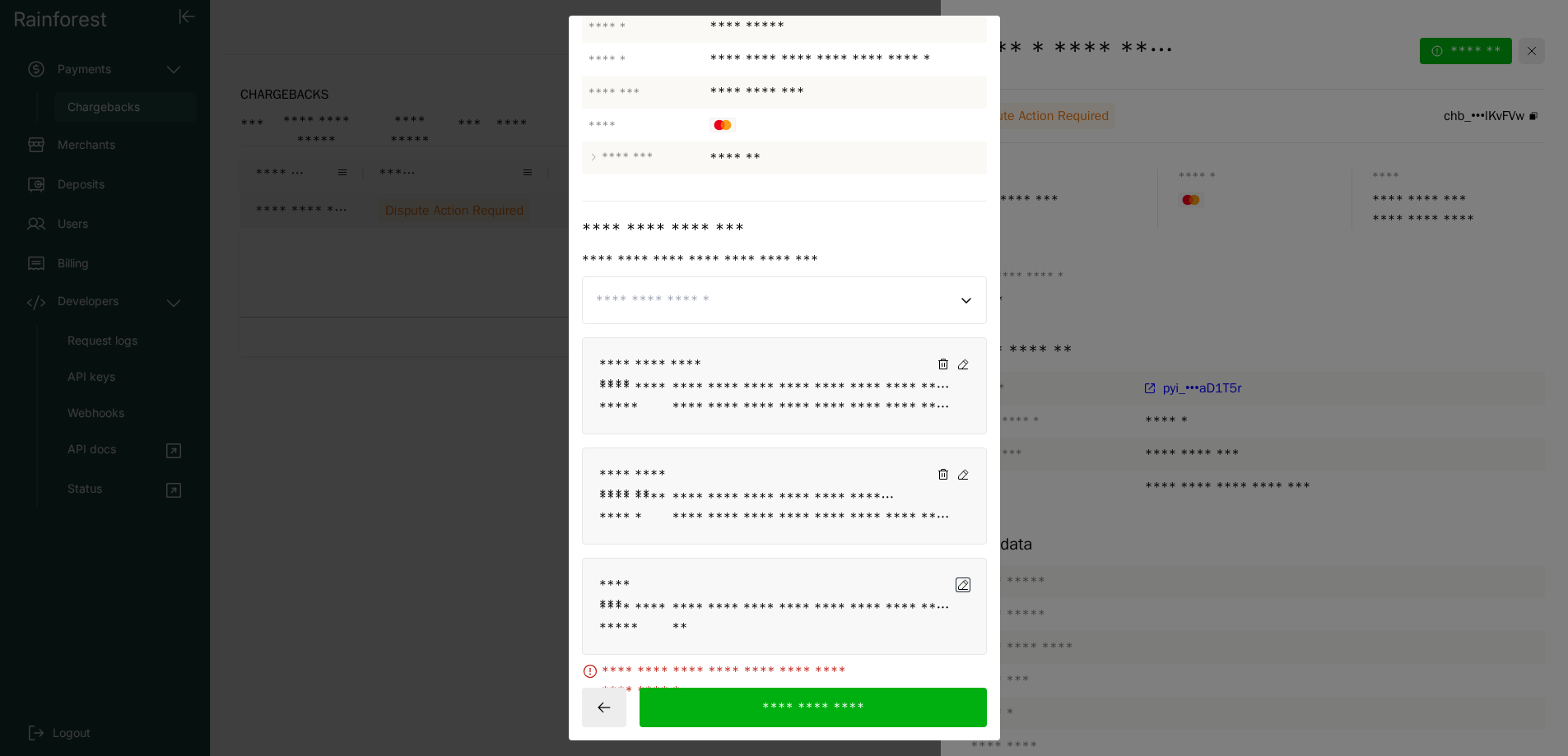click 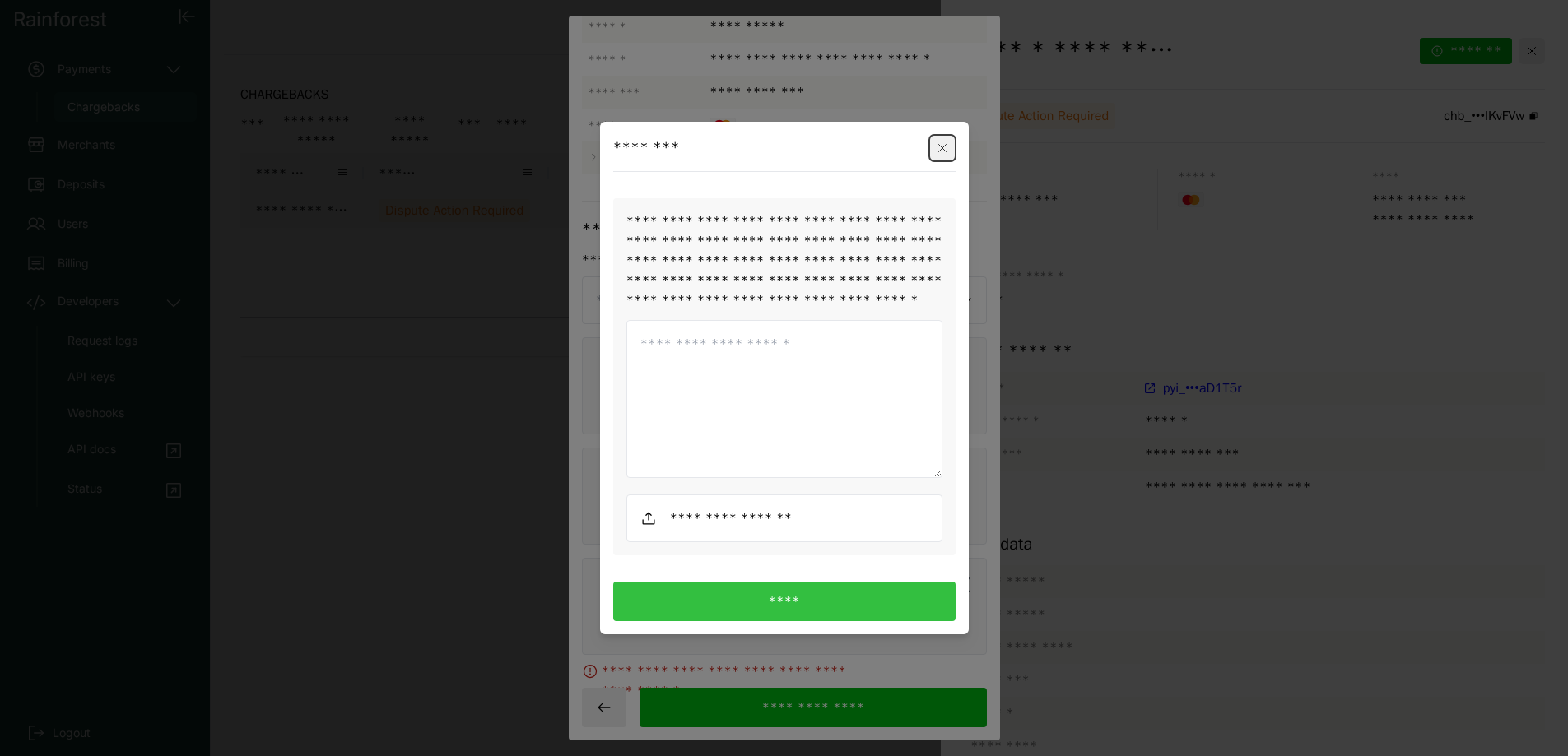 click 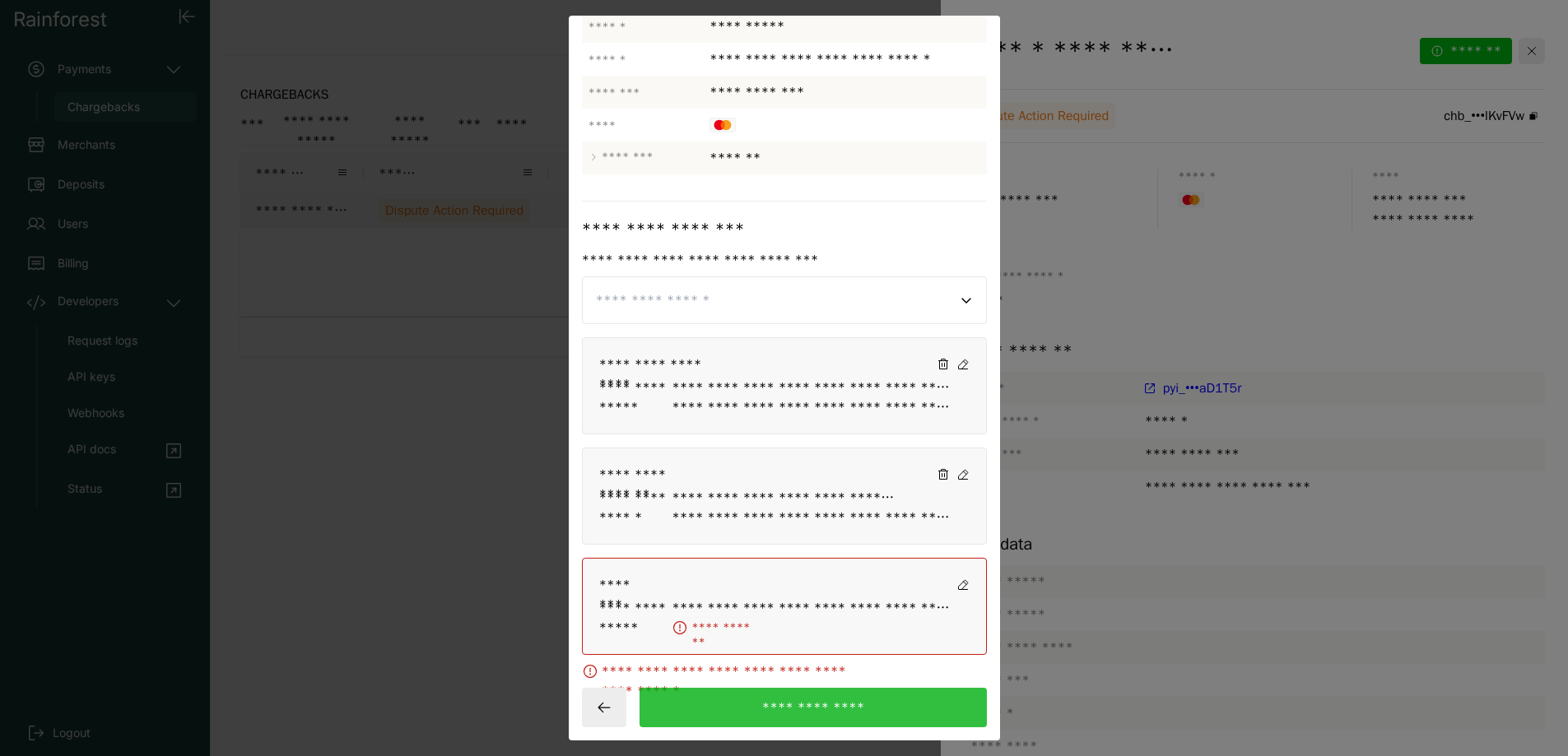 click 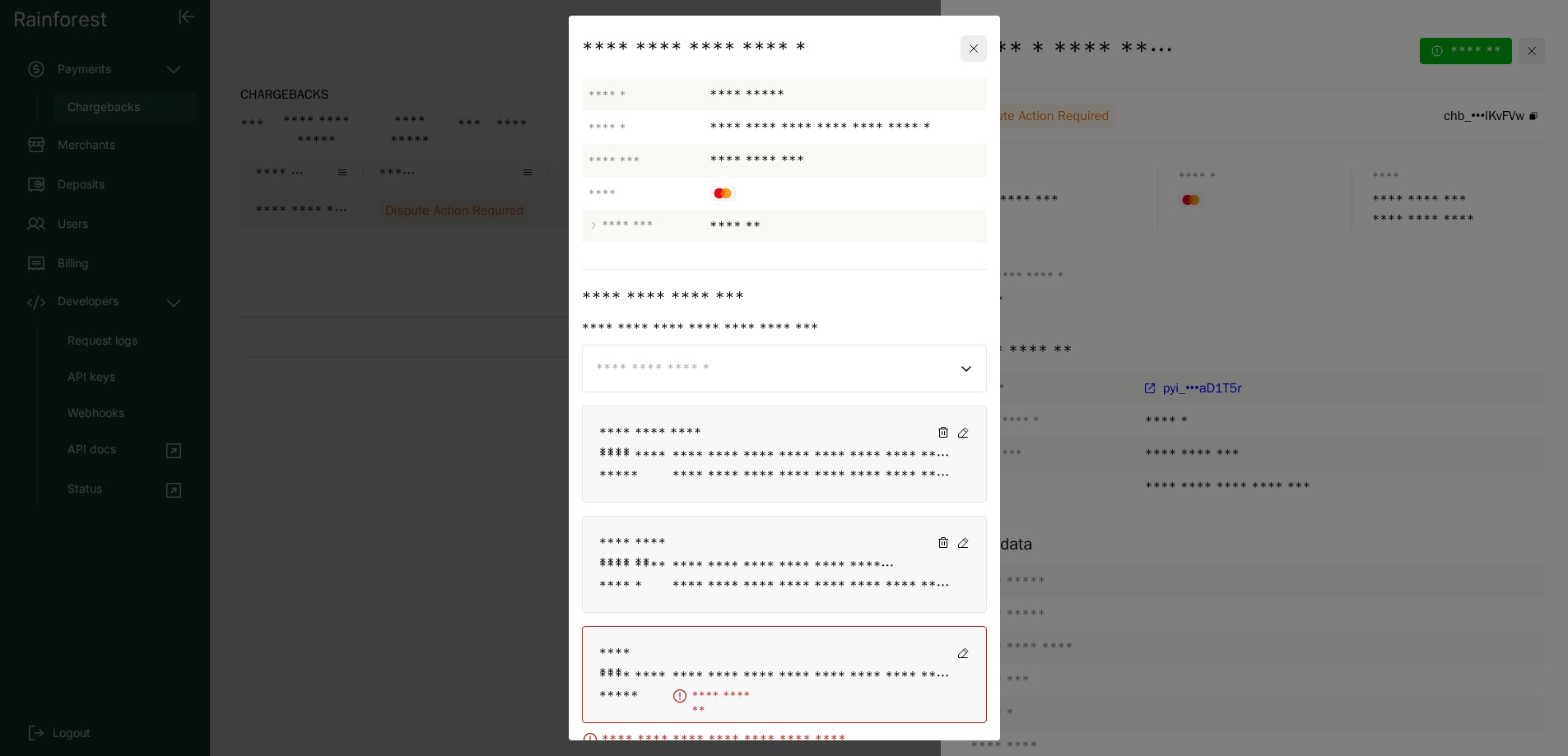 click 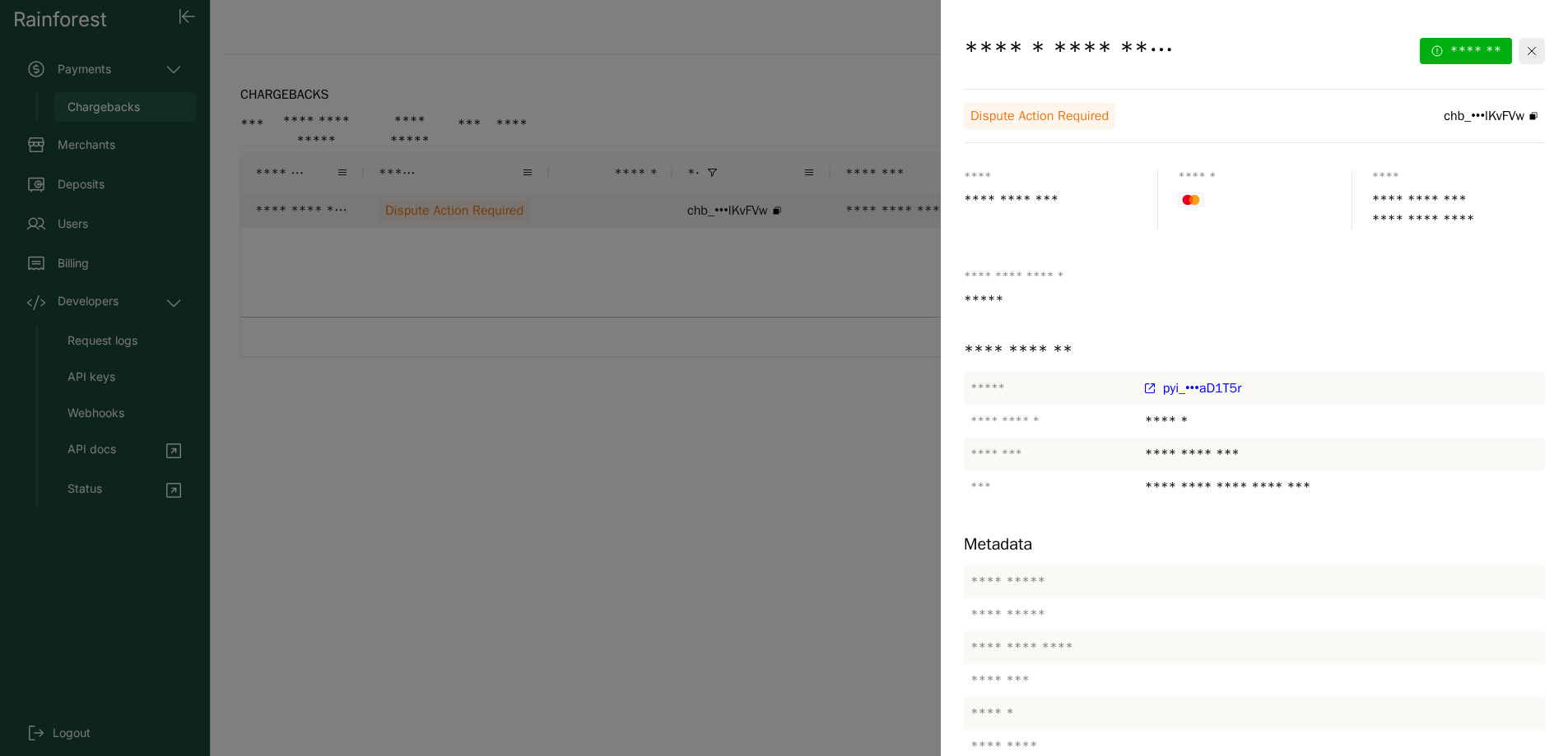 click on "*******" 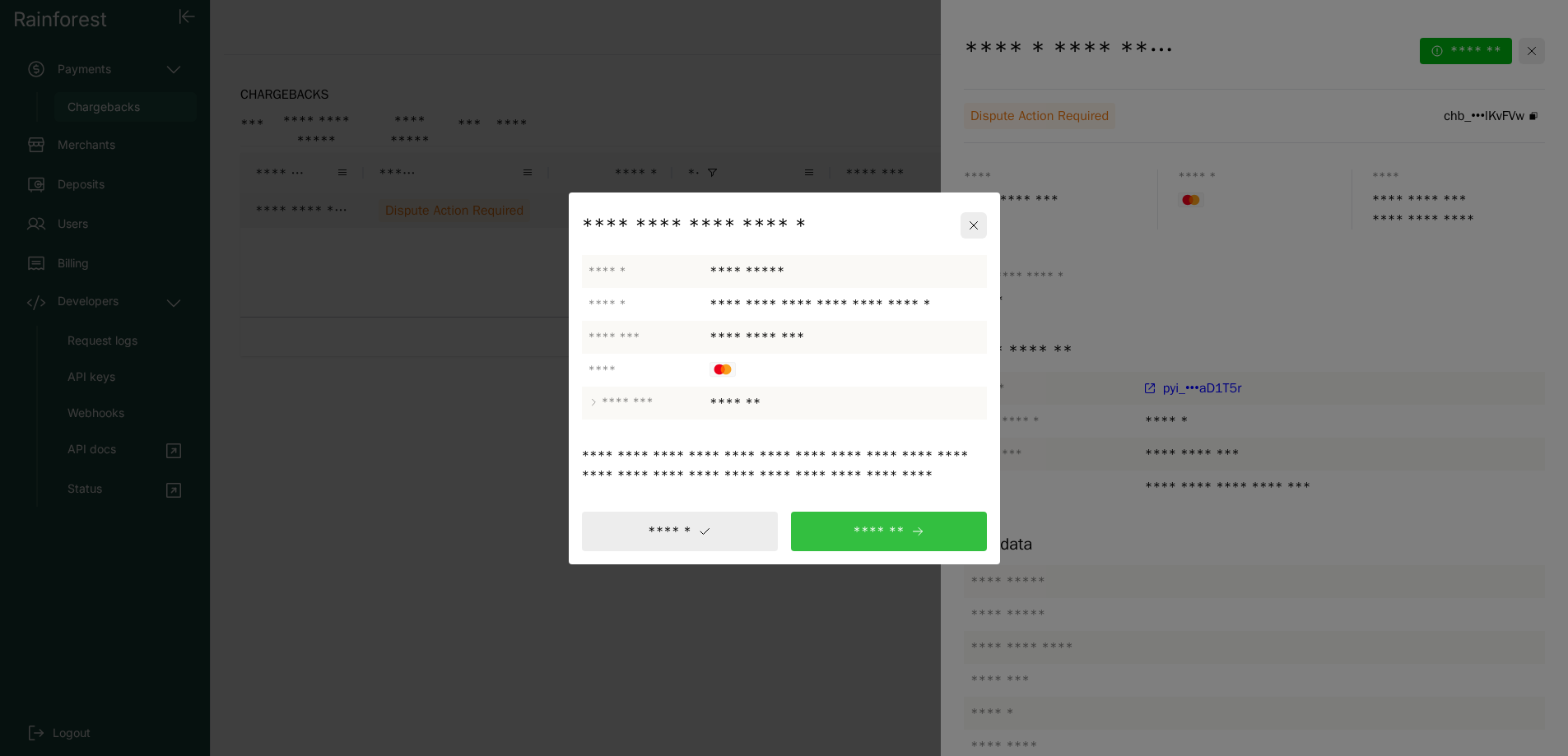 click on "*******" at bounding box center [889, 531] 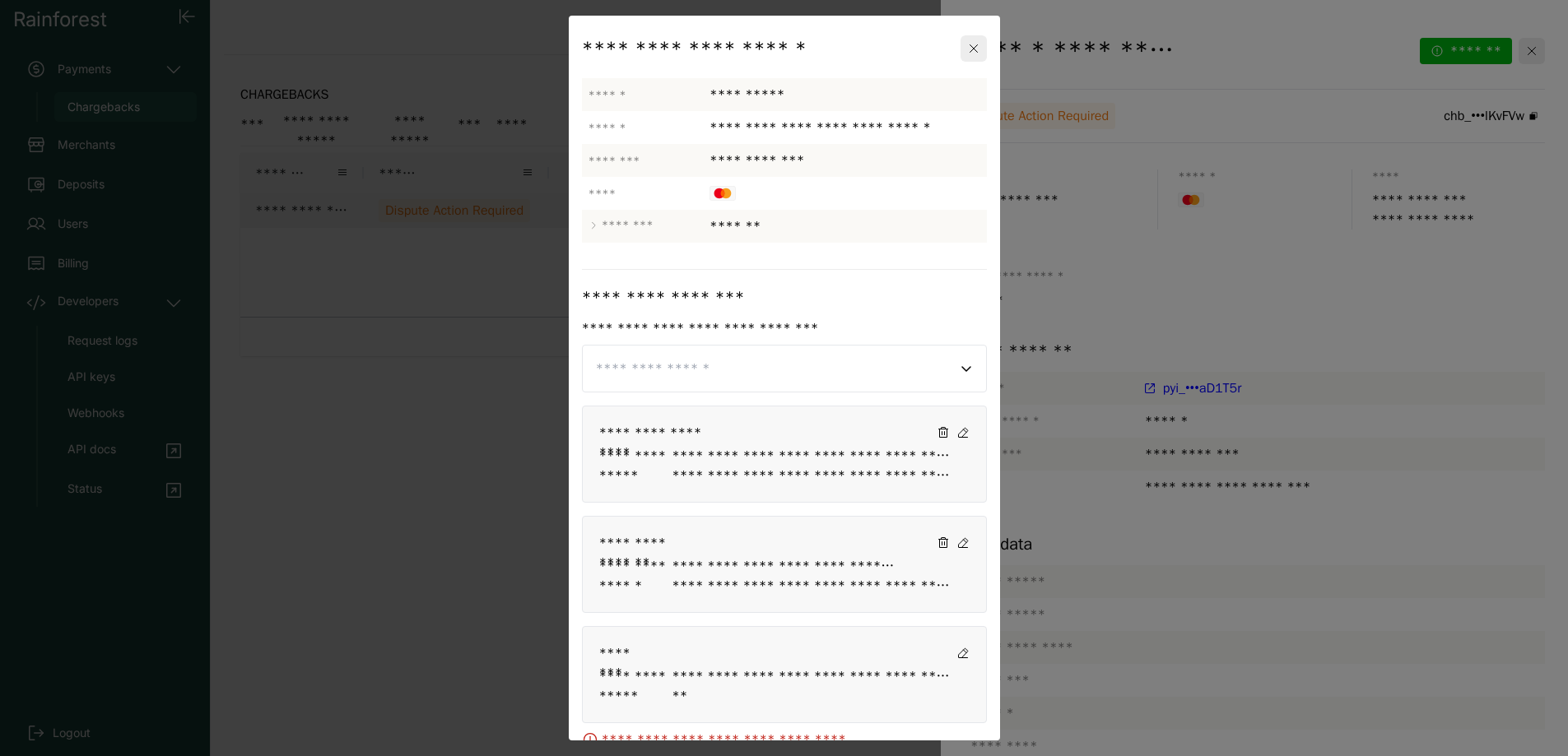 scroll, scrollTop: 68, scrollLeft: 0, axis: vertical 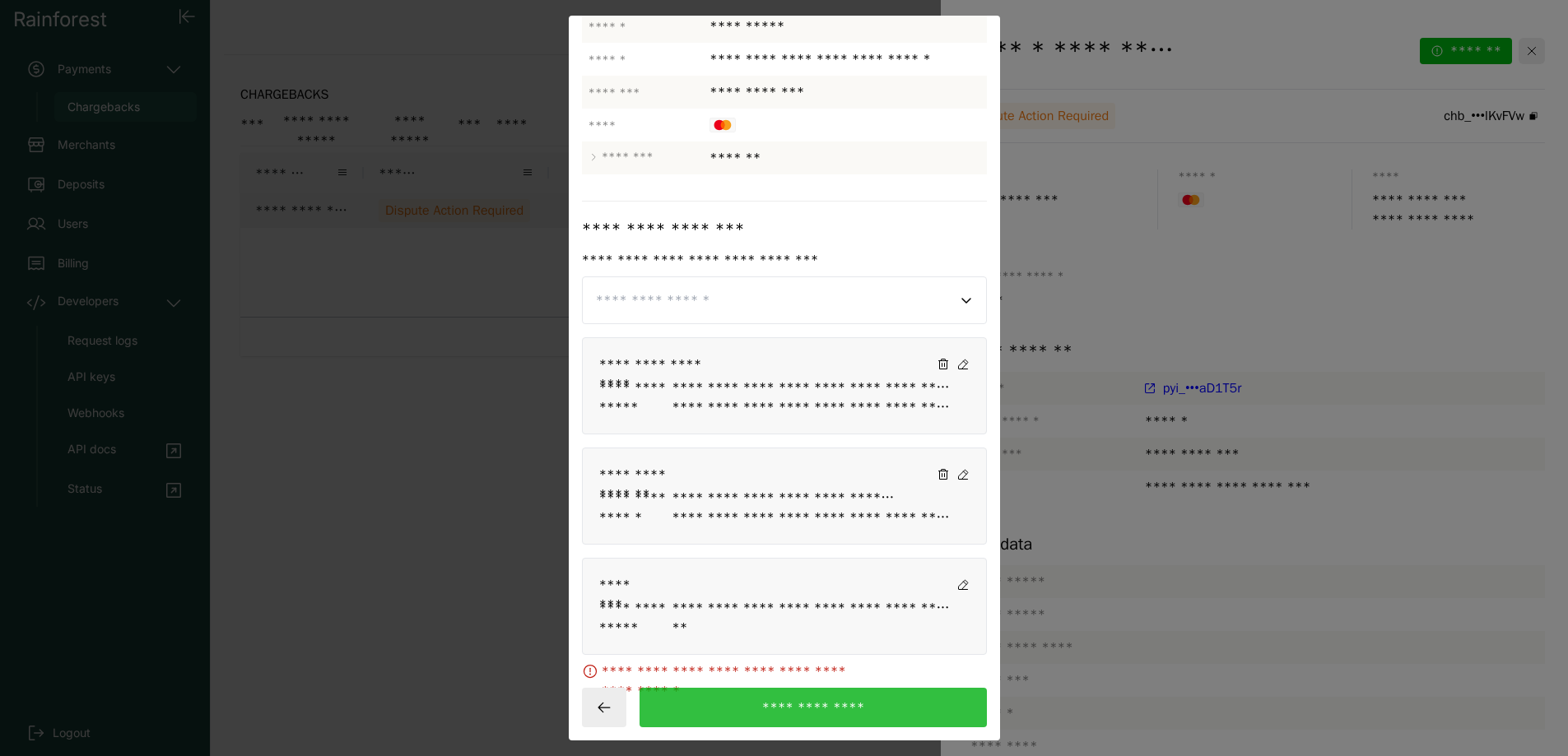 click on "**********" at bounding box center [812, 707] 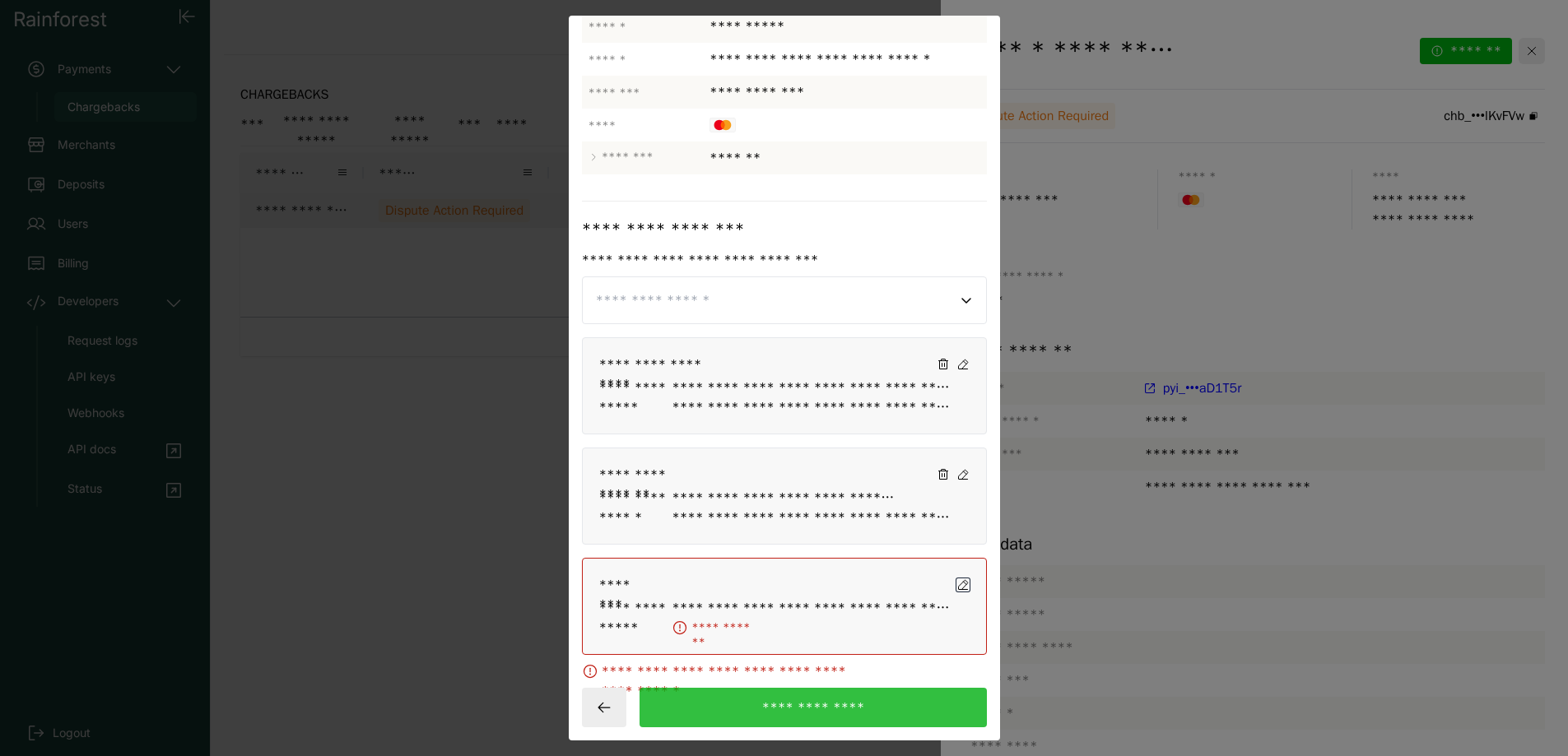 click 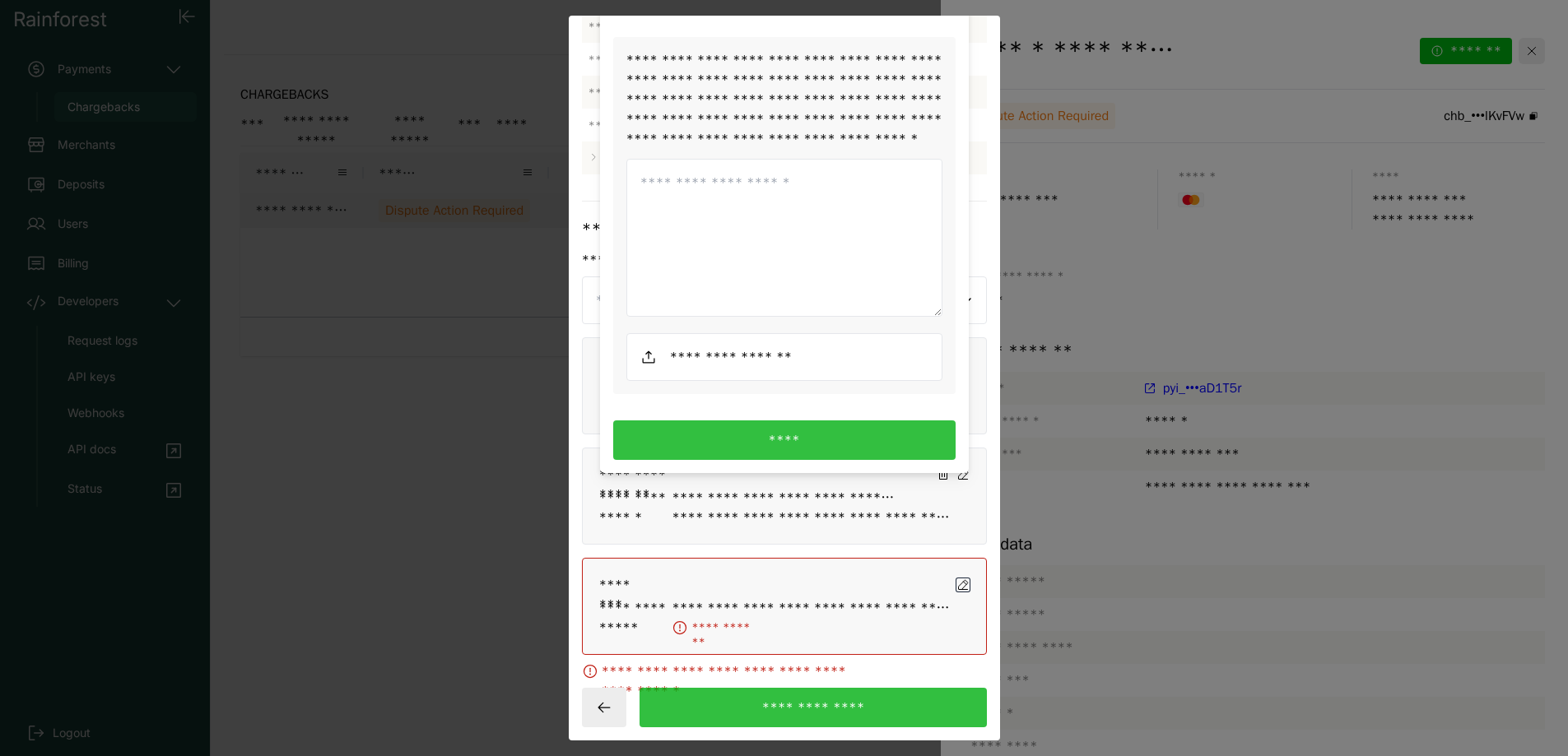 click at bounding box center [784, 357] 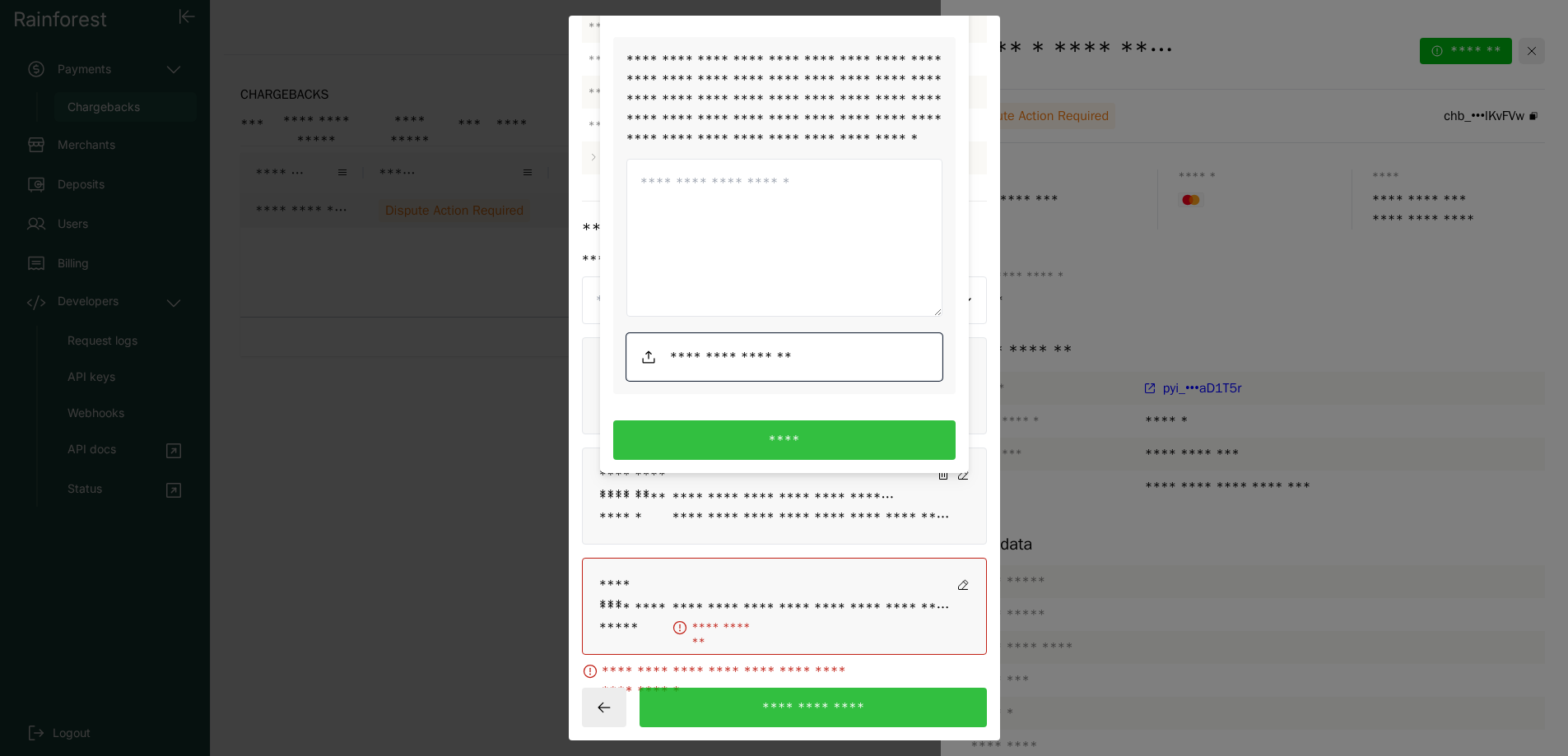 click at bounding box center (784, 357) 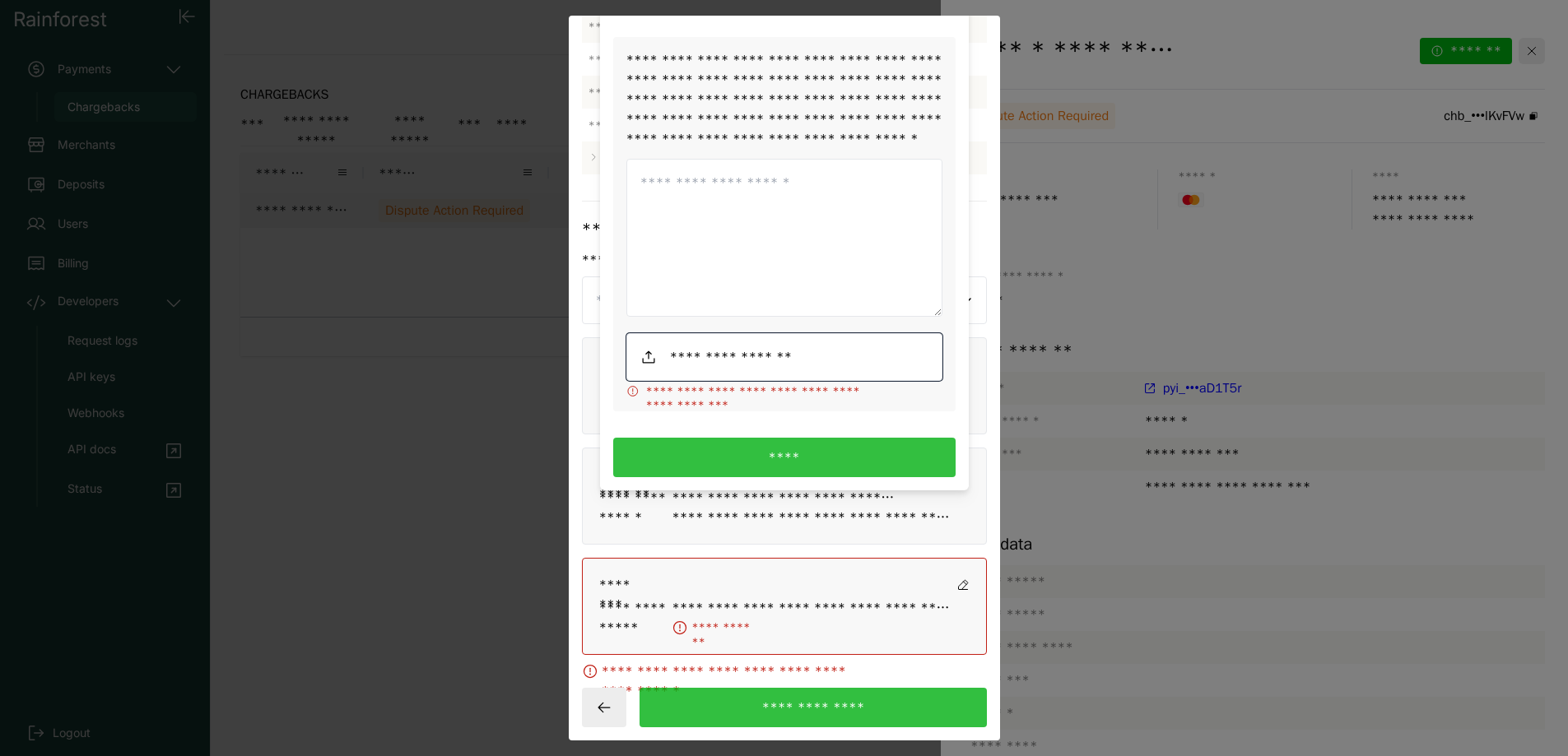 click at bounding box center [784, 357] 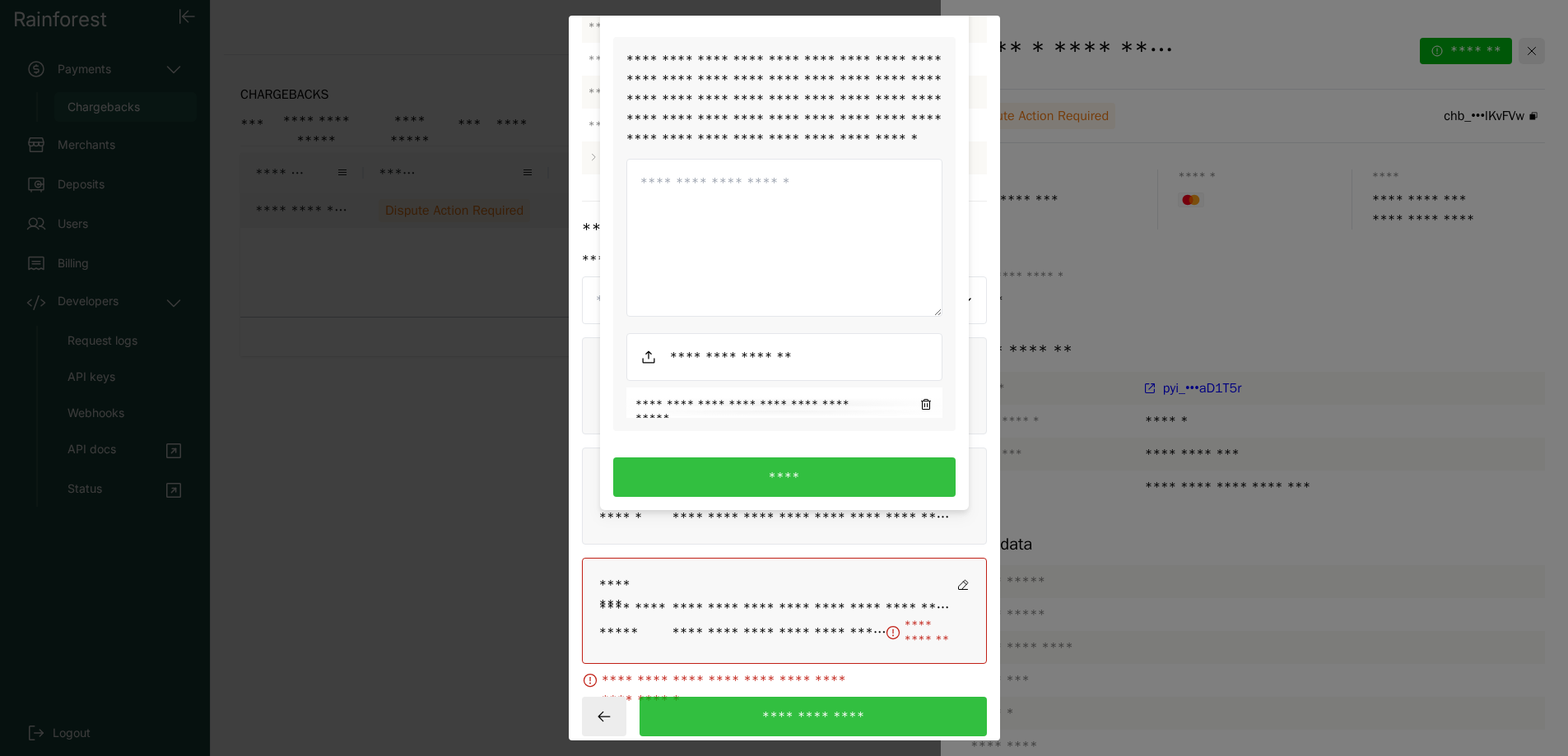 click on "****" at bounding box center (784, 477) 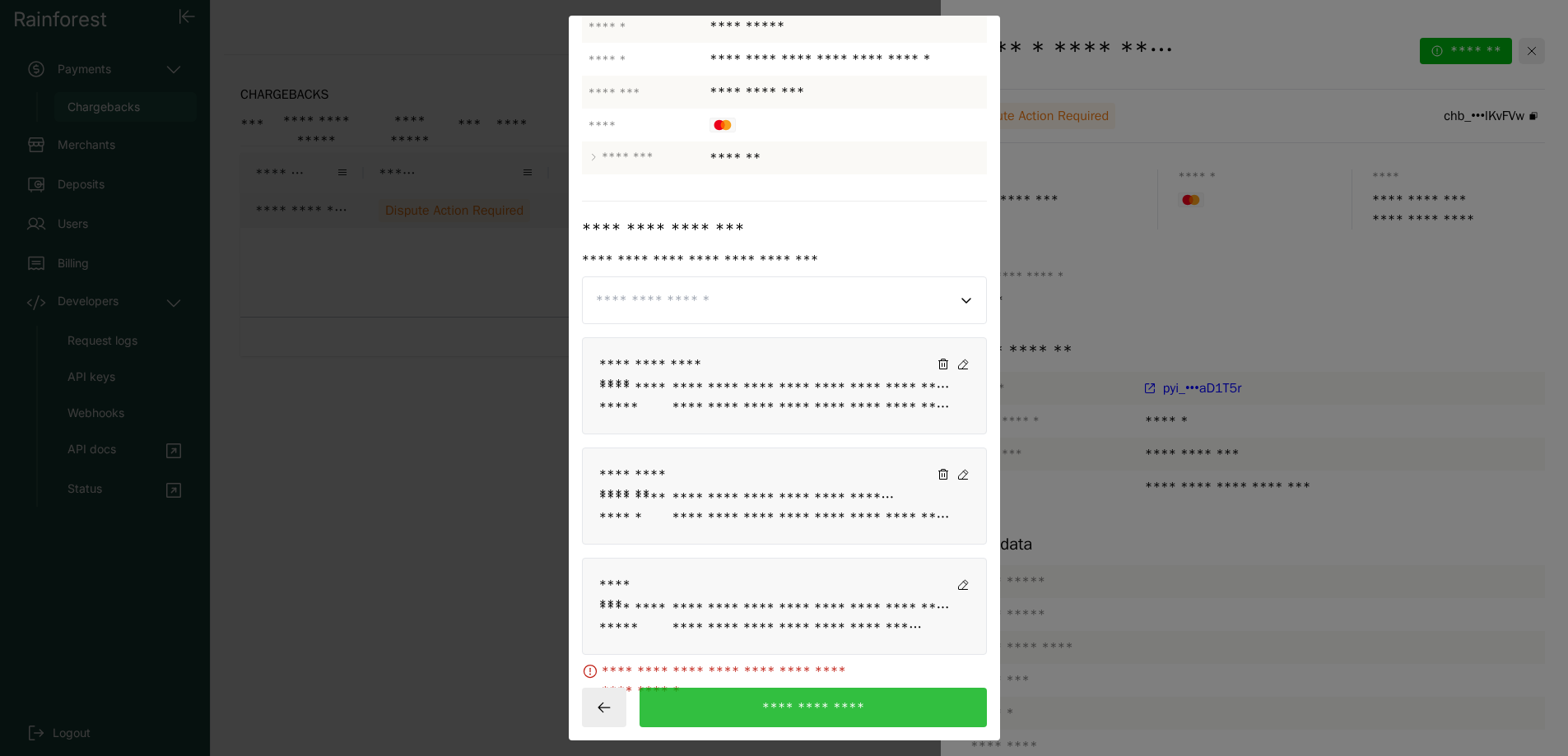 click on "**********" at bounding box center (740, 671) 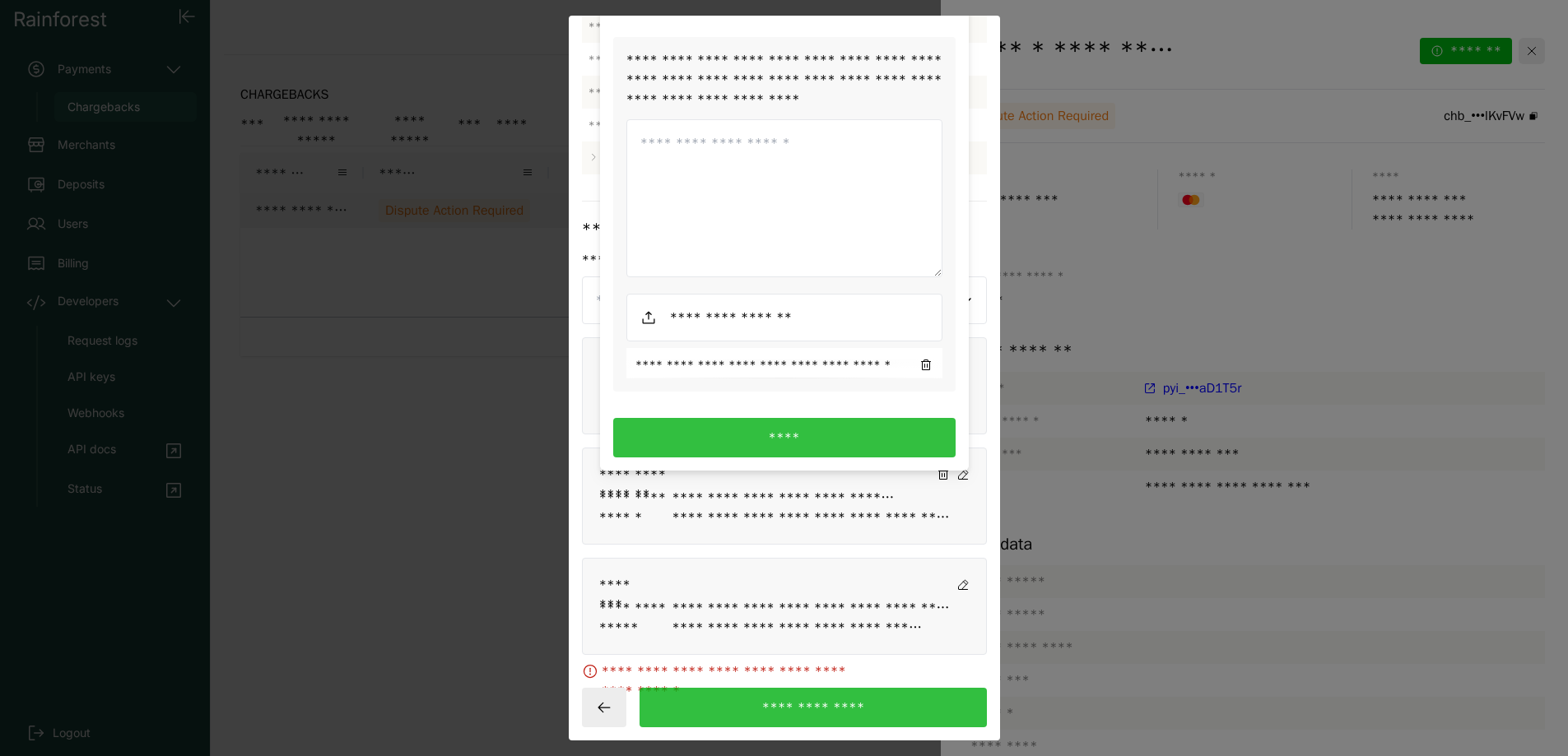 click 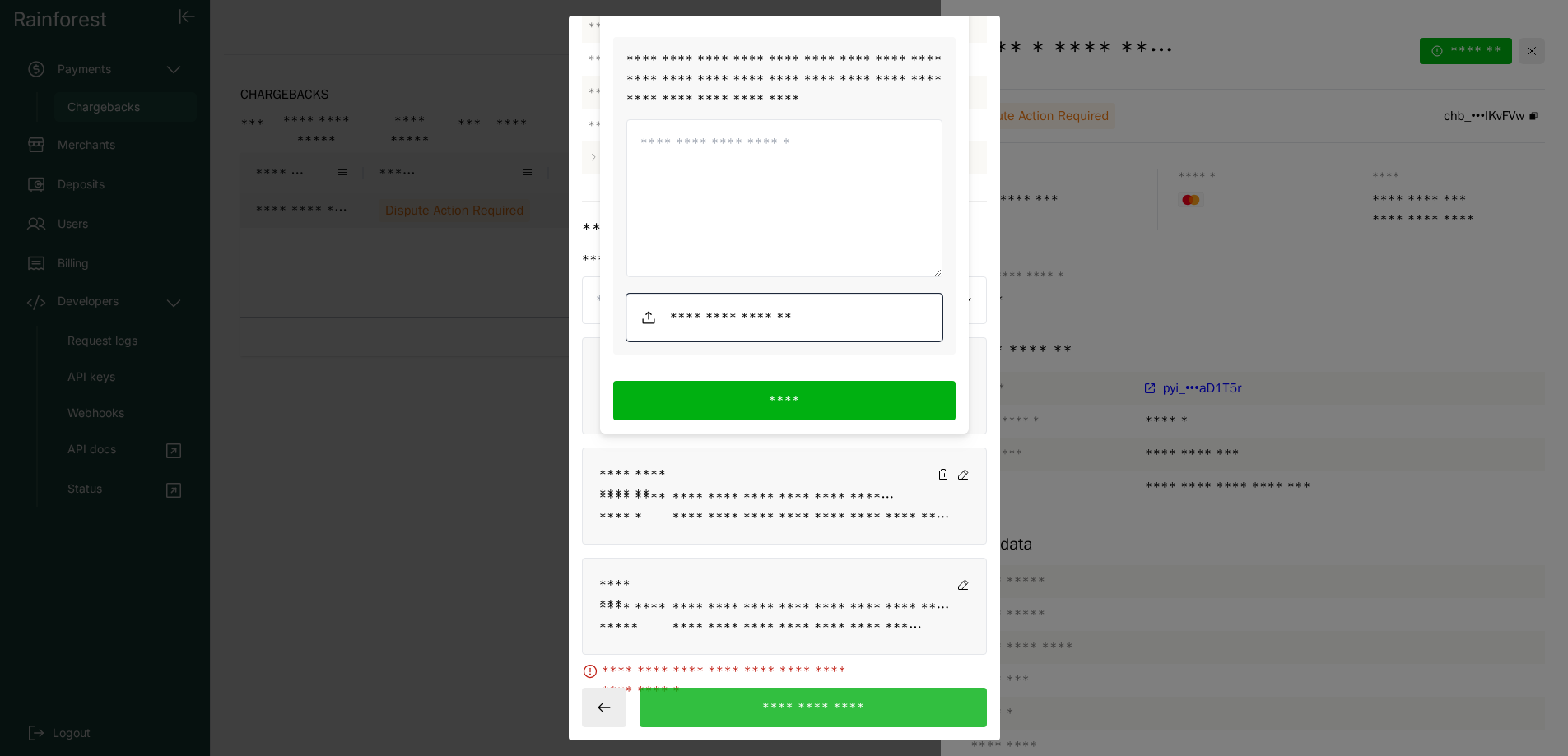 click at bounding box center [784, 318] 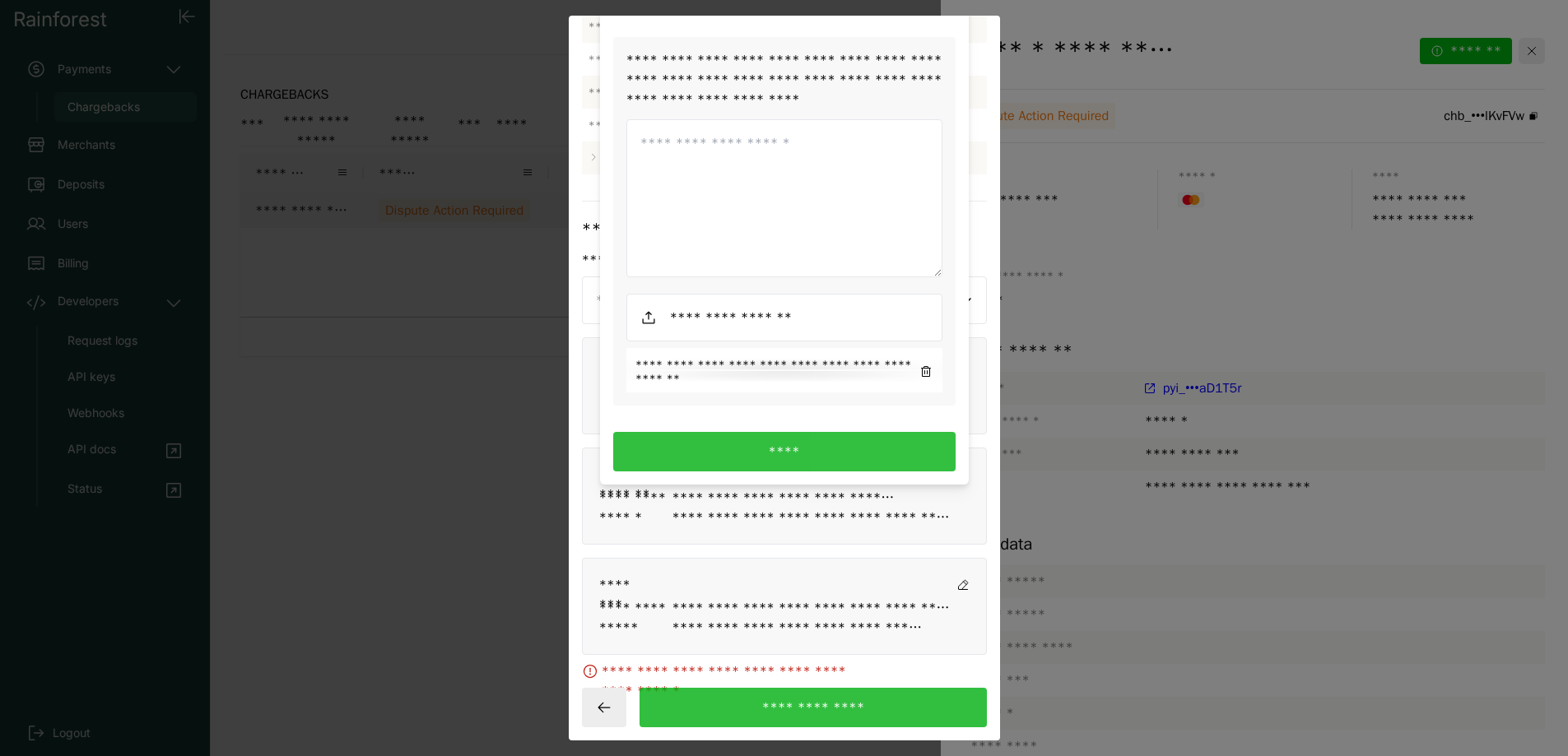click on "****" at bounding box center (784, 452) 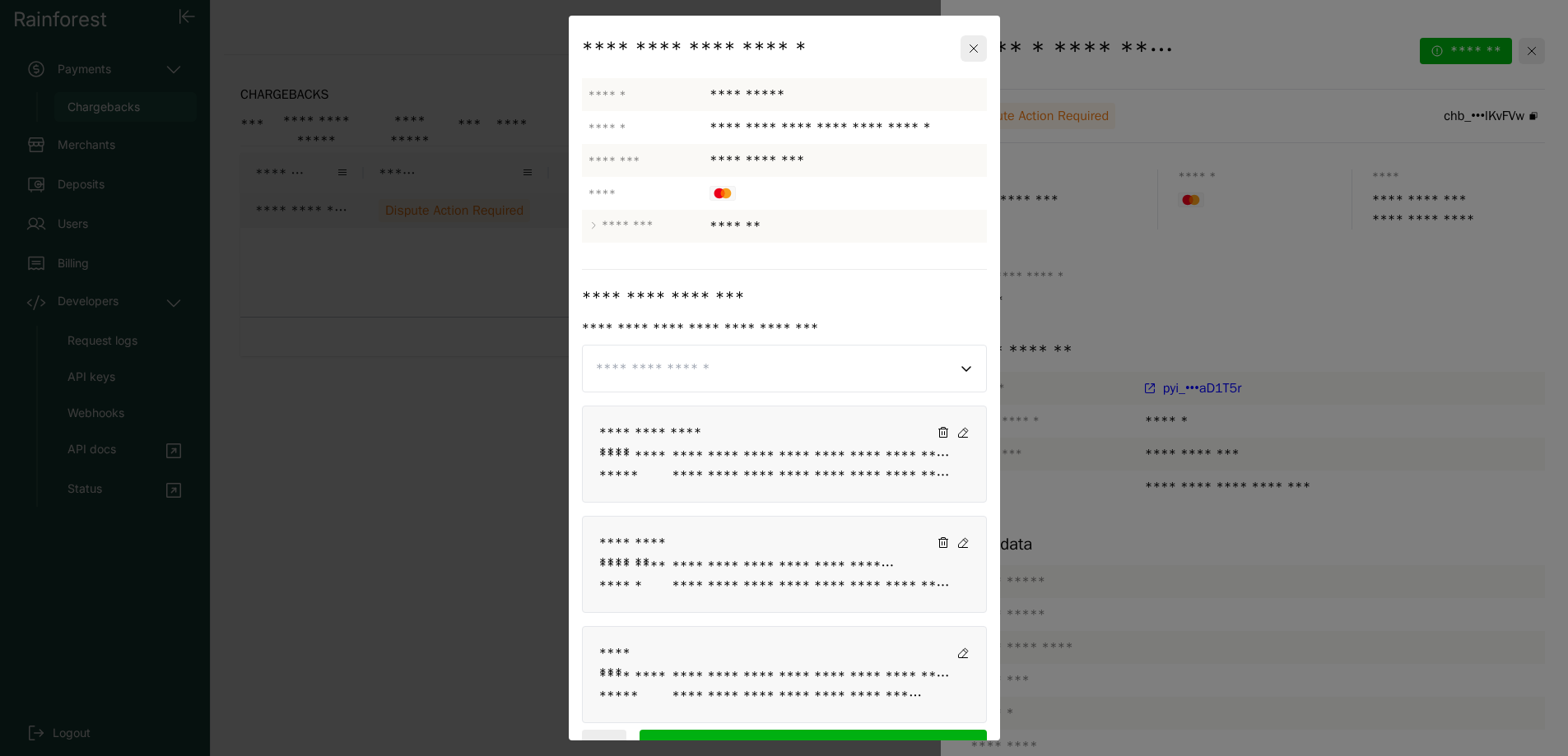 scroll, scrollTop: 42, scrollLeft: 0, axis: vertical 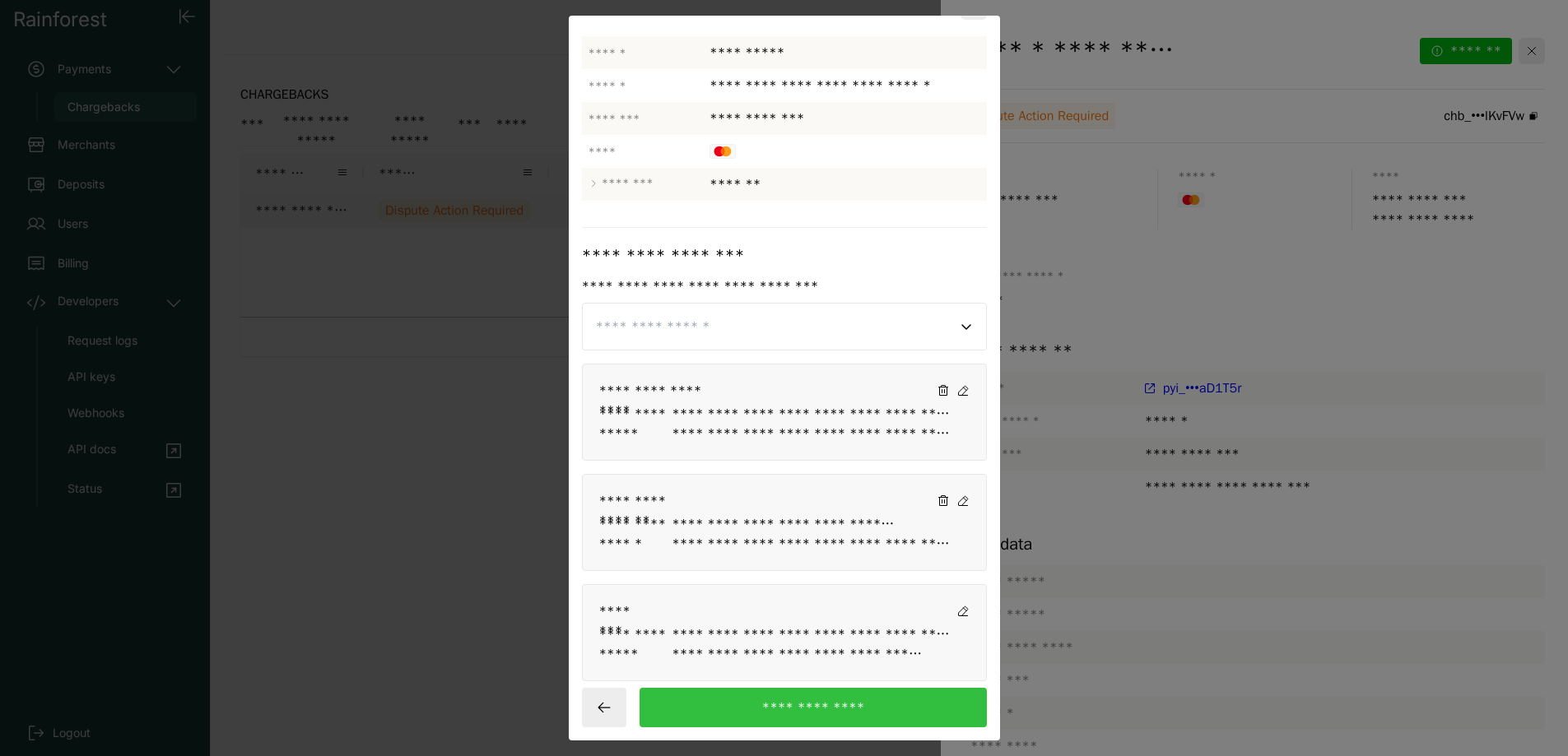 click on "**********" at bounding box center (812, 707) 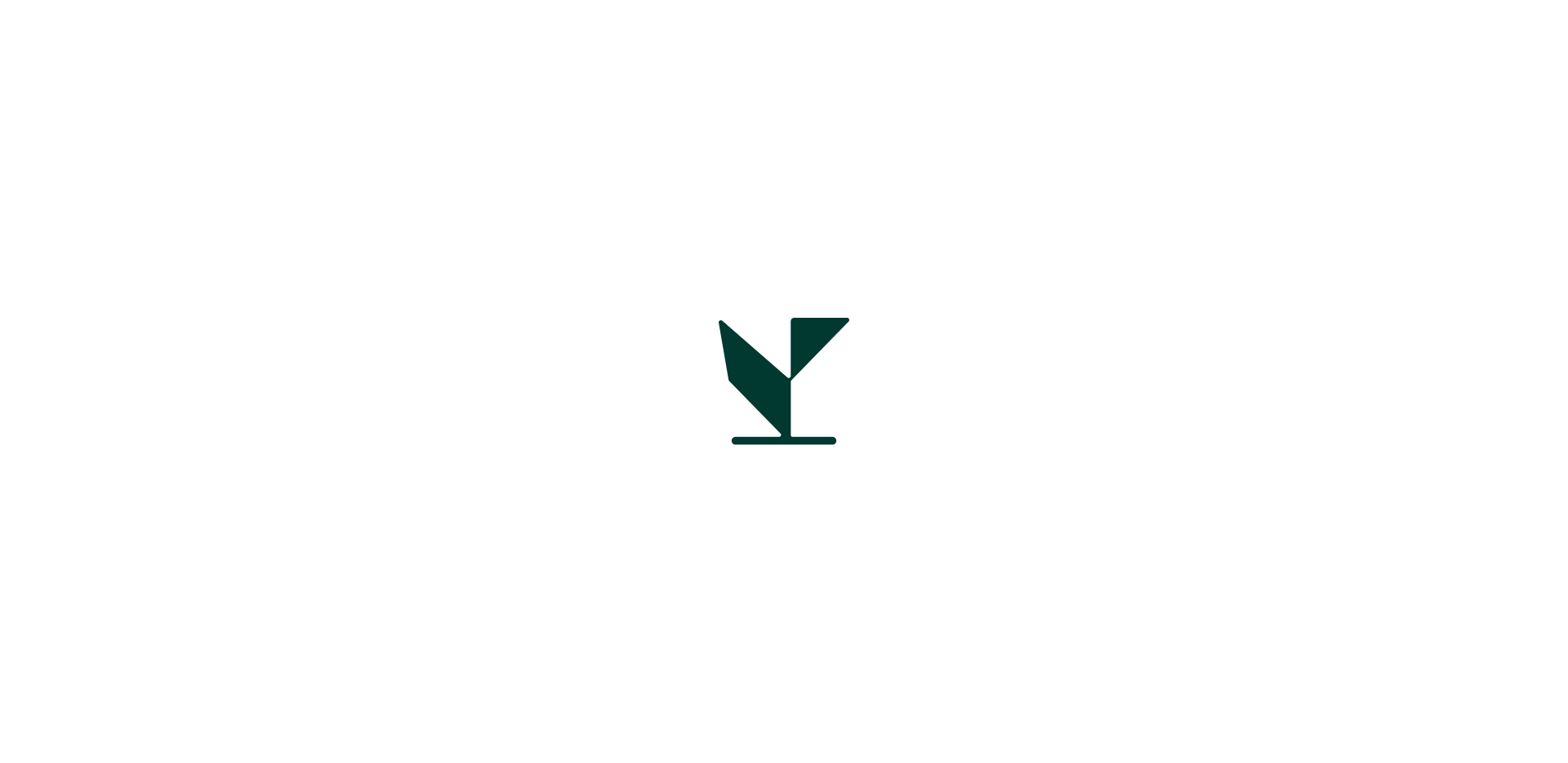 scroll, scrollTop: 0, scrollLeft: 0, axis: both 